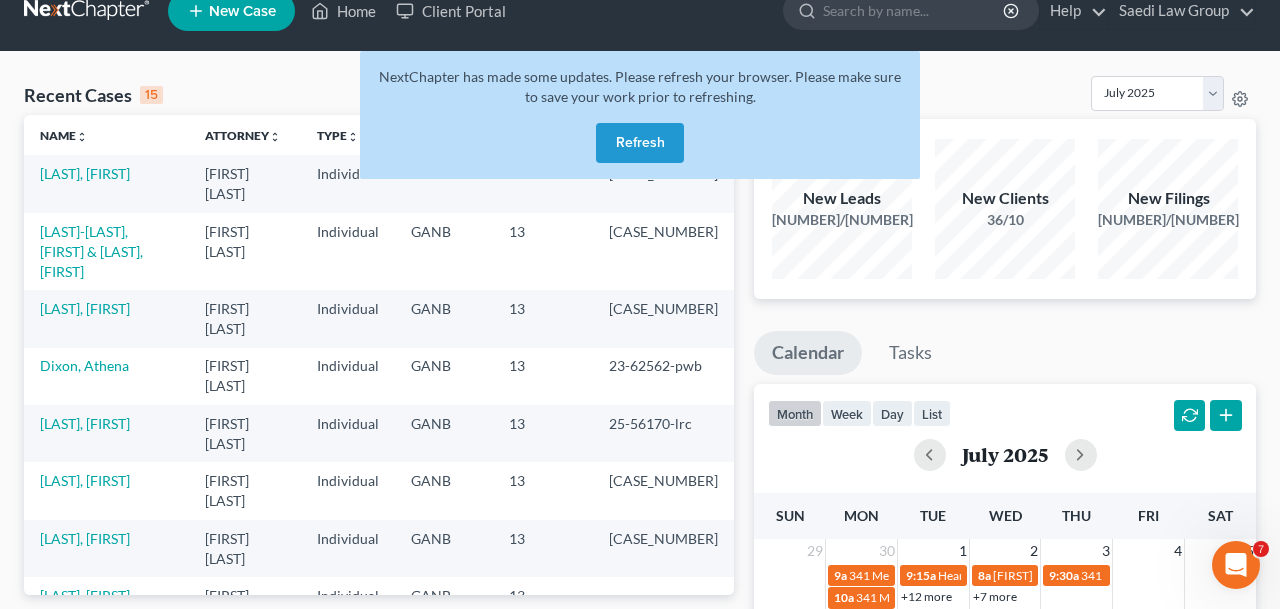 scroll, scrollTop: 30, scrollLeft: 0, axis: vertical 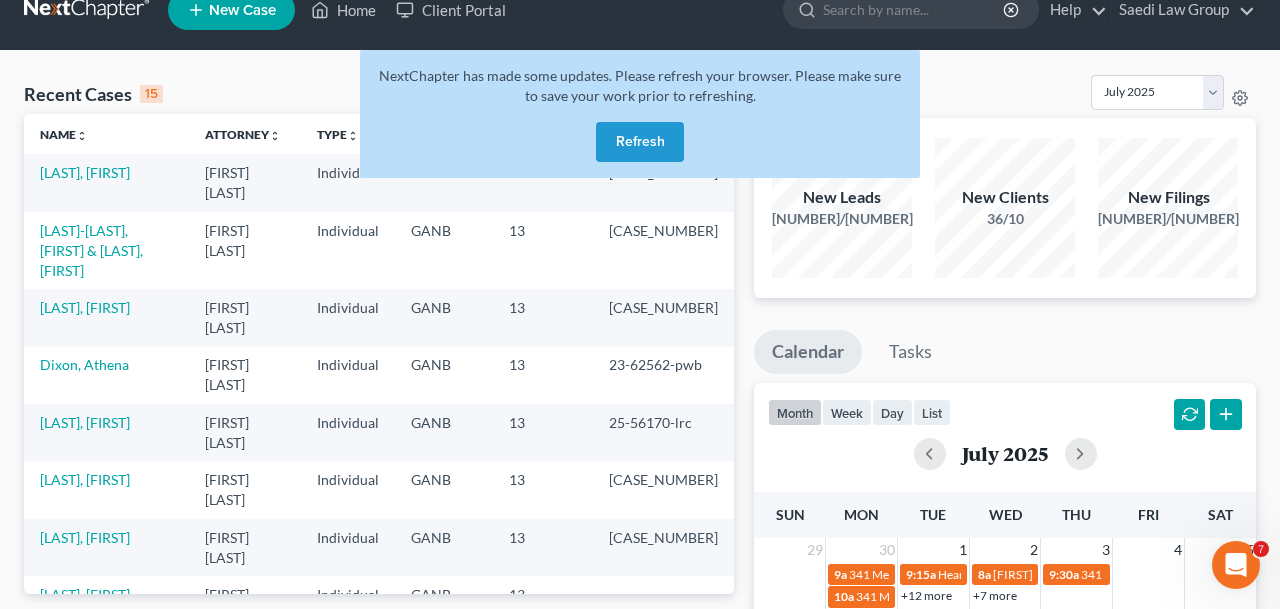 click on "Refresh" at bounding box center (640, 142) 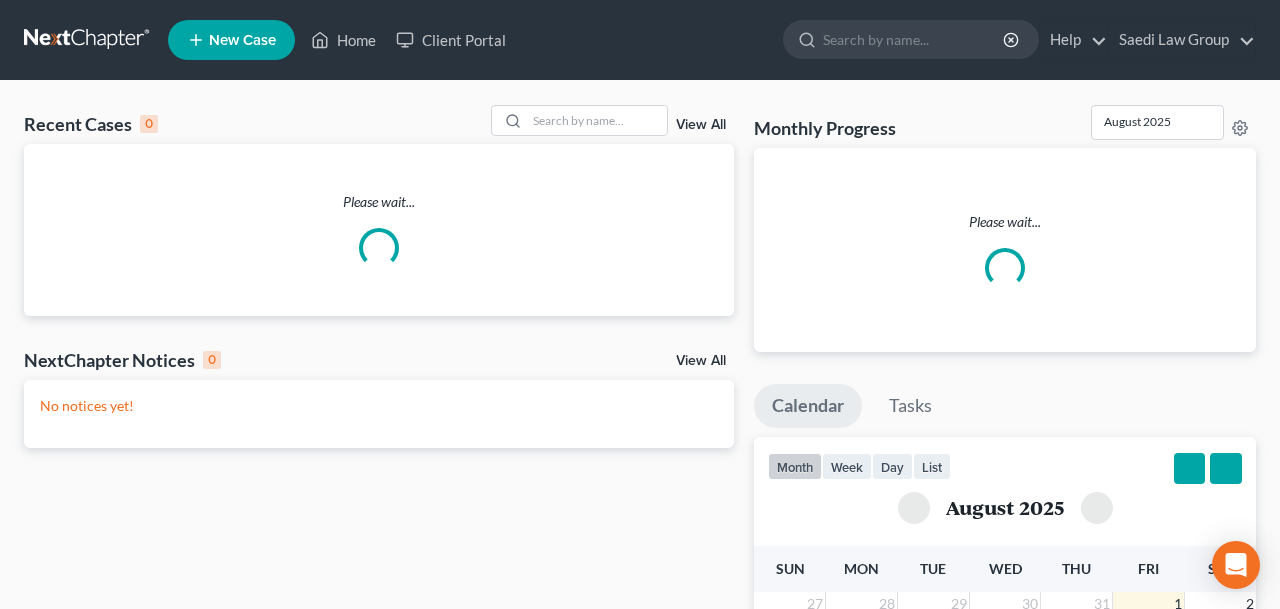 scroll, scrollTop: 0, scrollLeft: 0, axis: both 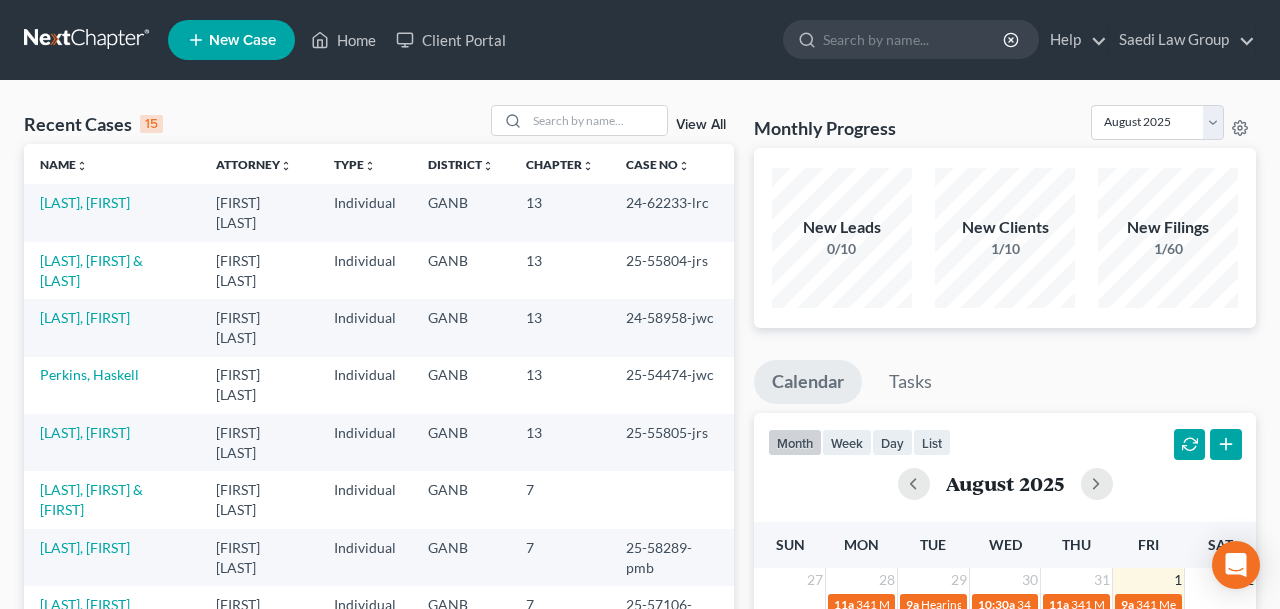 click on "Recent Cases 15         View All" at bounding box center [379, 124] 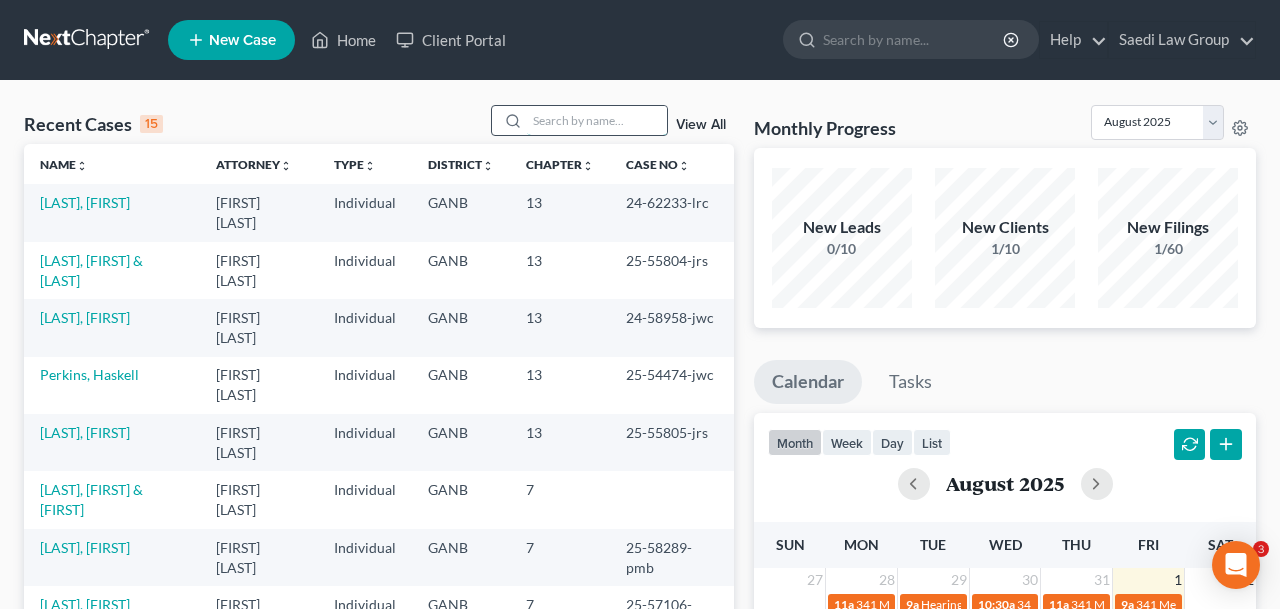 click at bounding box center (597, 120) 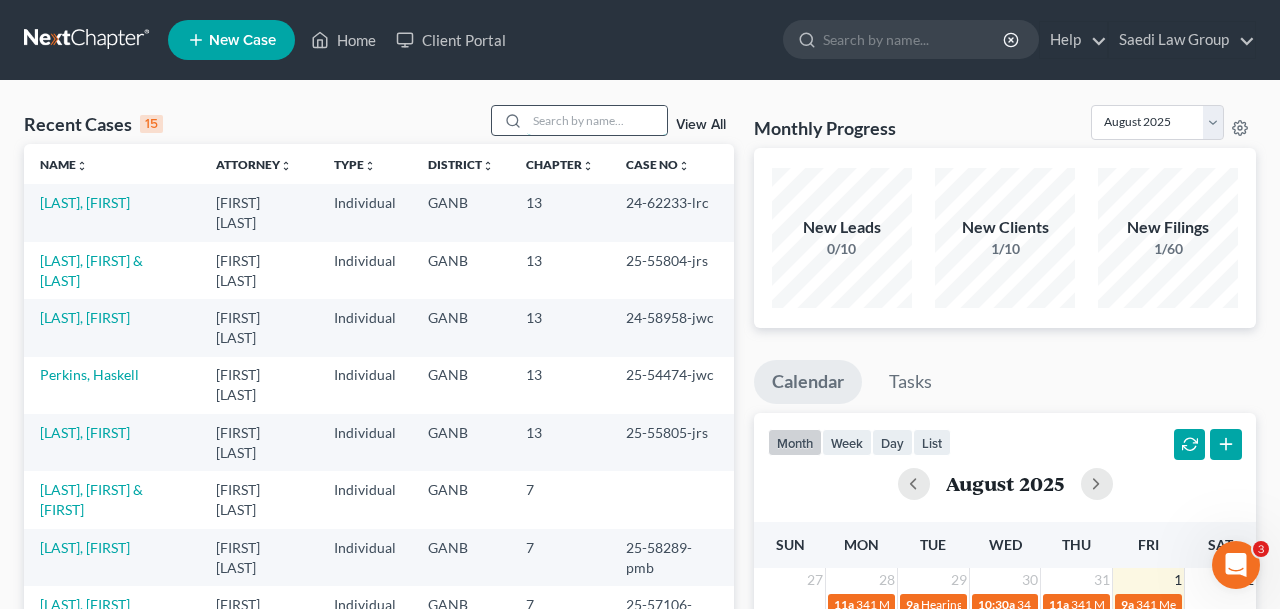 scroll, scrollTop: 0, scrollLeft: 0, axis: both 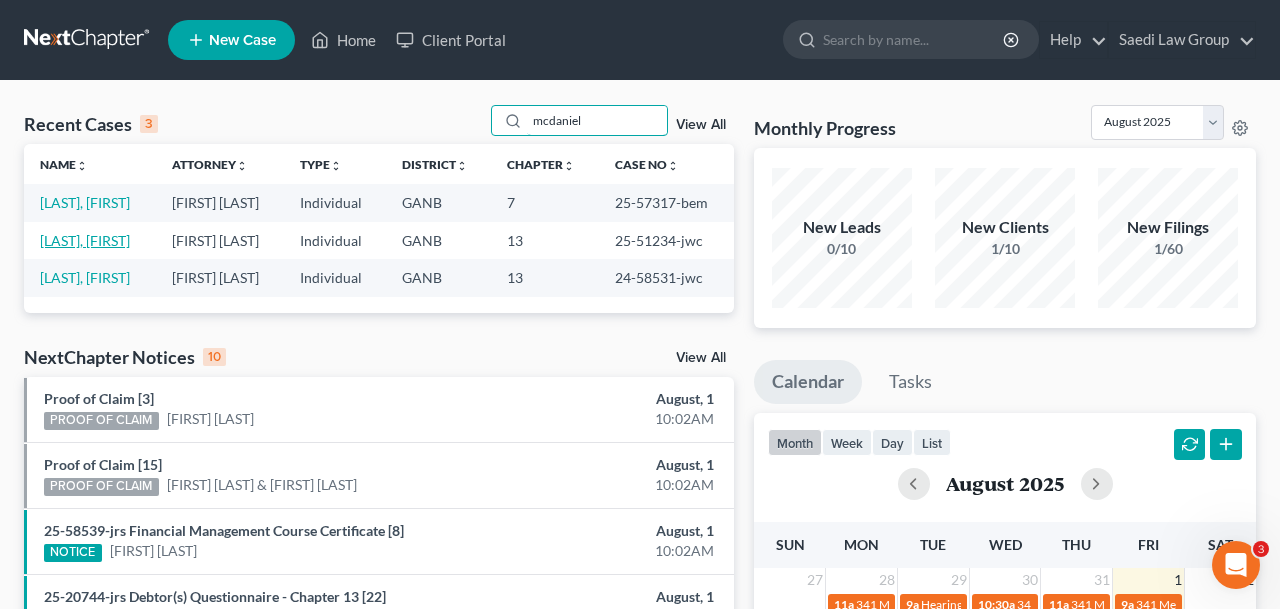 type on "mcdaniel" 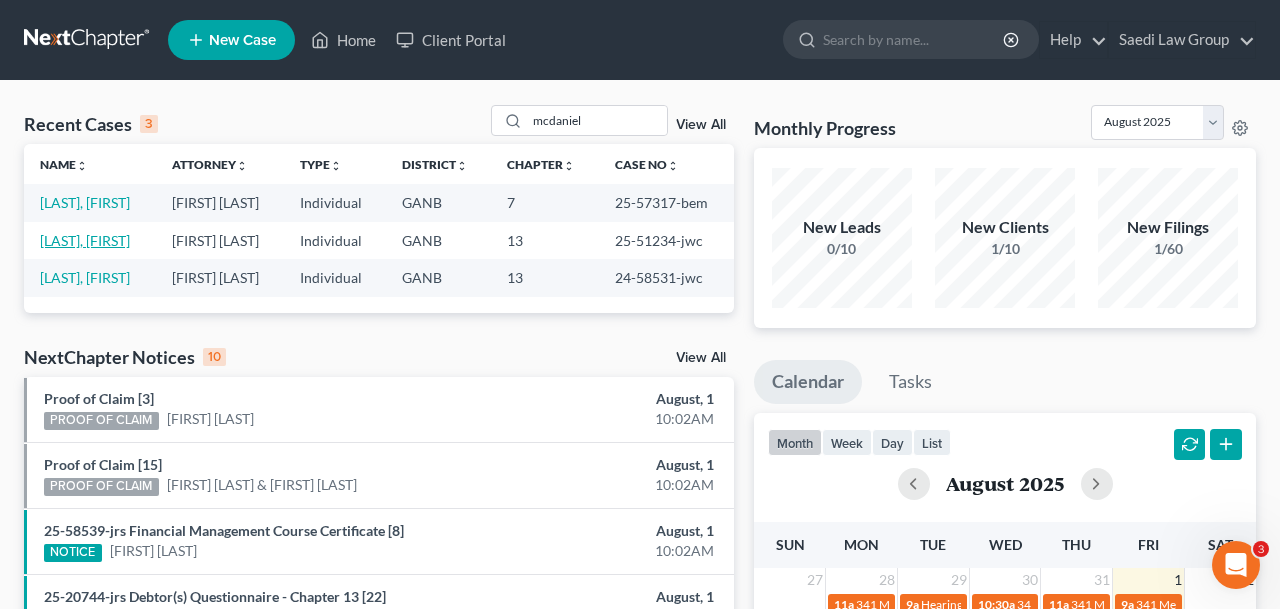click on "[LAST], [FIRST]" at bounding box center (85, 240) 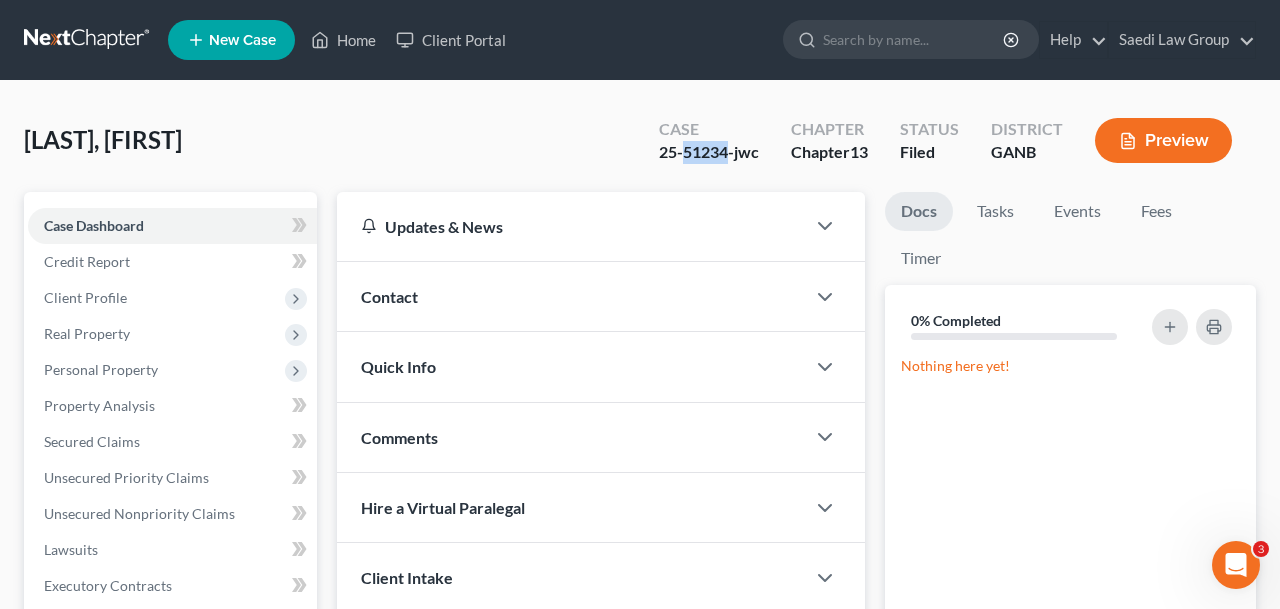 drag, startPoint x: 728, startPoint y: 152, endPoint x: 685, endPoint y: 153, distance: 43.011627 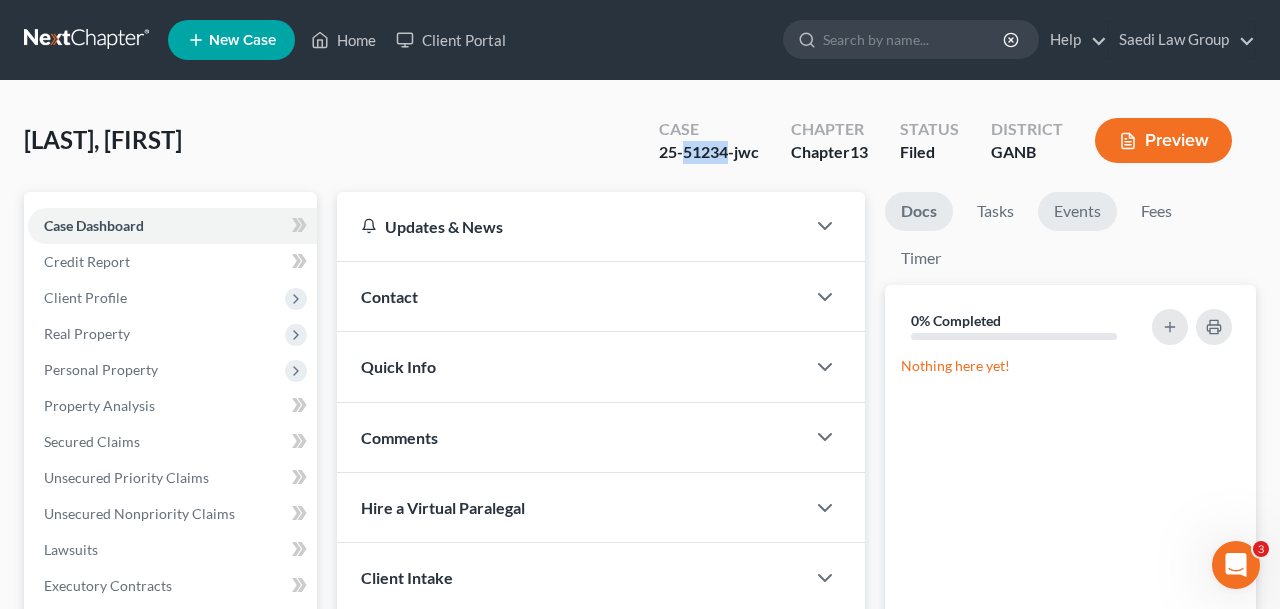 click on "Events" at bounding box center (1077, 211) 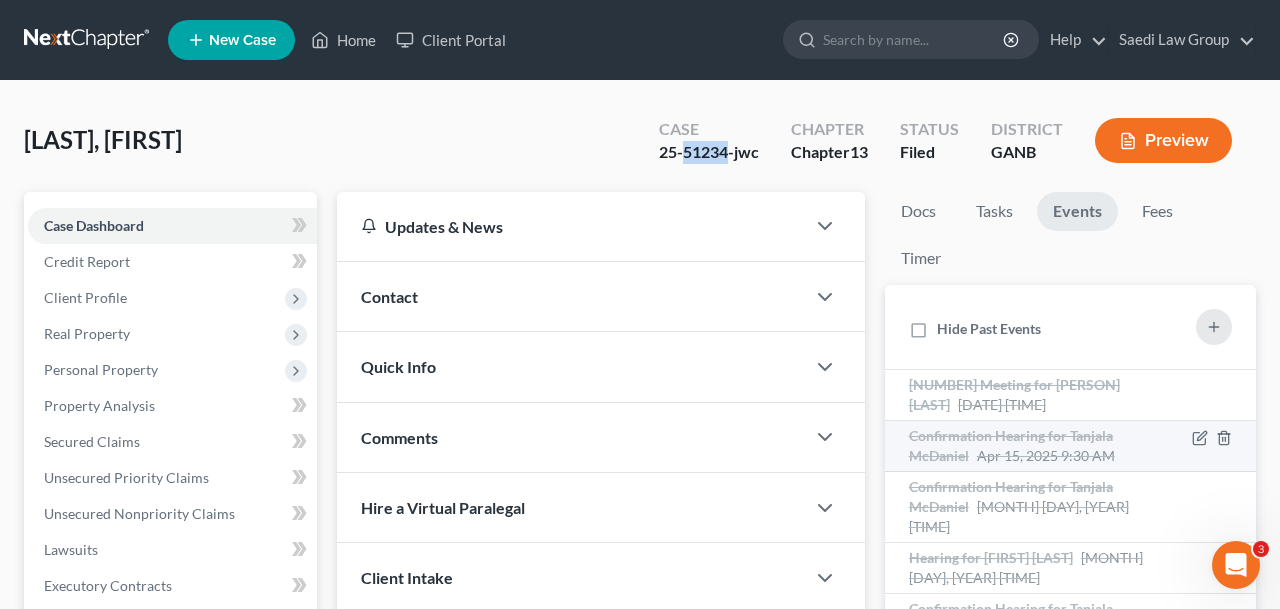 scroll, scrollTop: 181, scrollLeft: 0, axis: vertical 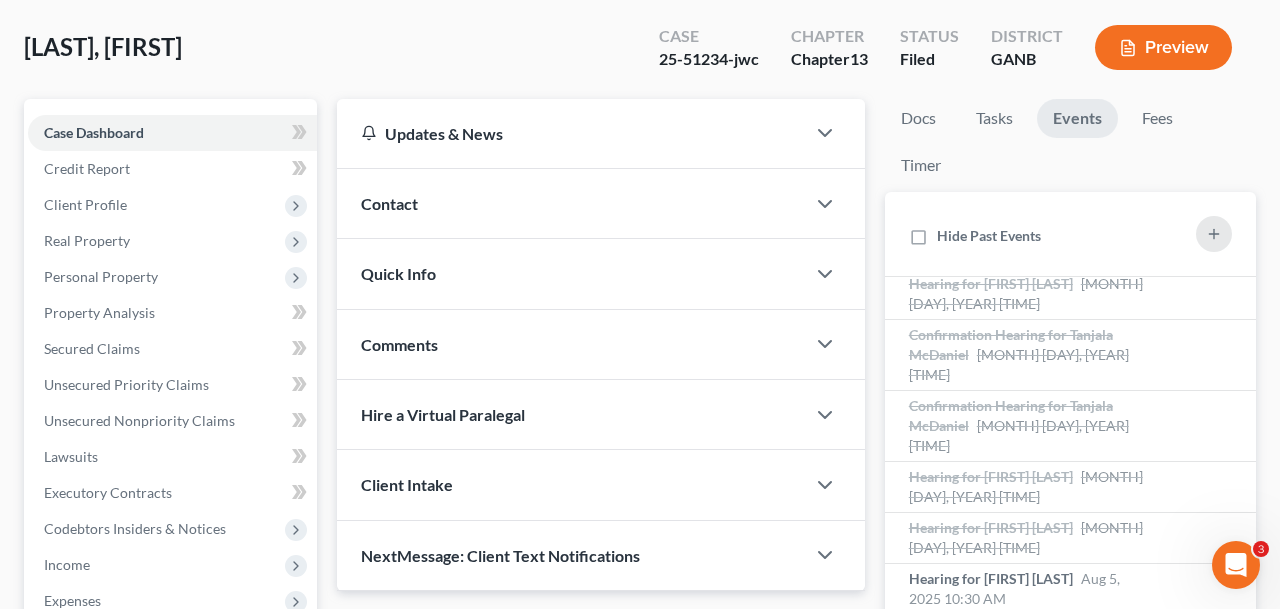click on "Hearing for [FIRST] [LAST]" at bounding box center [991, 629] 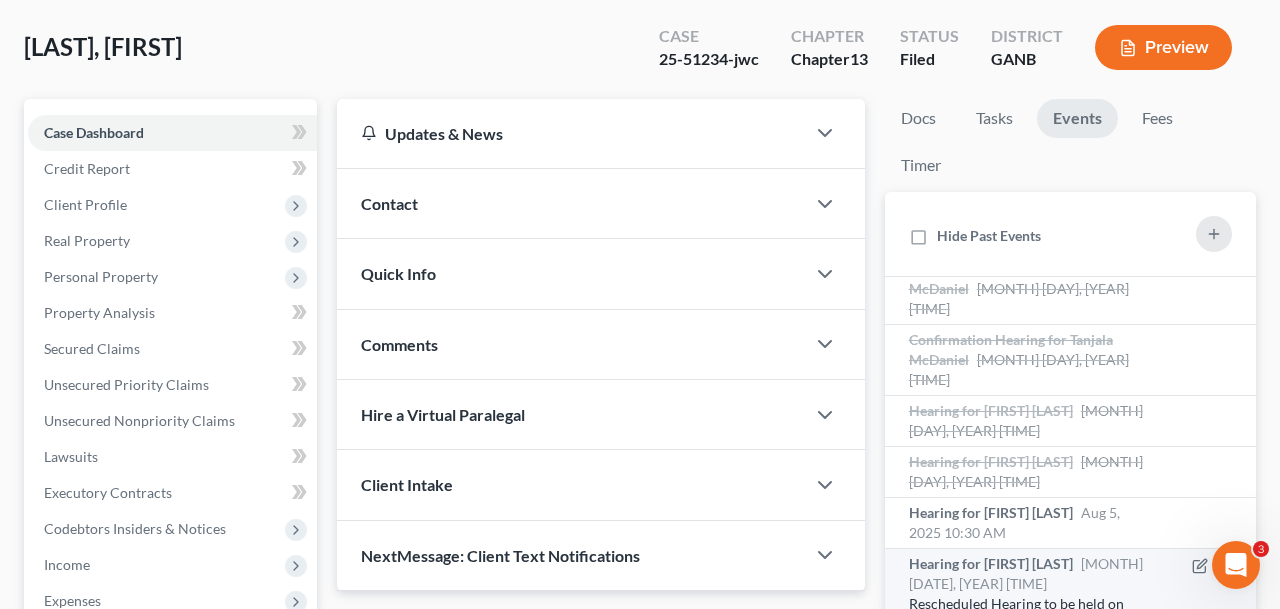 scroll, scrollTop: 261, scrollLeft: 0, axis: vertical 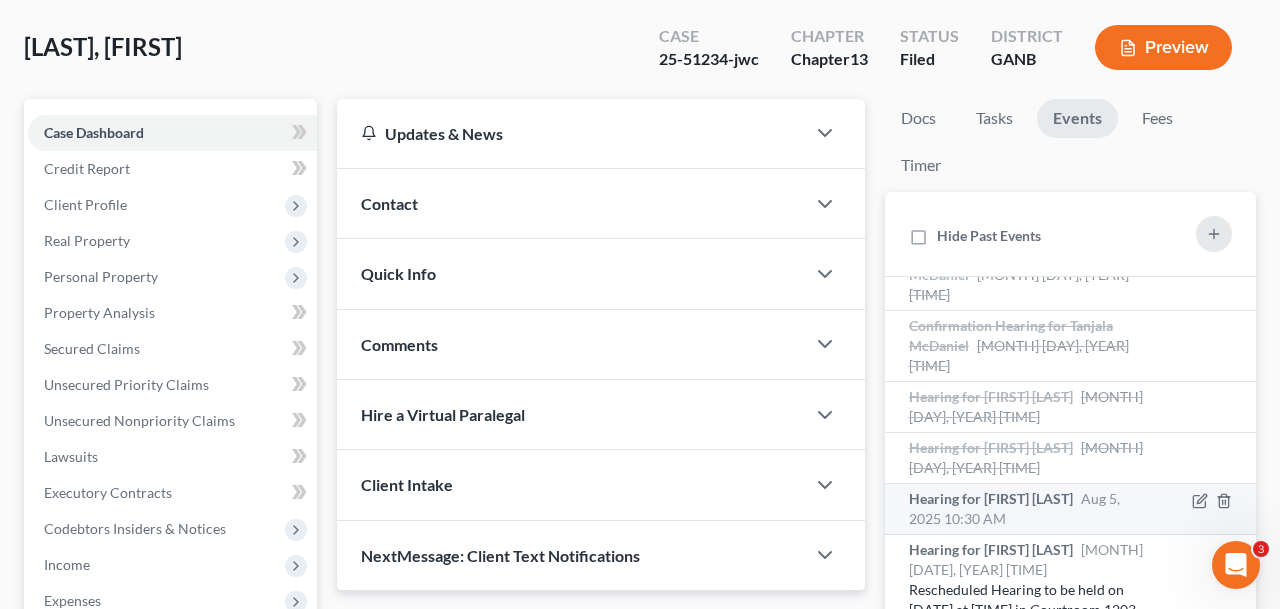 click on "Hearing for [FIRST] [LAST]" at bounding box center (991, 498) 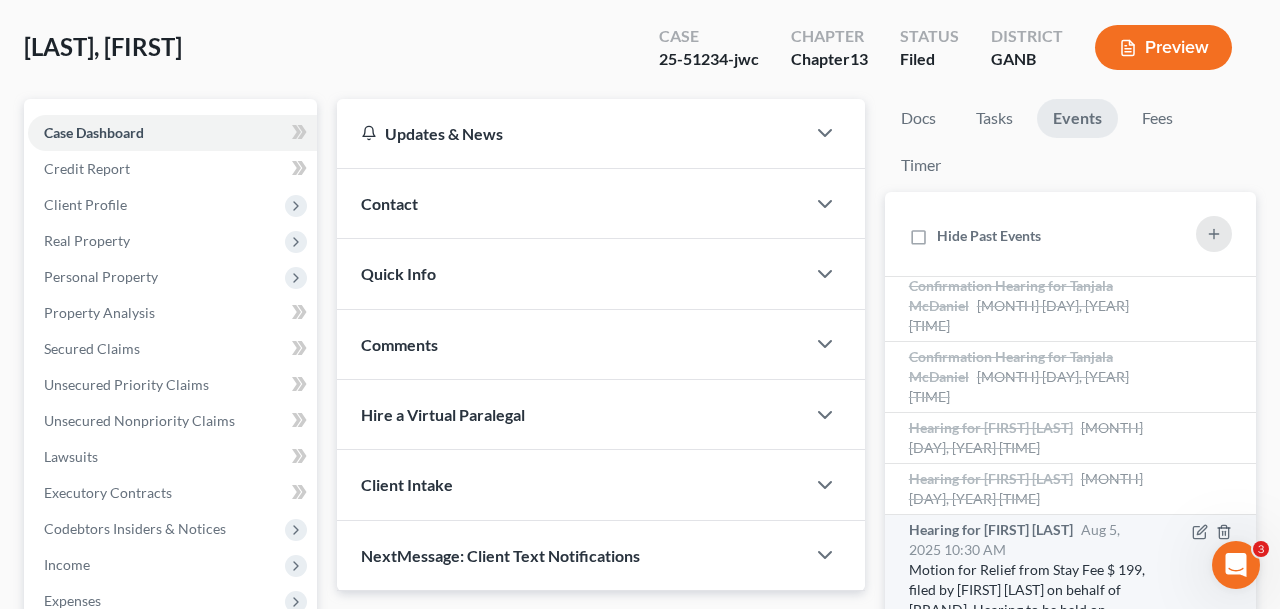 scroll, scrollTop: 230, scrollLeft: 0, axis: vertical 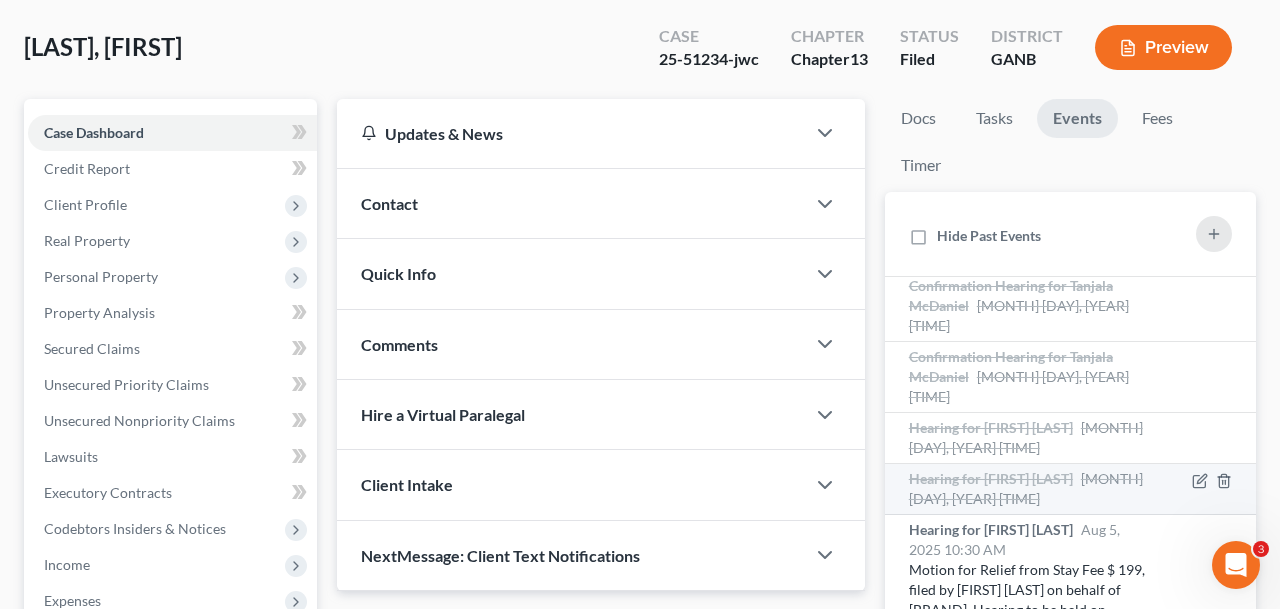 click on "Hearing for [FIRST] [LAST] [DATE] [TIME]" at bounding box center [1027, 489] 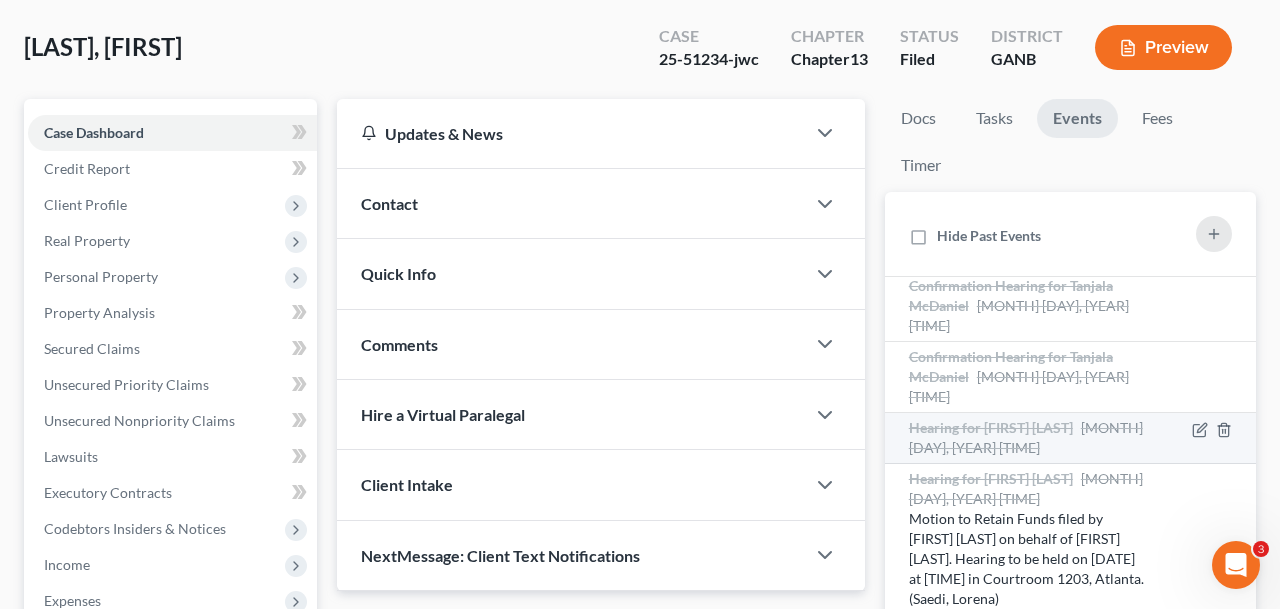 click on "Hearing for [FIRST] [LAST] [DATE] [TIME]" at bounding box center [1027, 438] 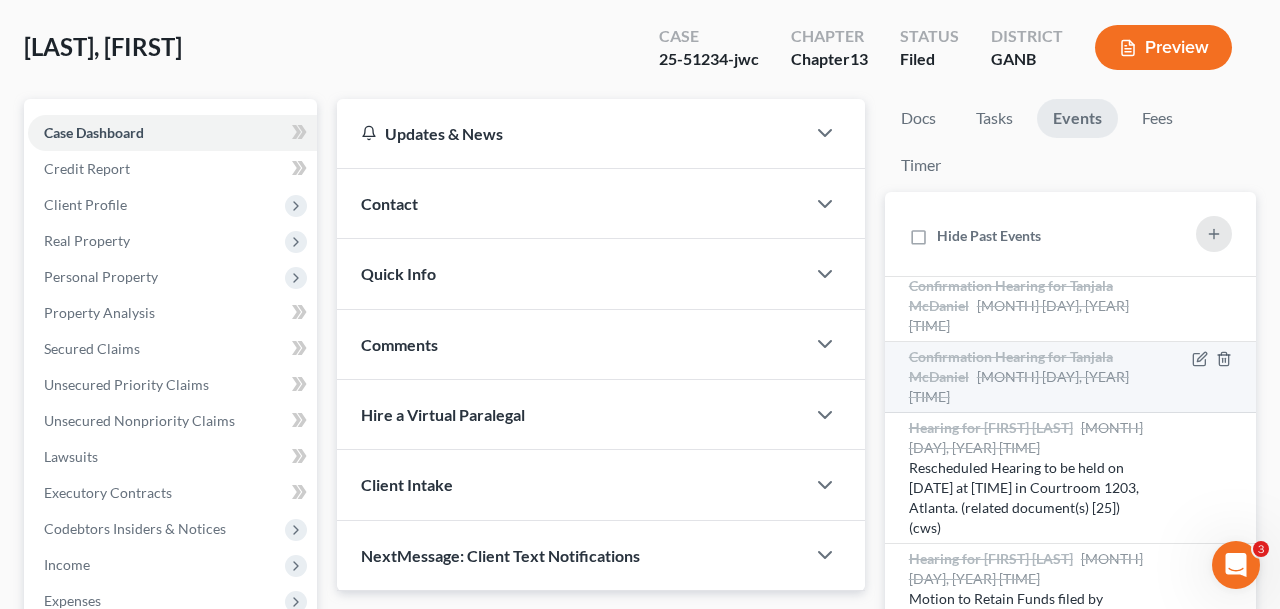 click on "[MONTH] [DAY], [YEAR] [TIME]" at bounding box center (1019, 386) 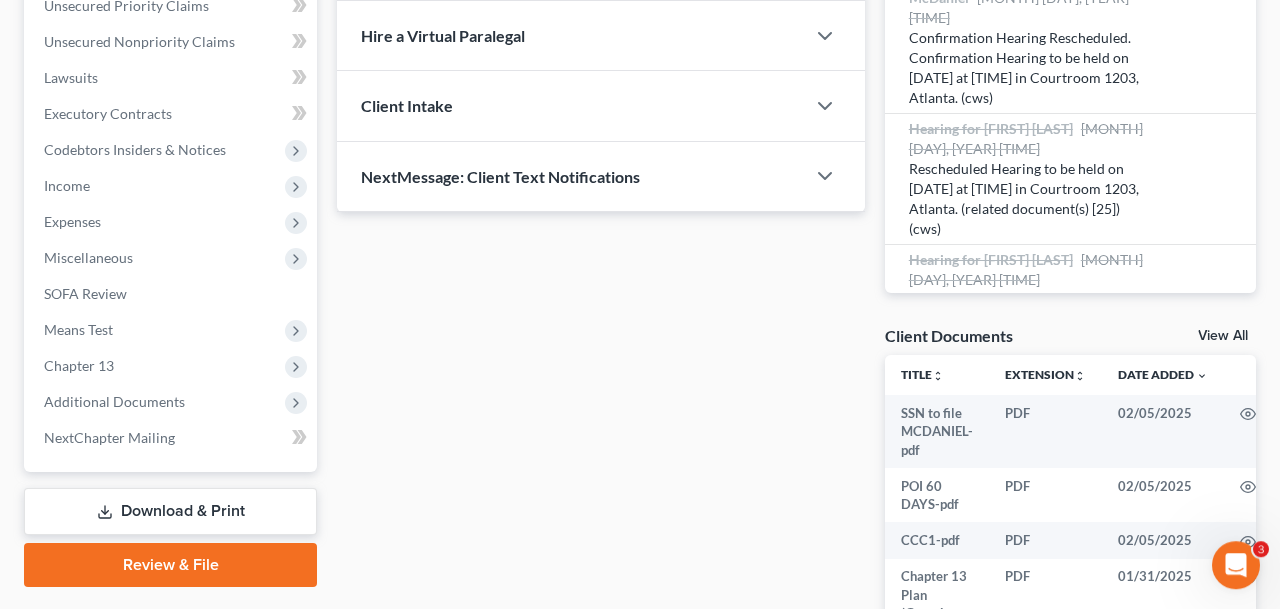 scroll, scrollTop: 0, scrollLeft: 0, axis: both 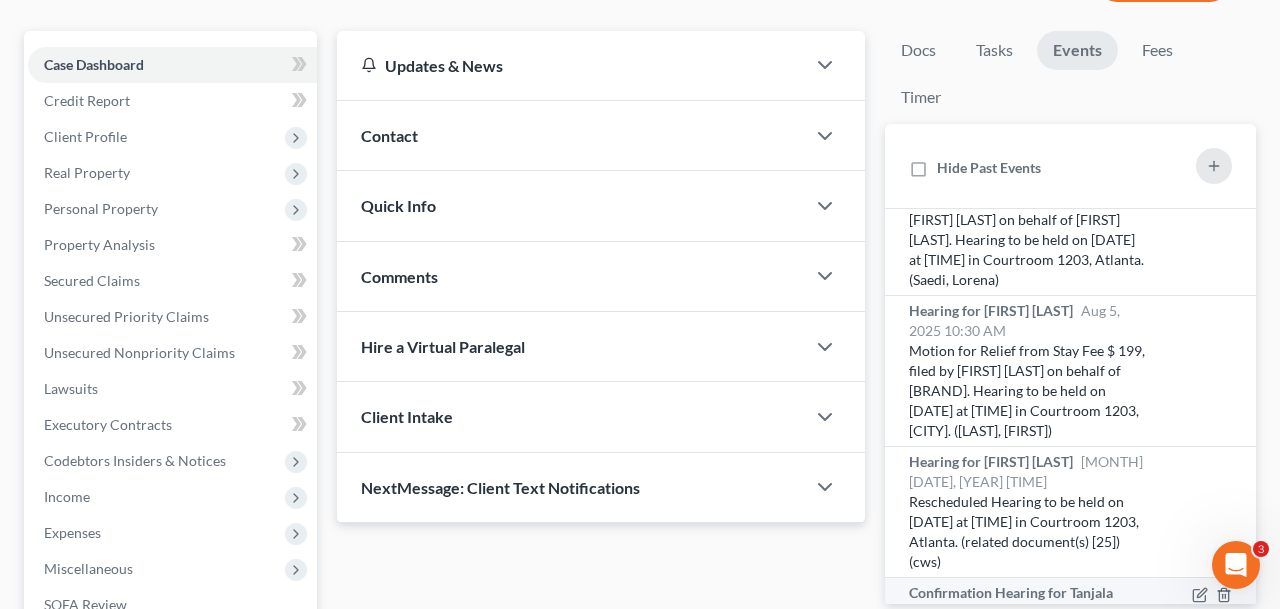 click on "Confirmation Hearing for Tanjala McDaniel" at bounding box center [1011, 602] 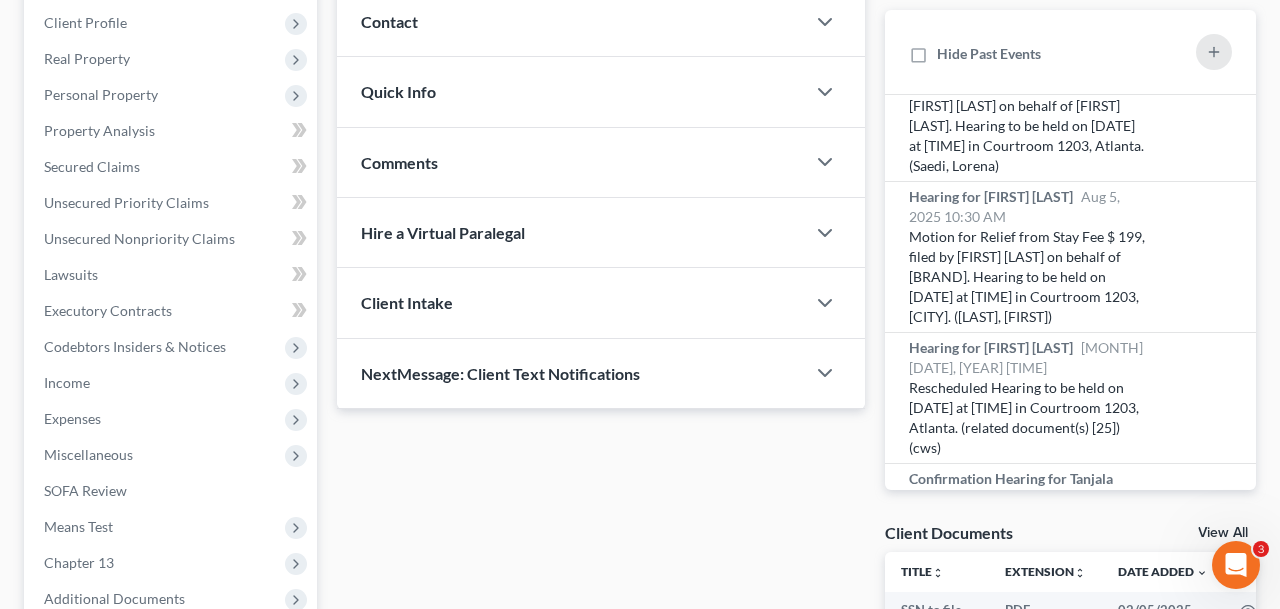 scroll, scrollTop: 277, scrollLeft: 0, axis: vertical 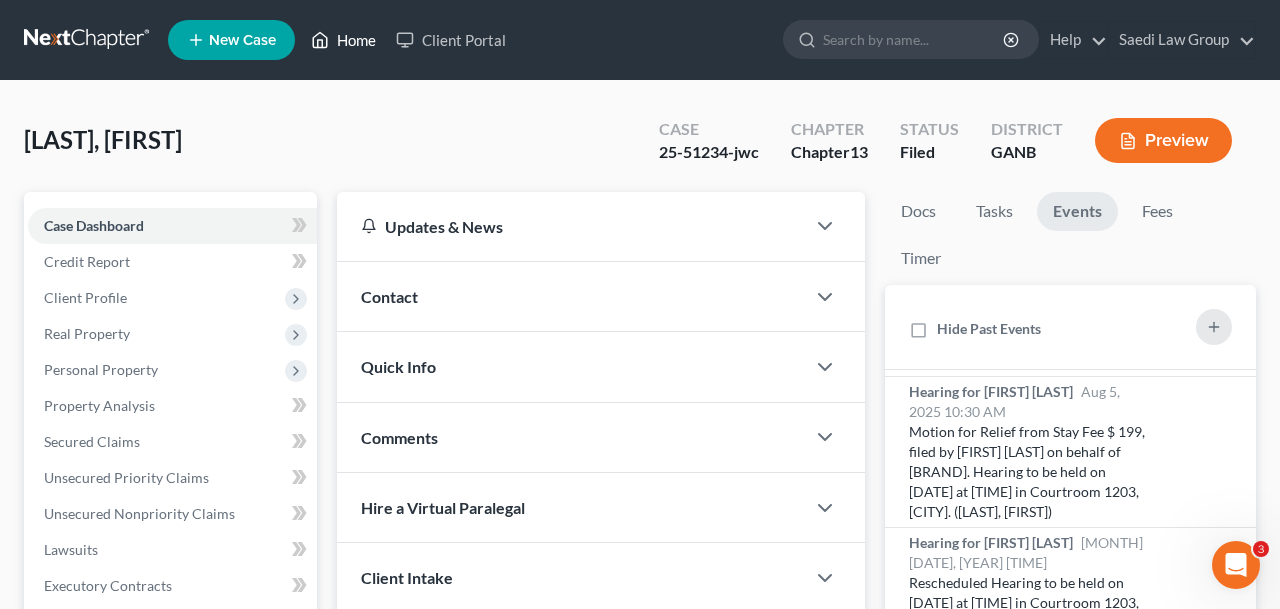 click on "Home" at bounding box center [343, 40] 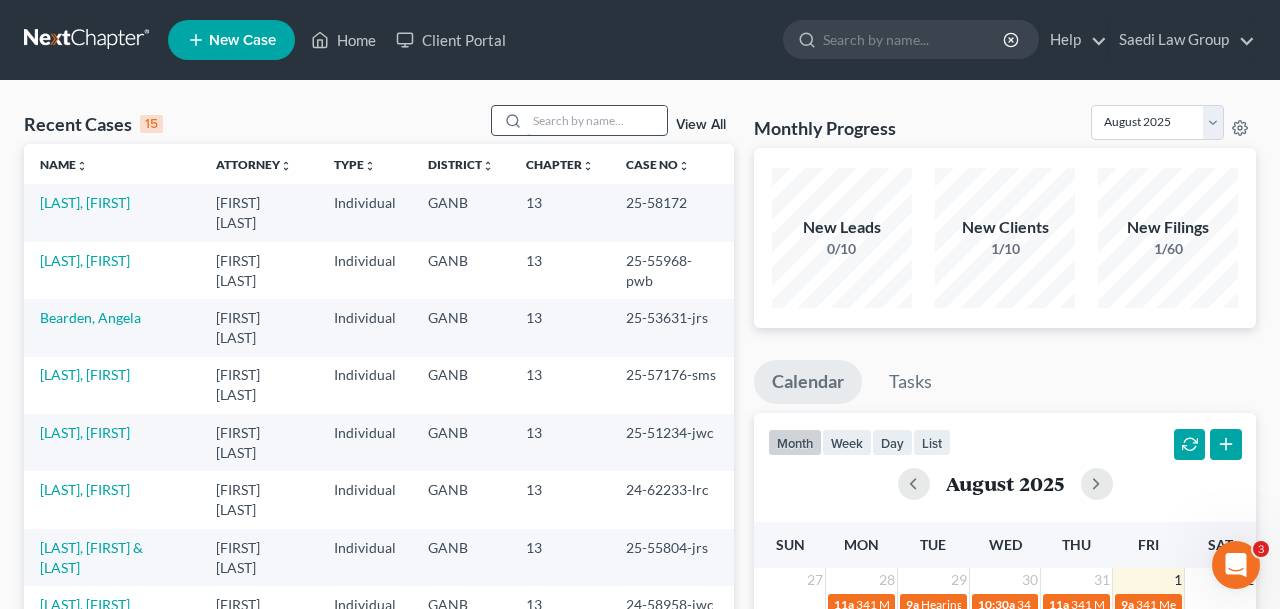 click at bounding box center [597, 120] 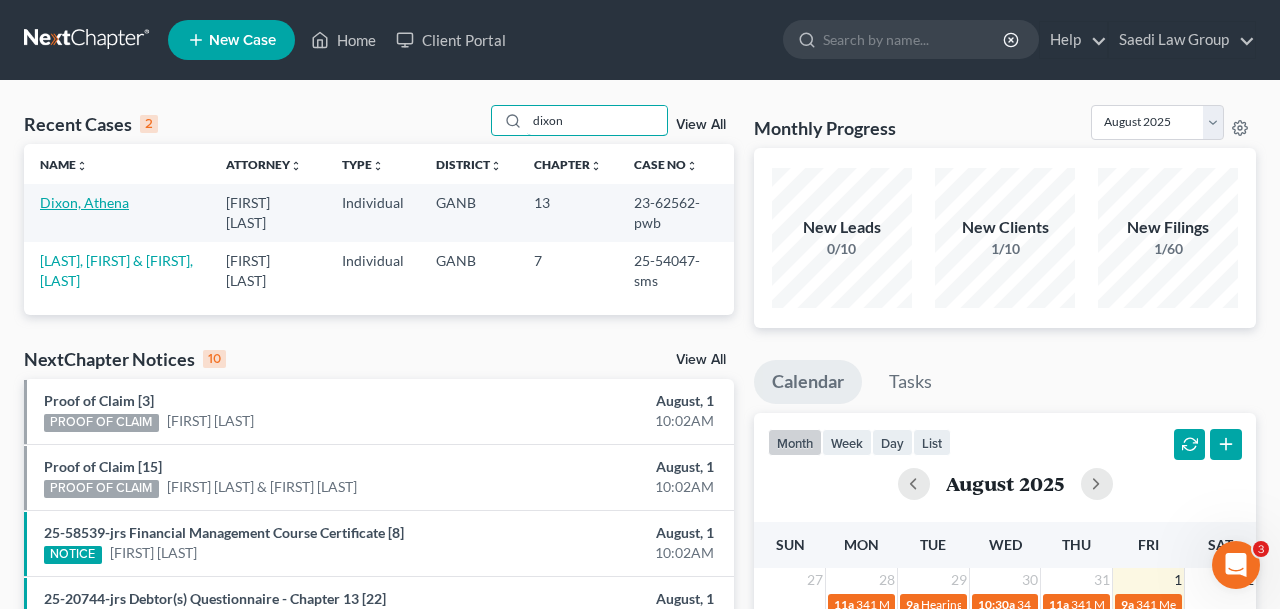 type on "dixon" 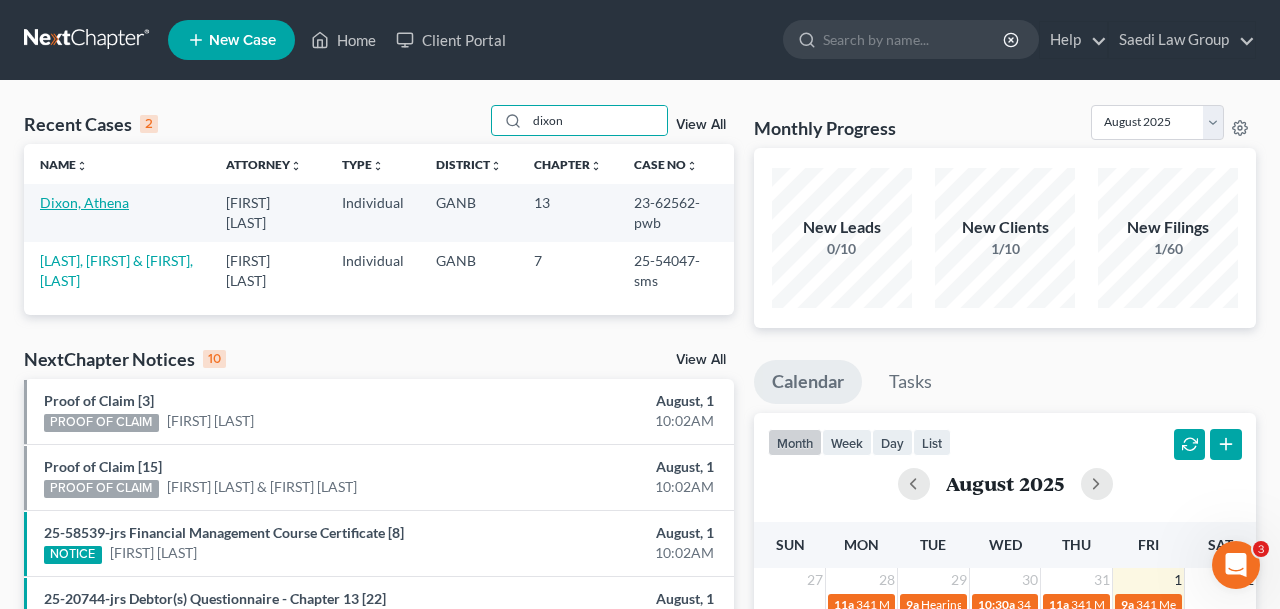 click on "Dixon, Athena" at bounding box center (84, 202) 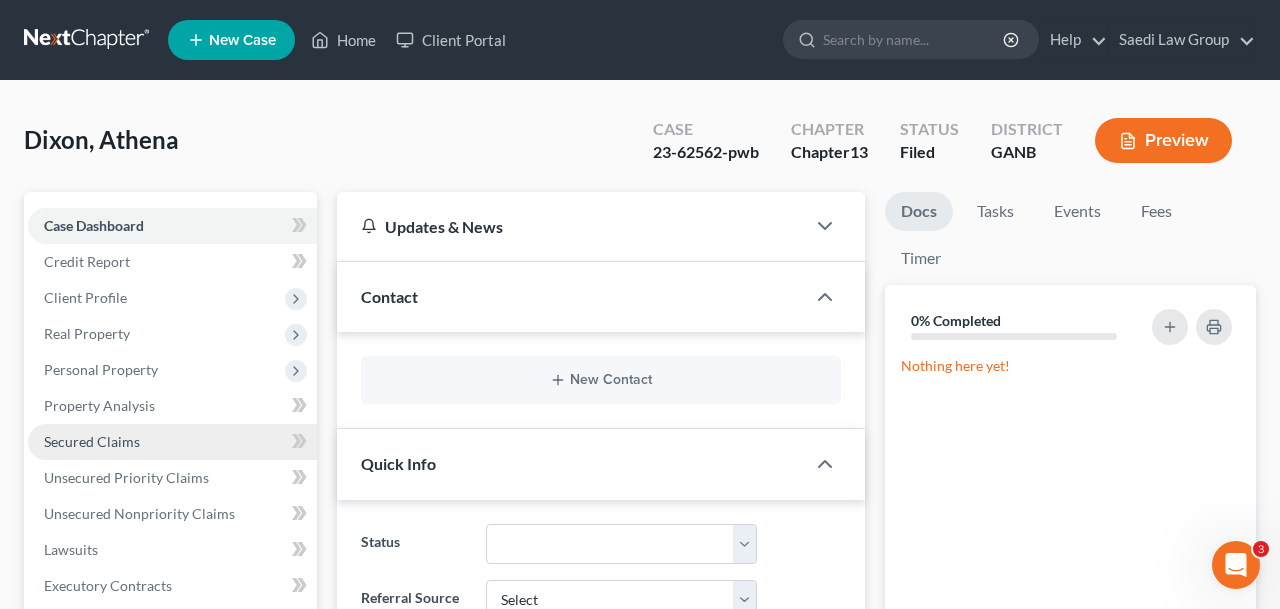 scroll, scrollTop: 672, scrollLeft: 0, axis: vertical 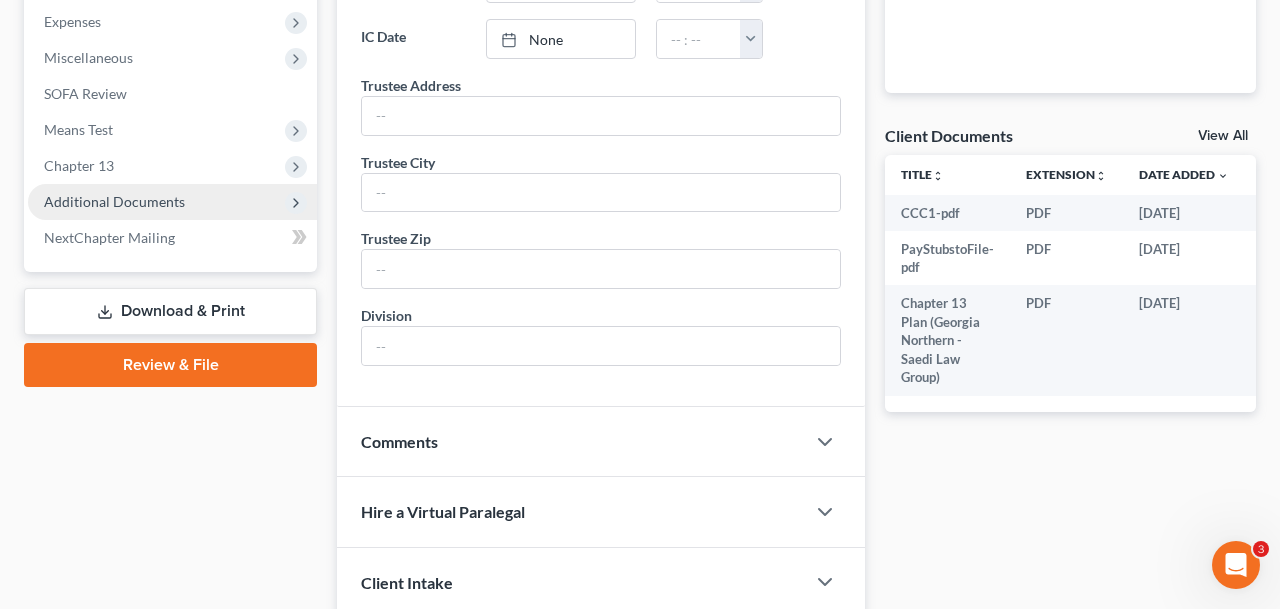 click on "Additional Documents" at bounding box center (172, 202) 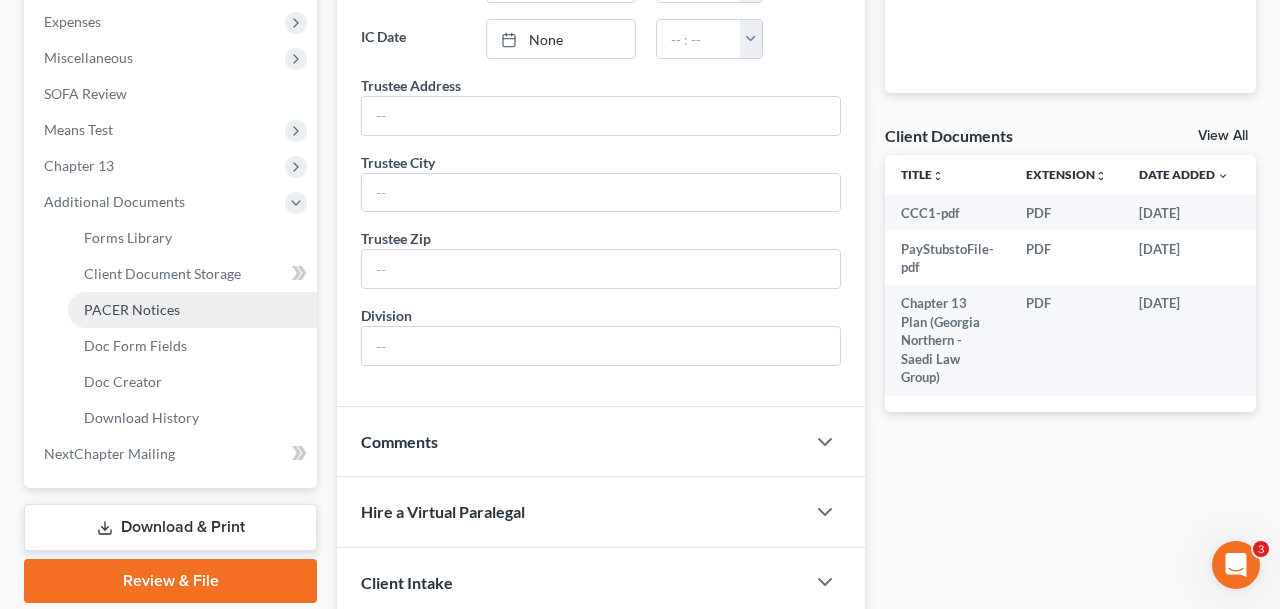 click on "PACER Notices" at bounding box center [132, 309] 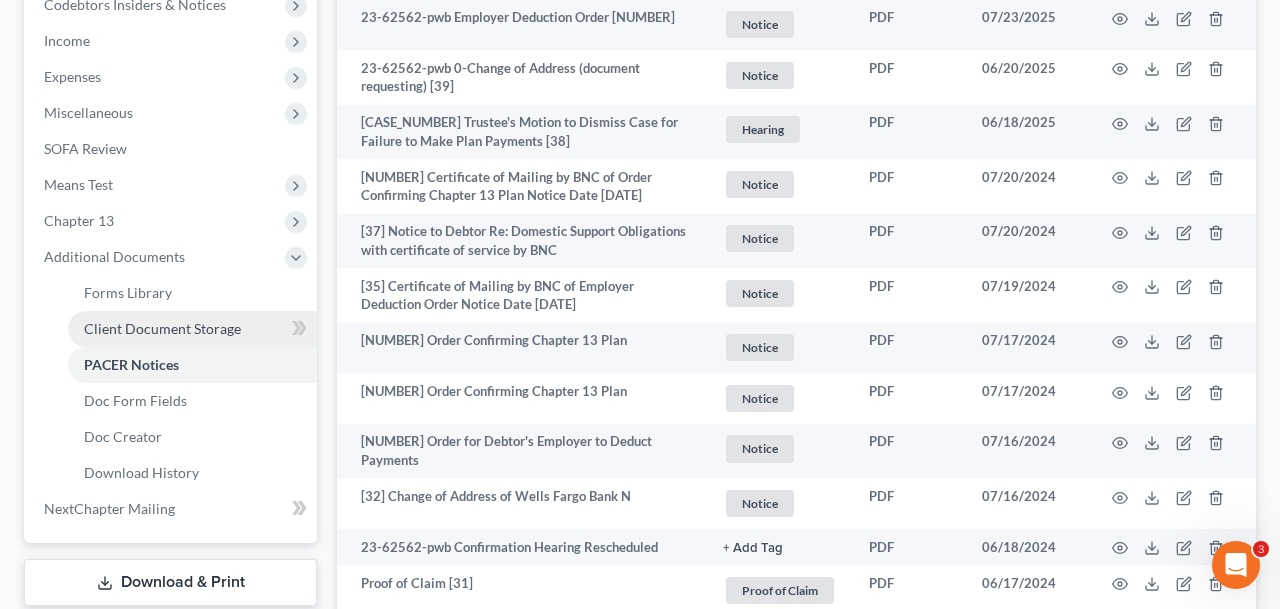 scroll, scrollTop: 781, scrollLeft: 0, axis: vertical 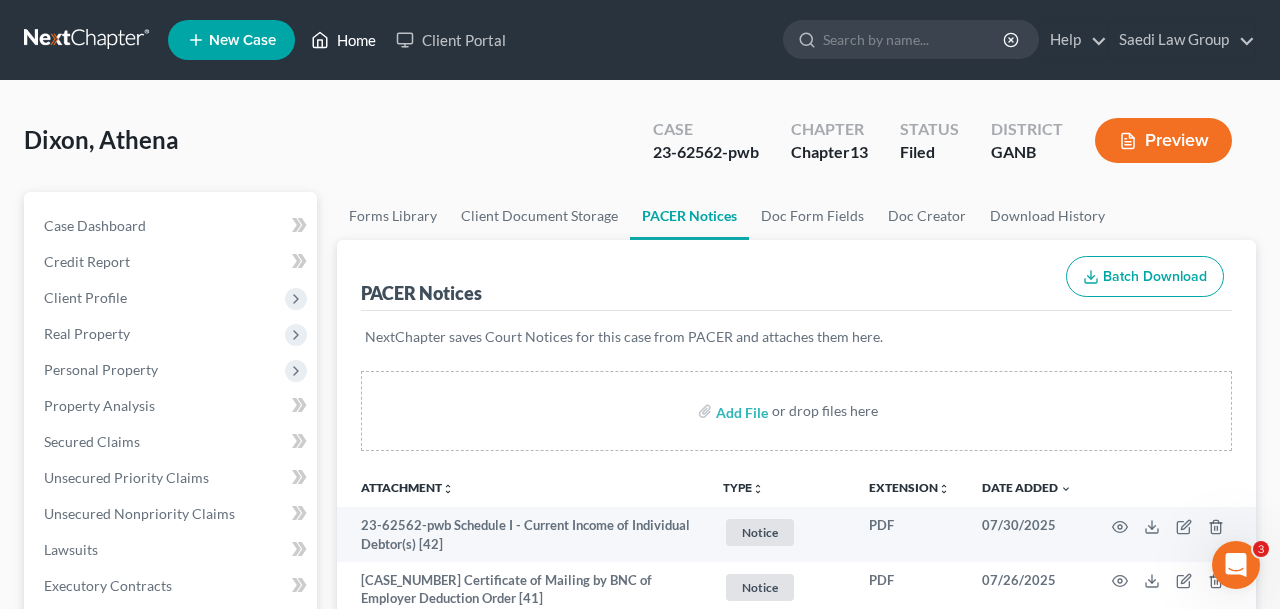 click on "Home" at bounding box center [343, 40] 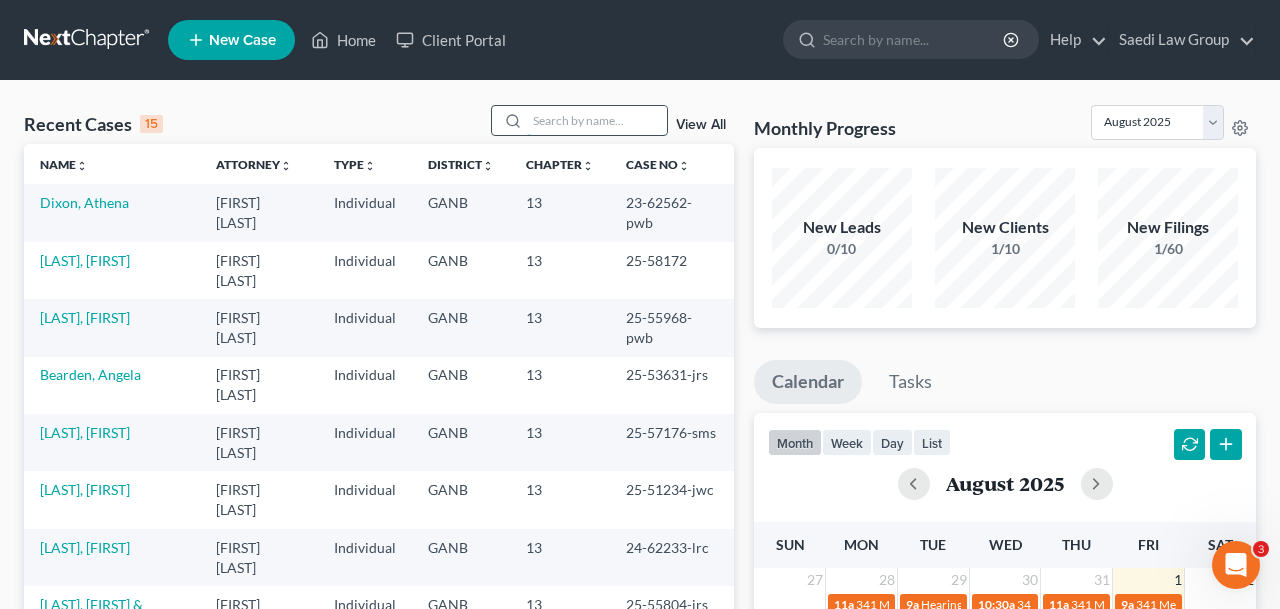 click at bounding box center (597, 120) 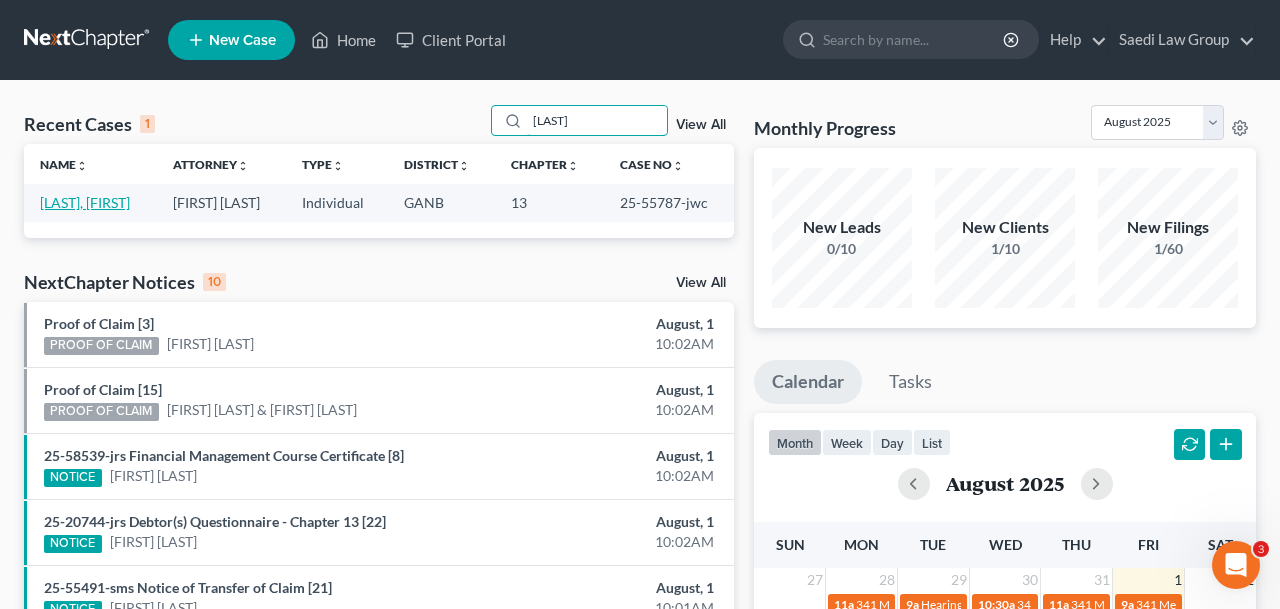 type on "[LAST]" 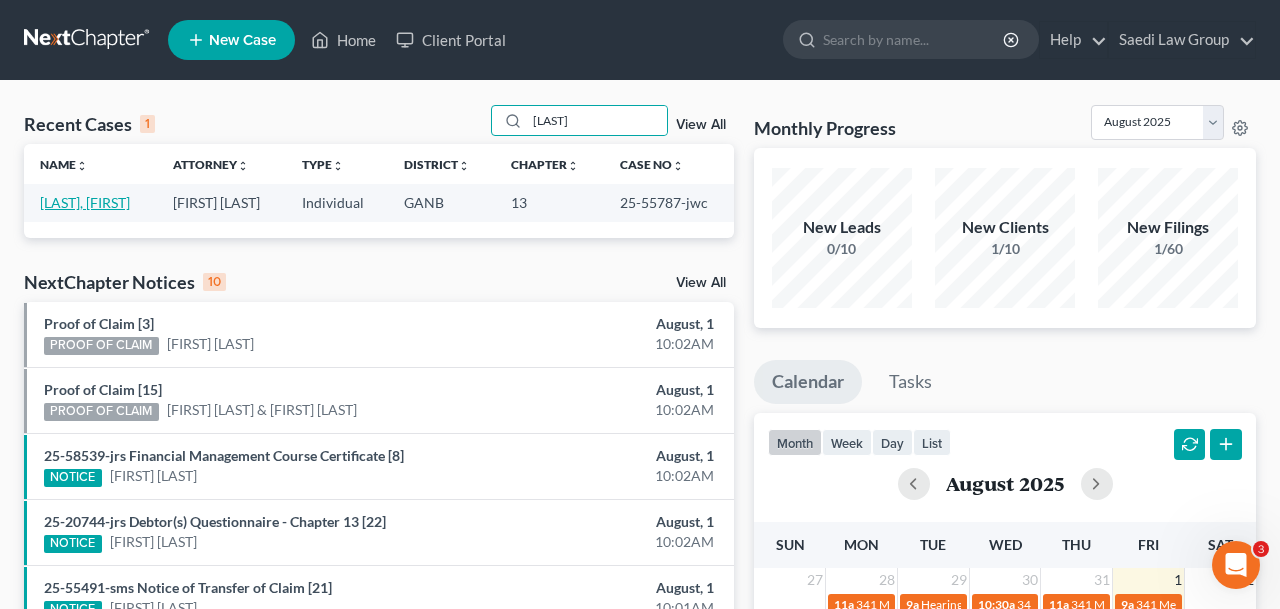 click on "[LAST], [FIRST]" at bounding box center (85, 202) 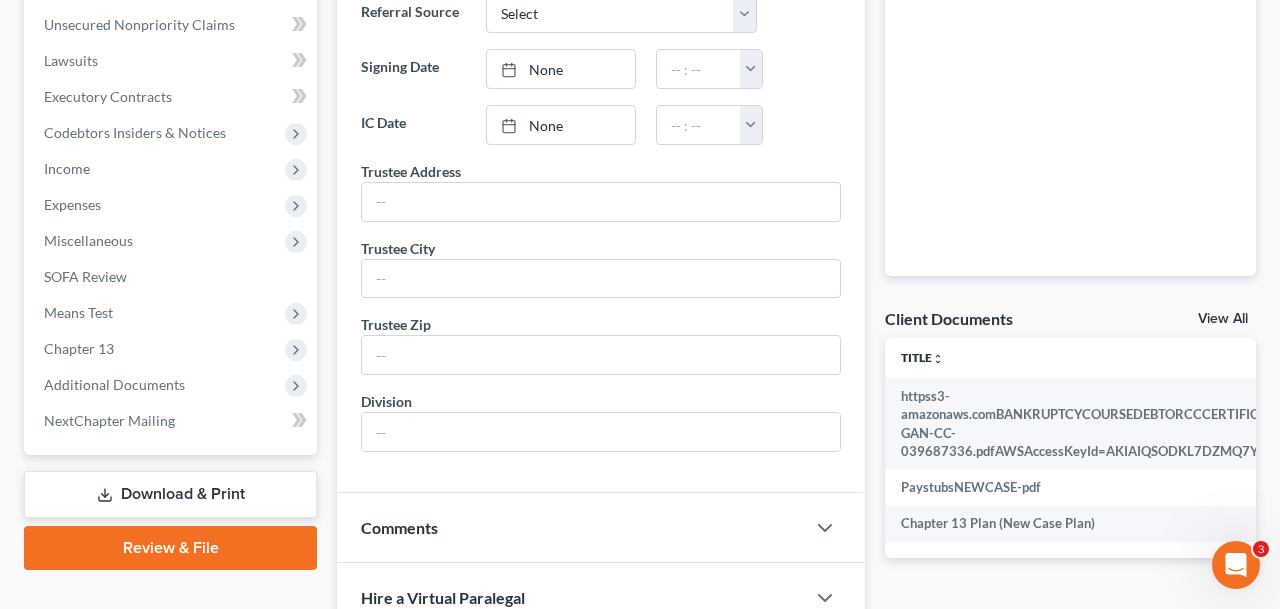 scroll, scrollTop: 643, scrollLeft: 0, axis: vertical 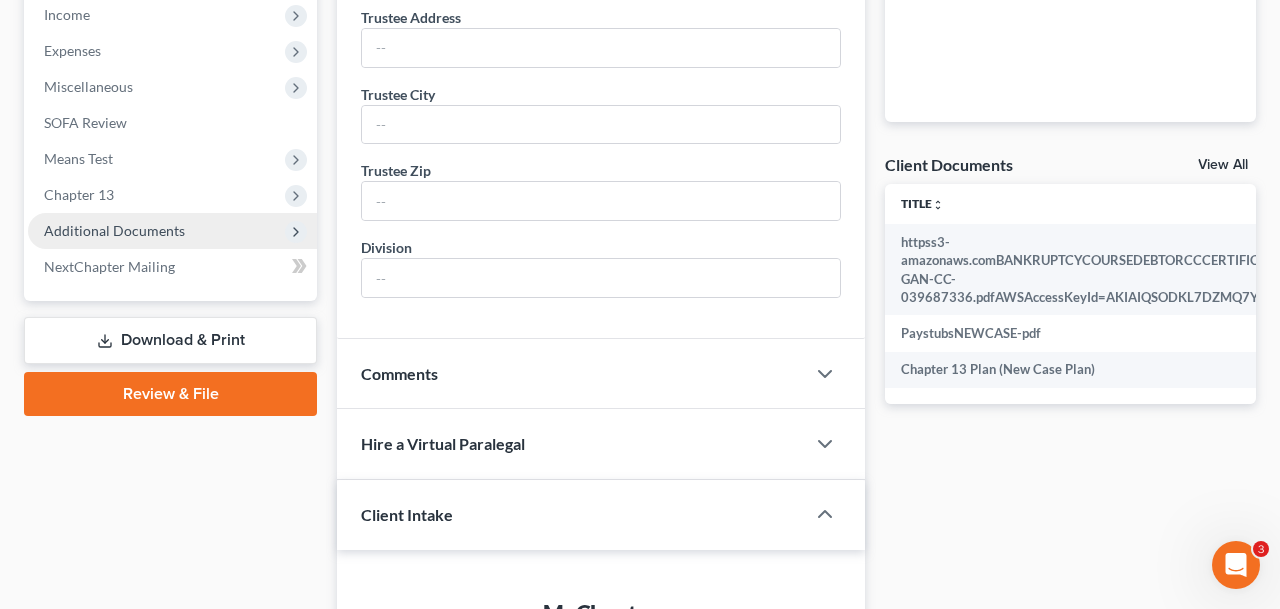click on "Additional Documents" at bounding box center [114, 230] 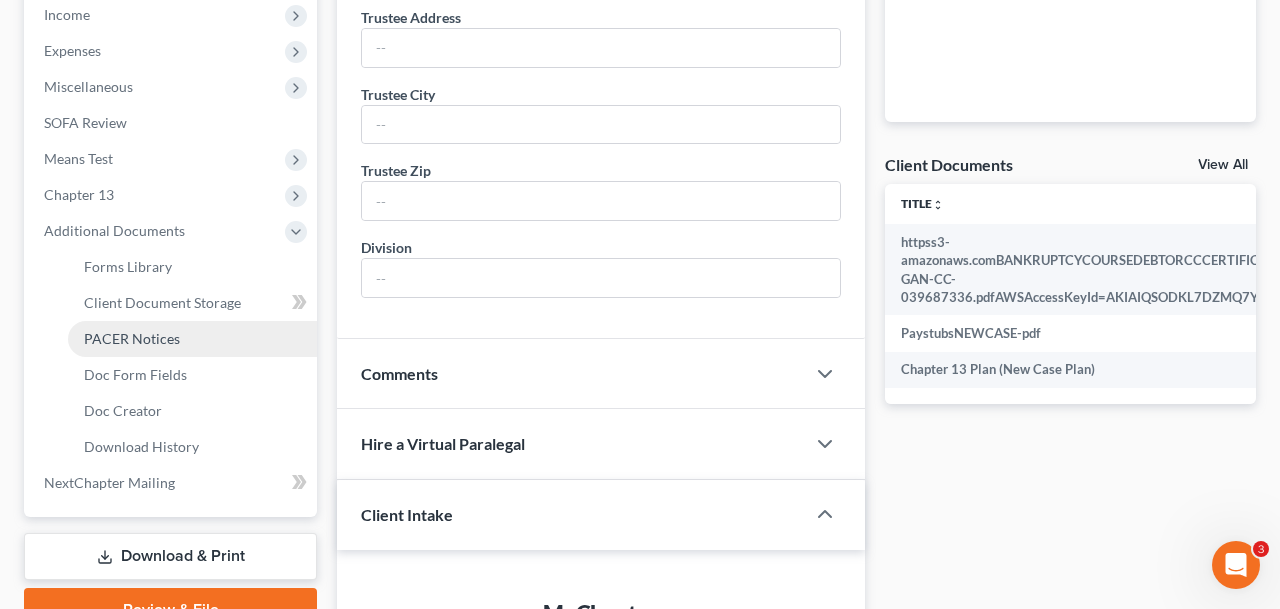 click on "PACER Notices" at bounding box center (132, 338) 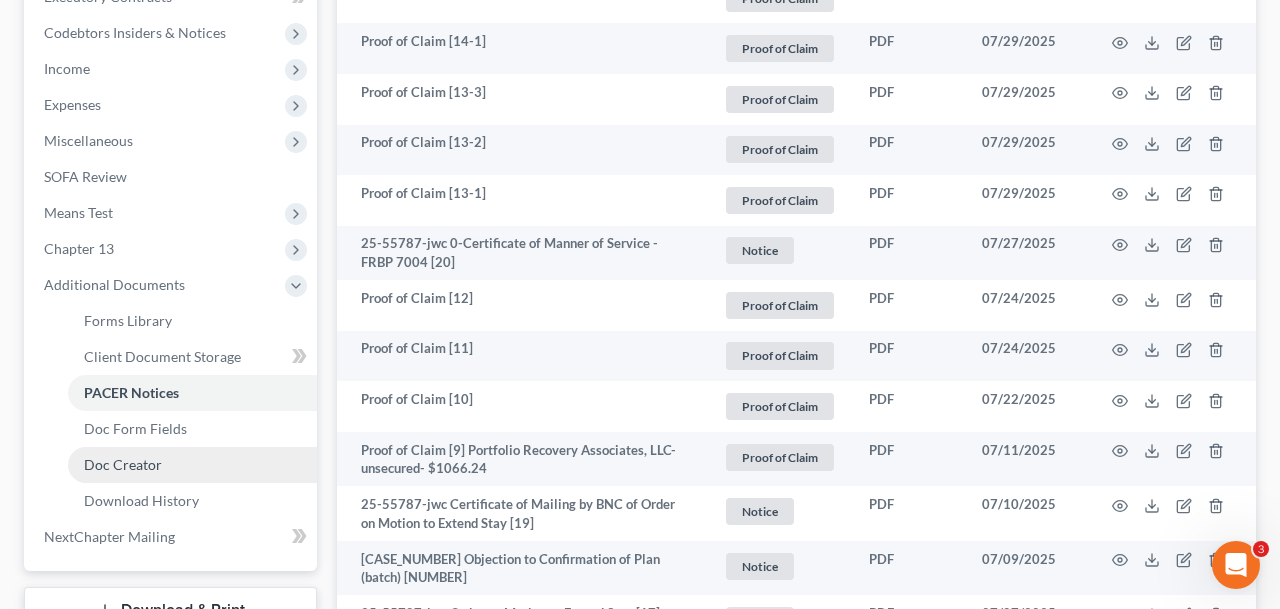 scroll, scrollTop: 586, scrollLeft: 0, axis: vertical 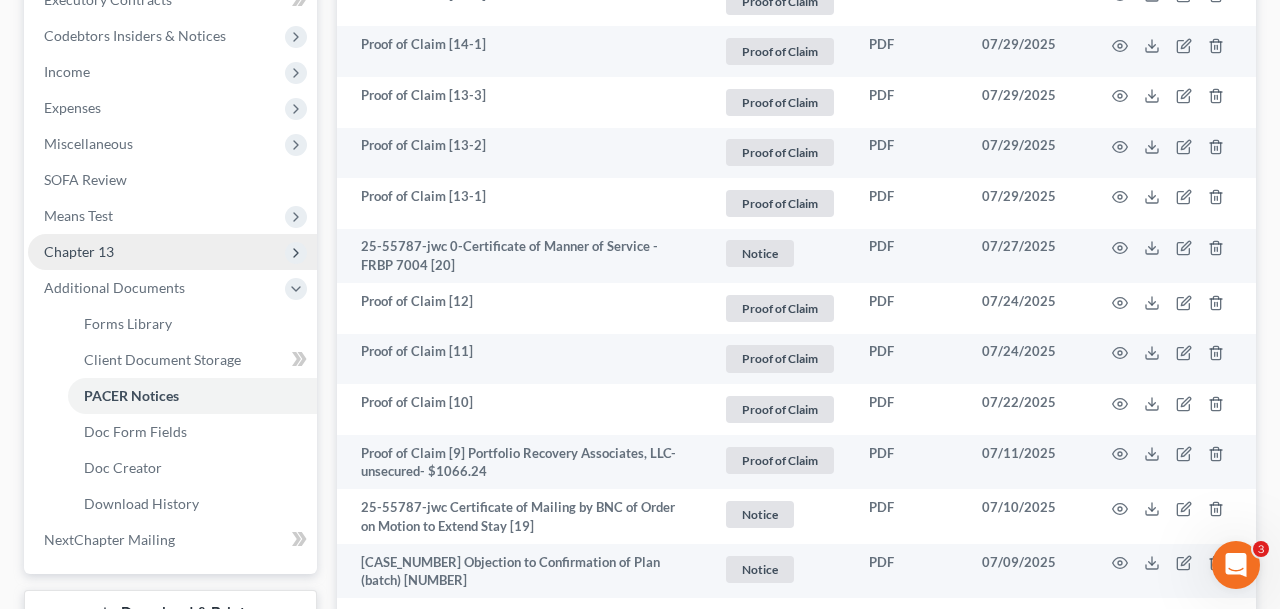 click on "Chapter 13" at bounding box center (172, 252) 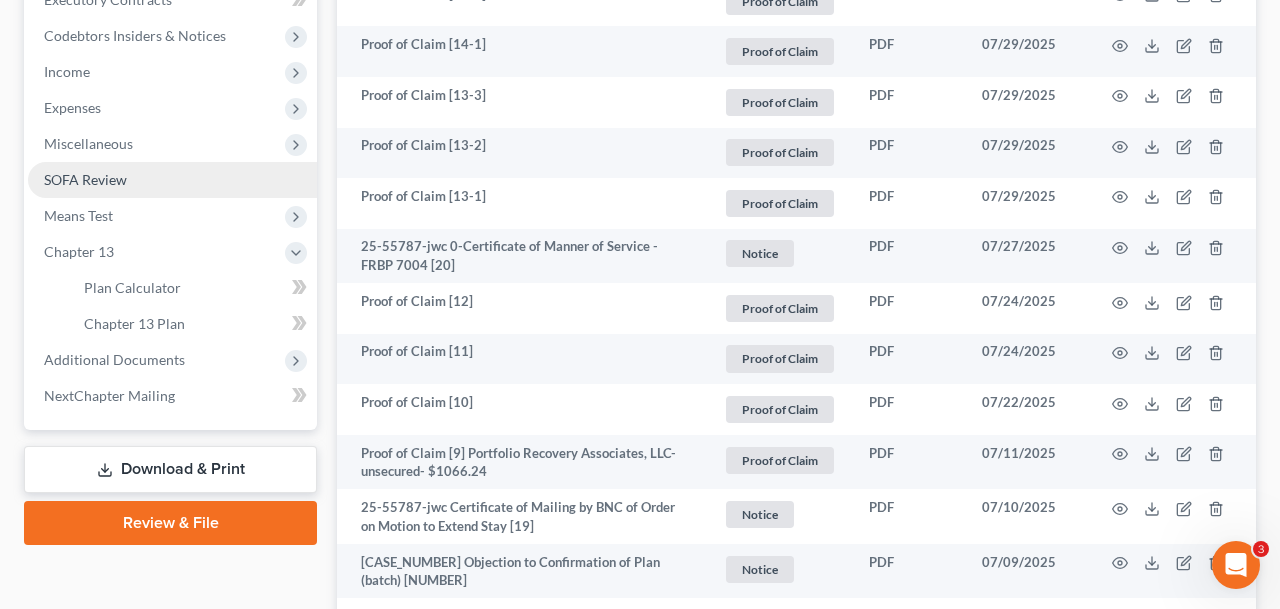 click on "SOFA Review" at bounding box center (85, 179) 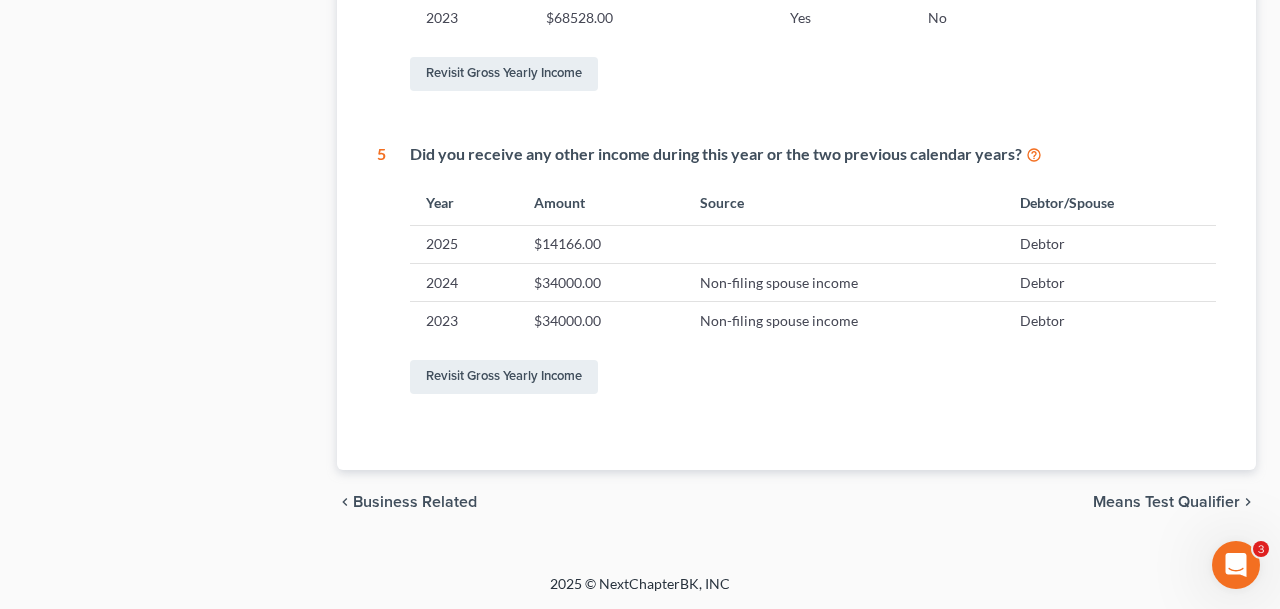 scroll, scrollTop: 0, scrollLeft: 0, axis: both 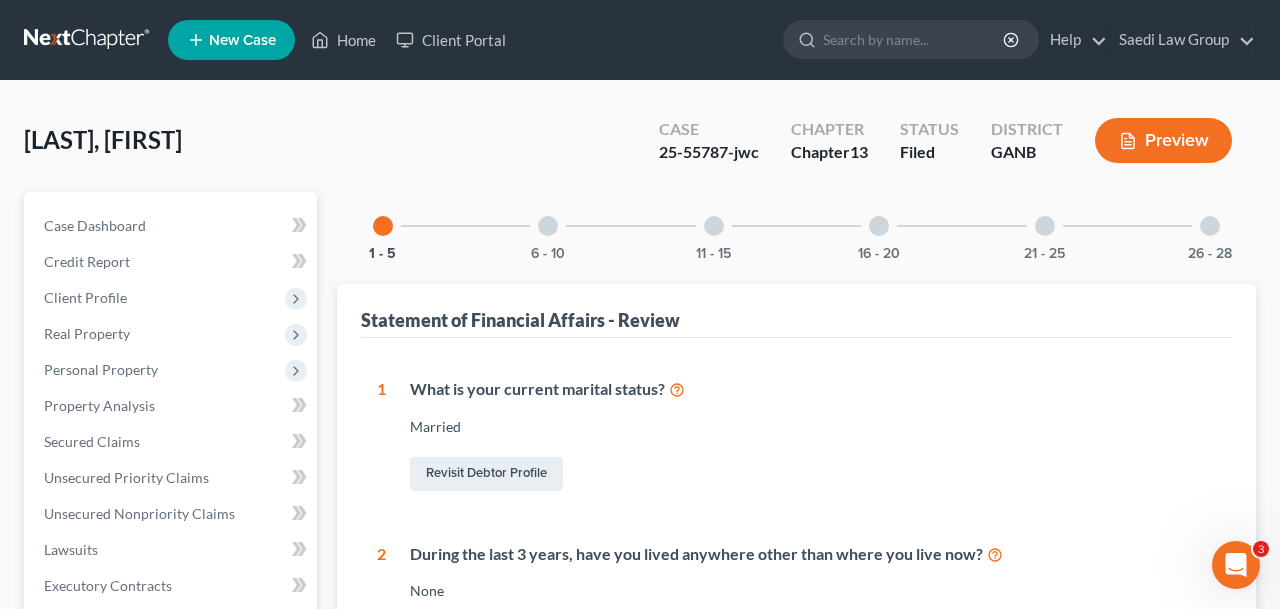 click on "26 - 28" at bounding box center (1210, 226) 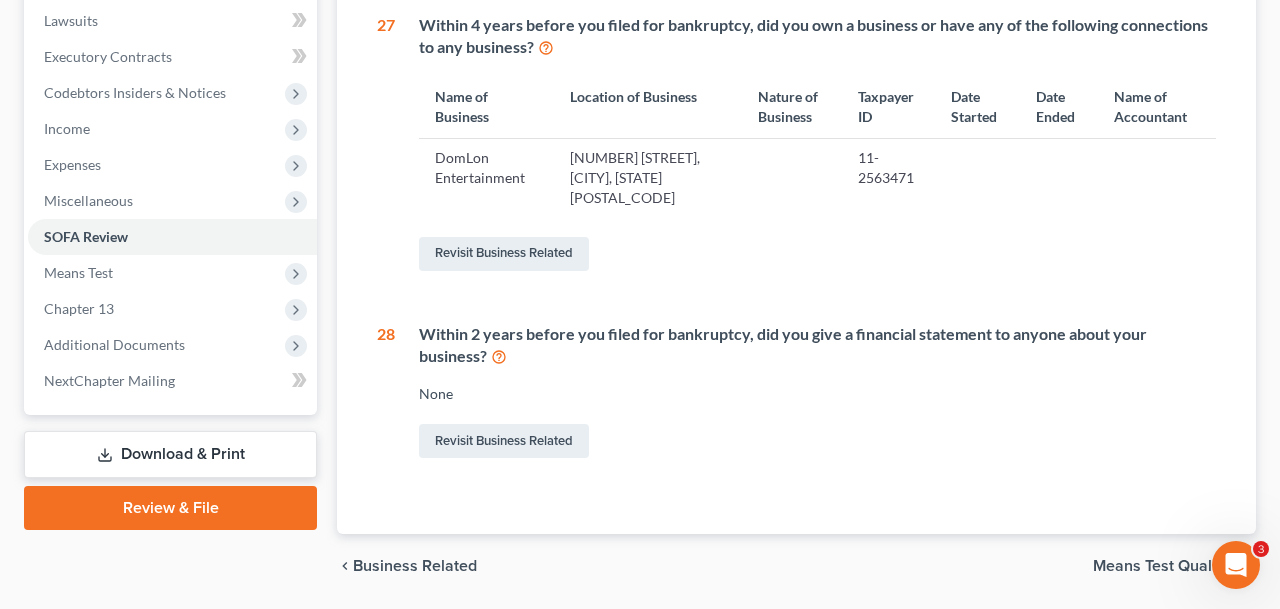 scroll, scrollTop: 530, scrollLeft: 0, axis: vertical 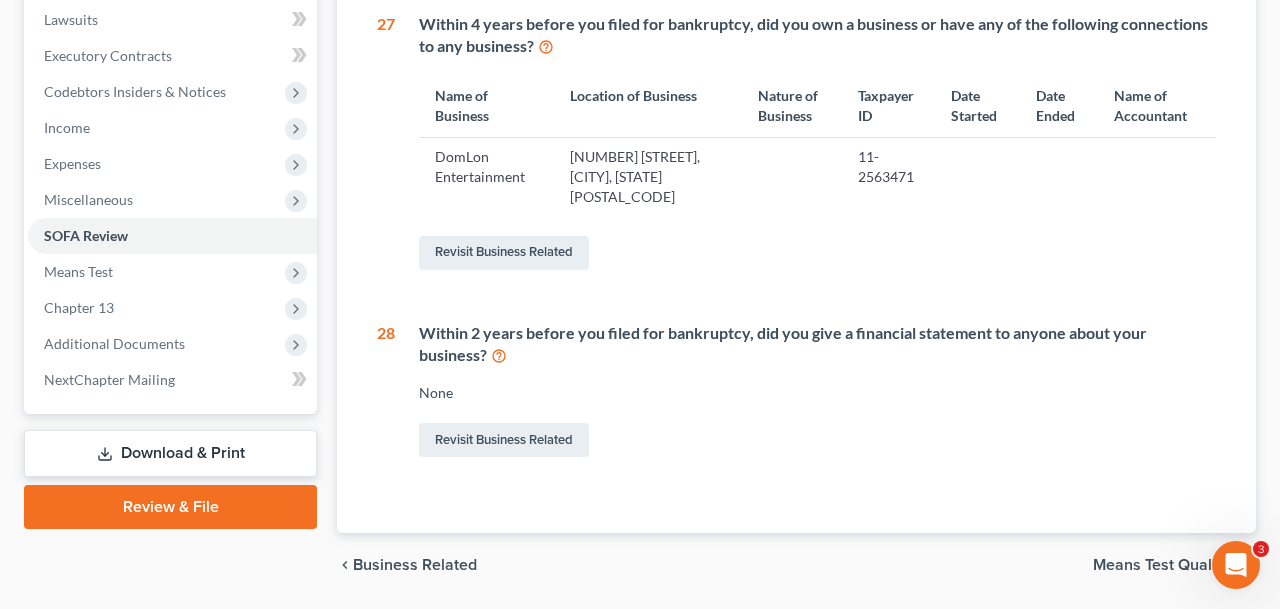 click on "Revisit Business Related" at bounding box center [817, 253] 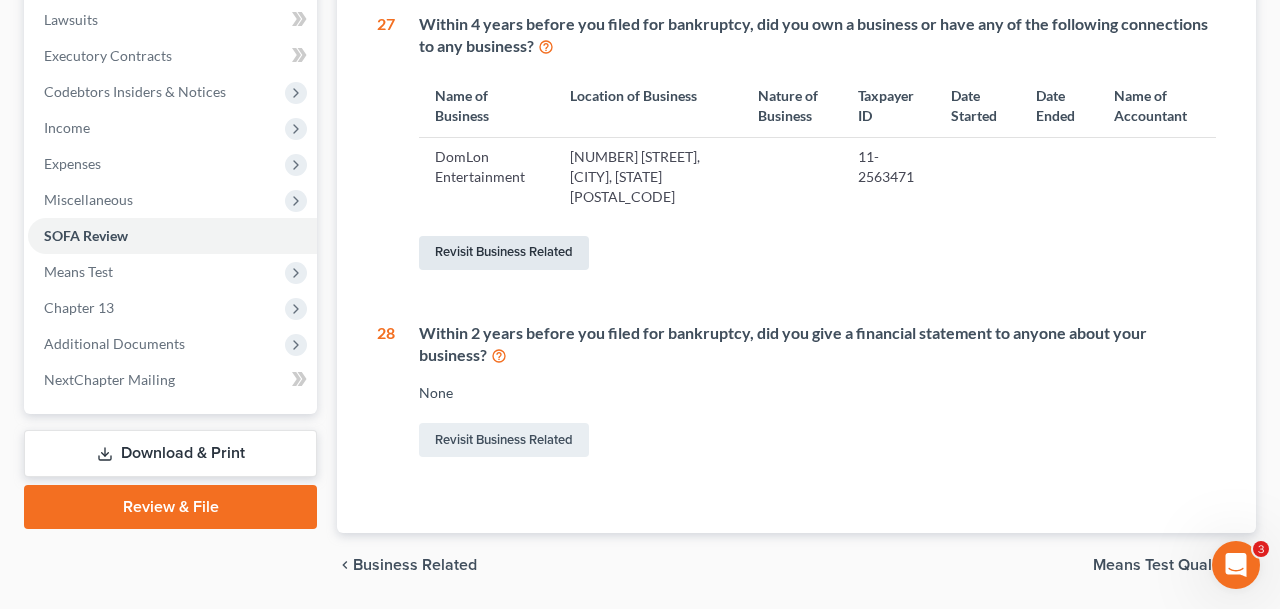 click on "Revisit Business Related" at bounding box center (504, 253) 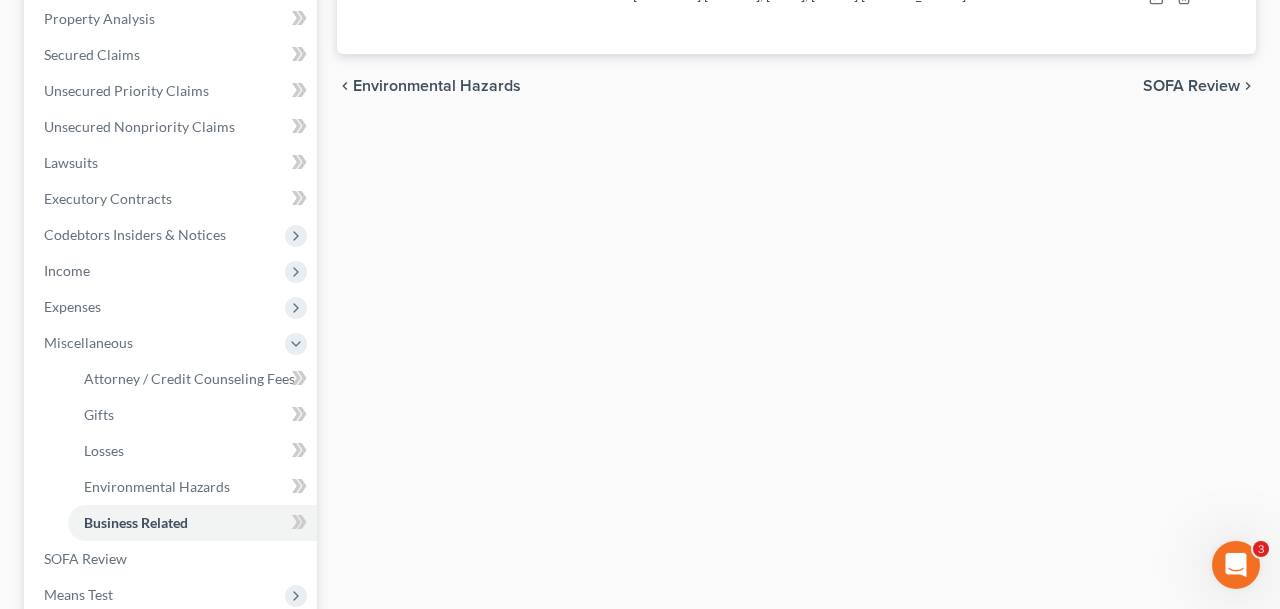 scroll, scrollTop: 0, scrollLeft: 0, axis: both 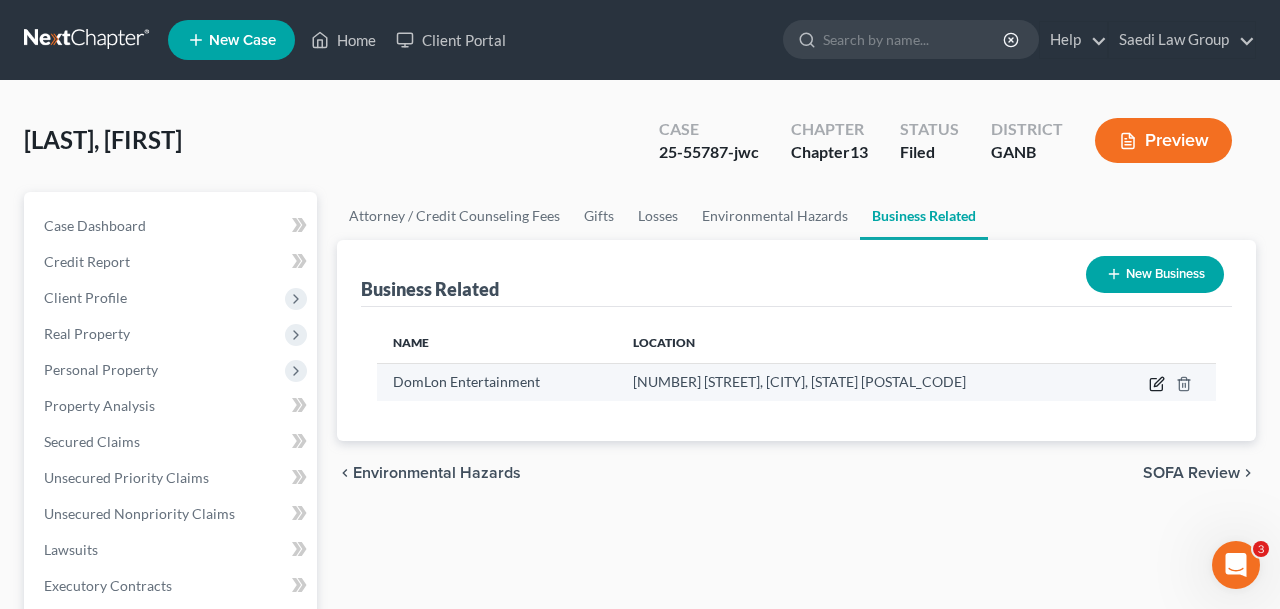 click 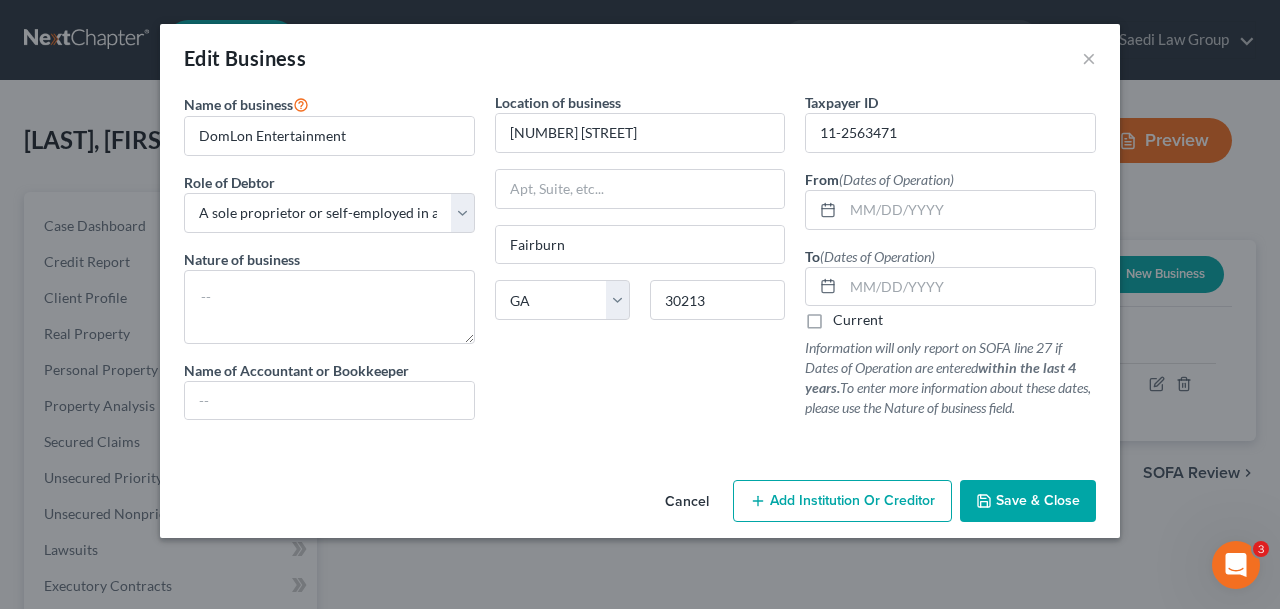 click on "Current" at bounding box center (858, 320) 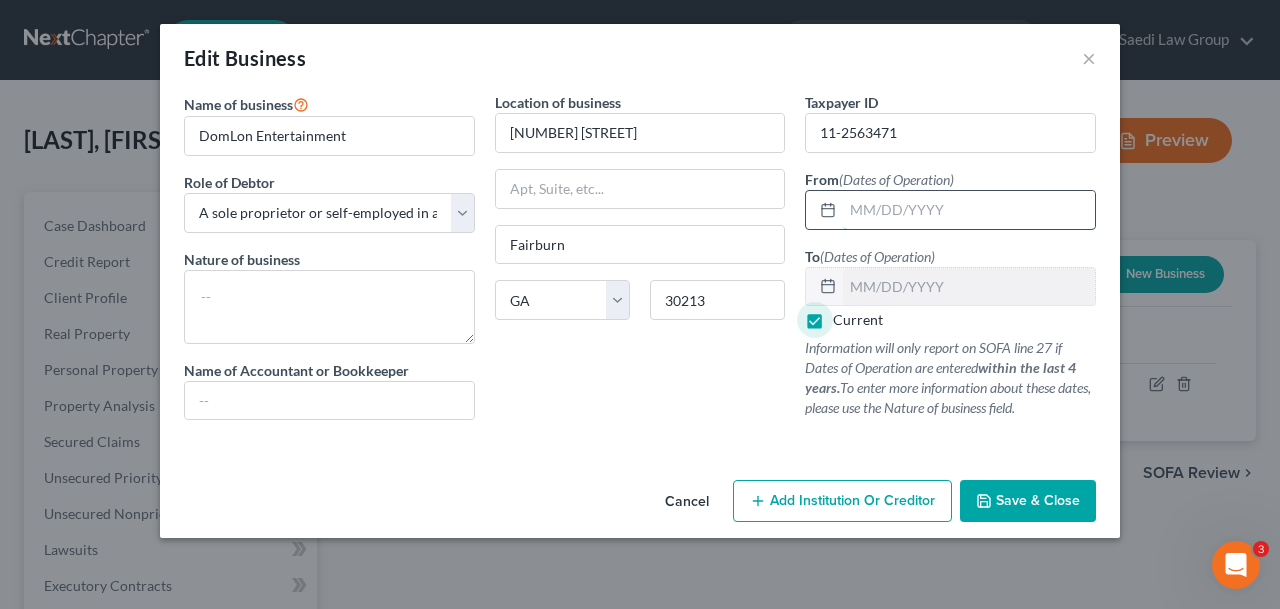 click at bounding box center (969, 210) 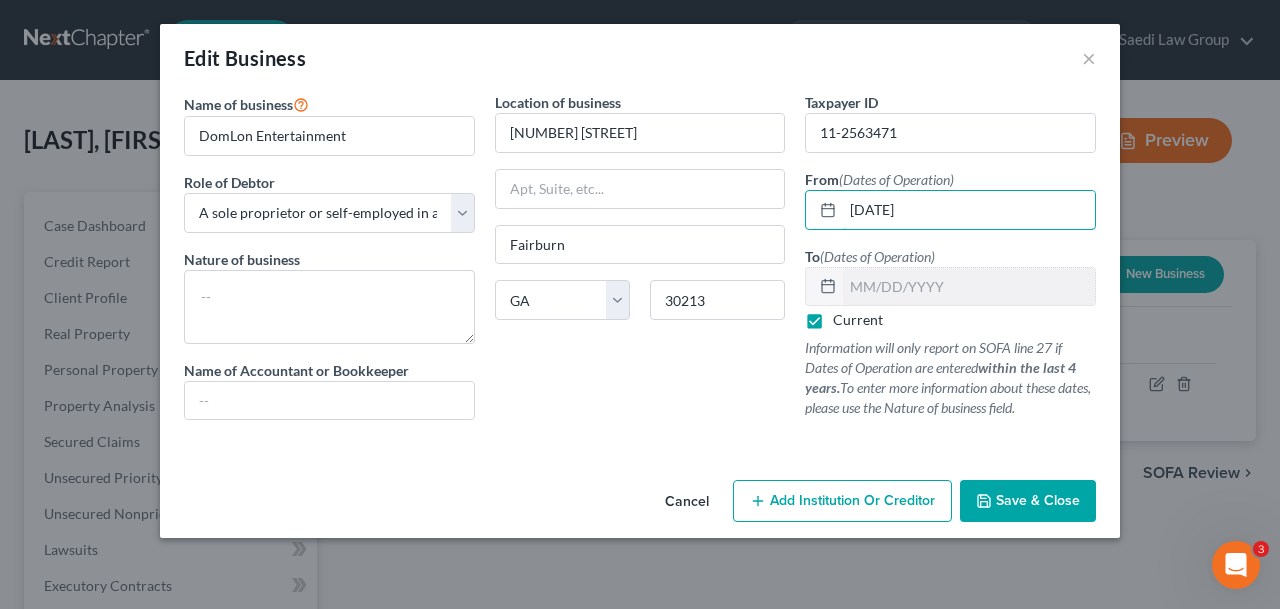 type on "[DATE]" 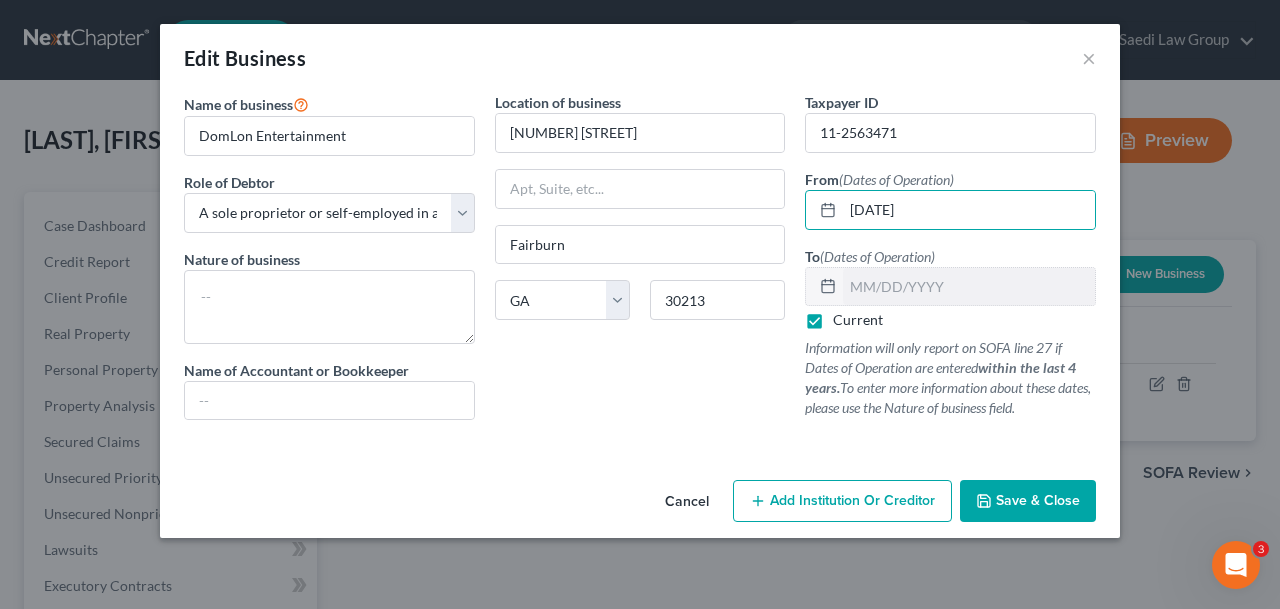 click on "Save & Close" at bounding box center [1038, 500] 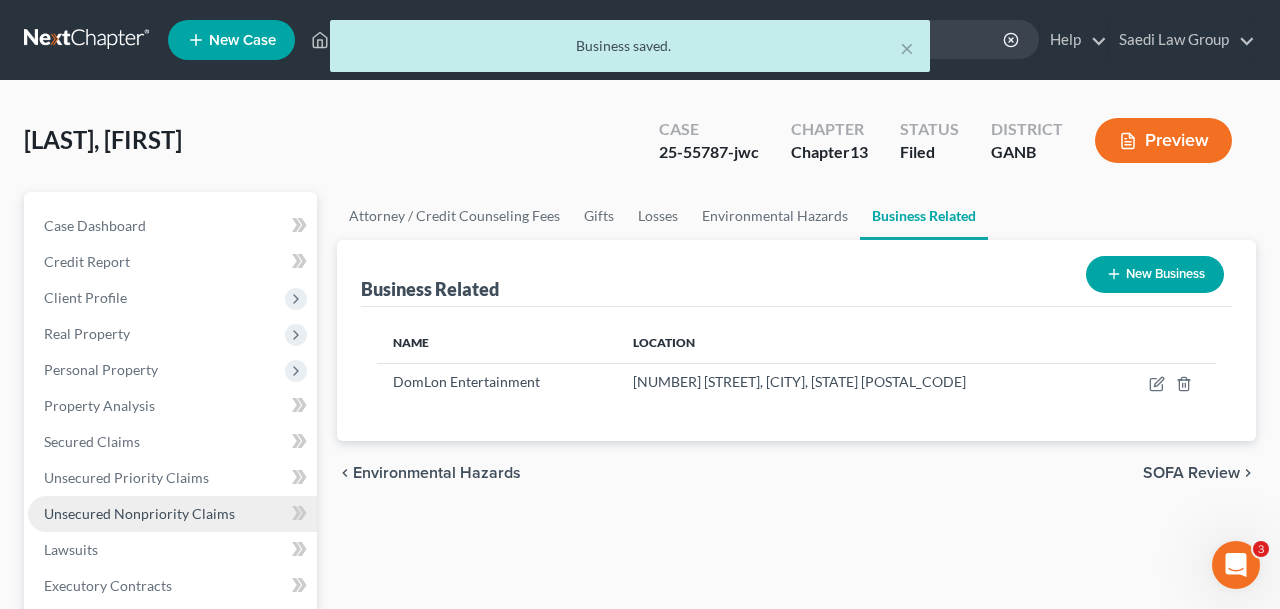 scroll, scrollTop: 704, scrollLeft: 0, axis: vertical 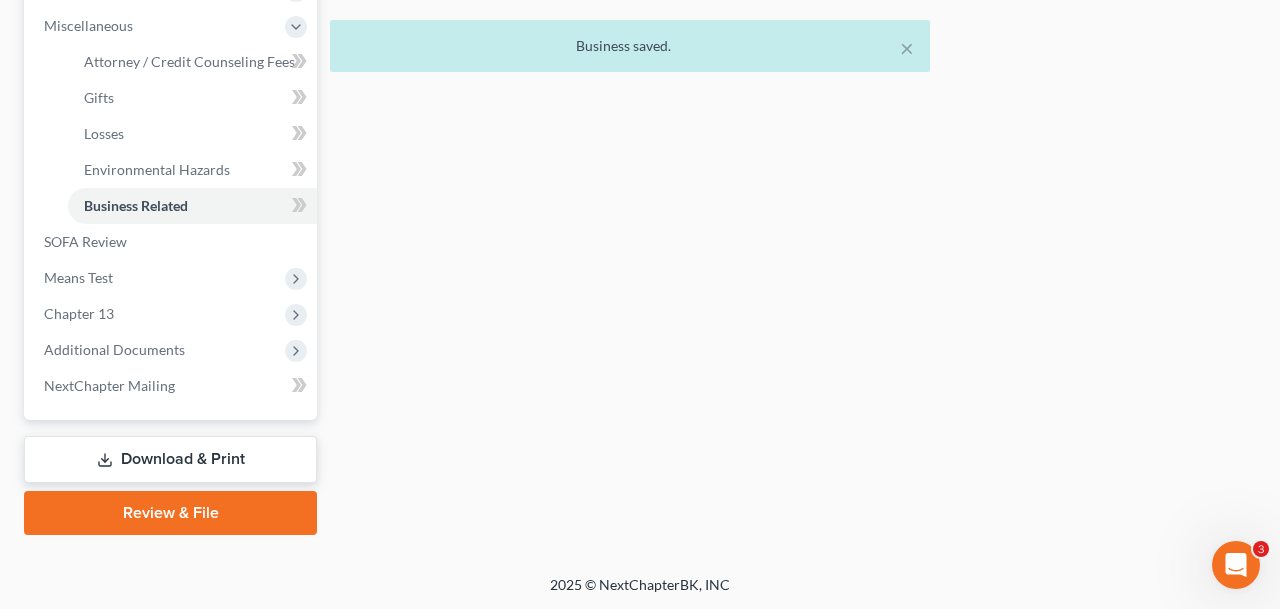 click on "Download & Print" at bounding box center (170, 459) 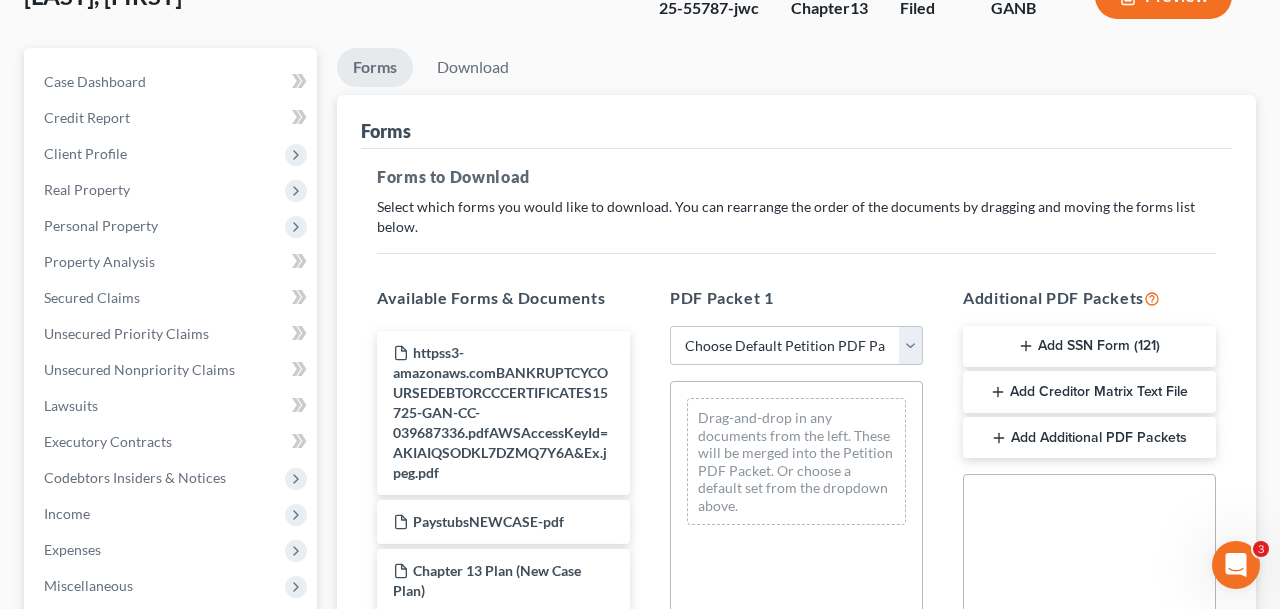 scroll, scrollTop: 163, scrollLeft: 0, axis: vertical 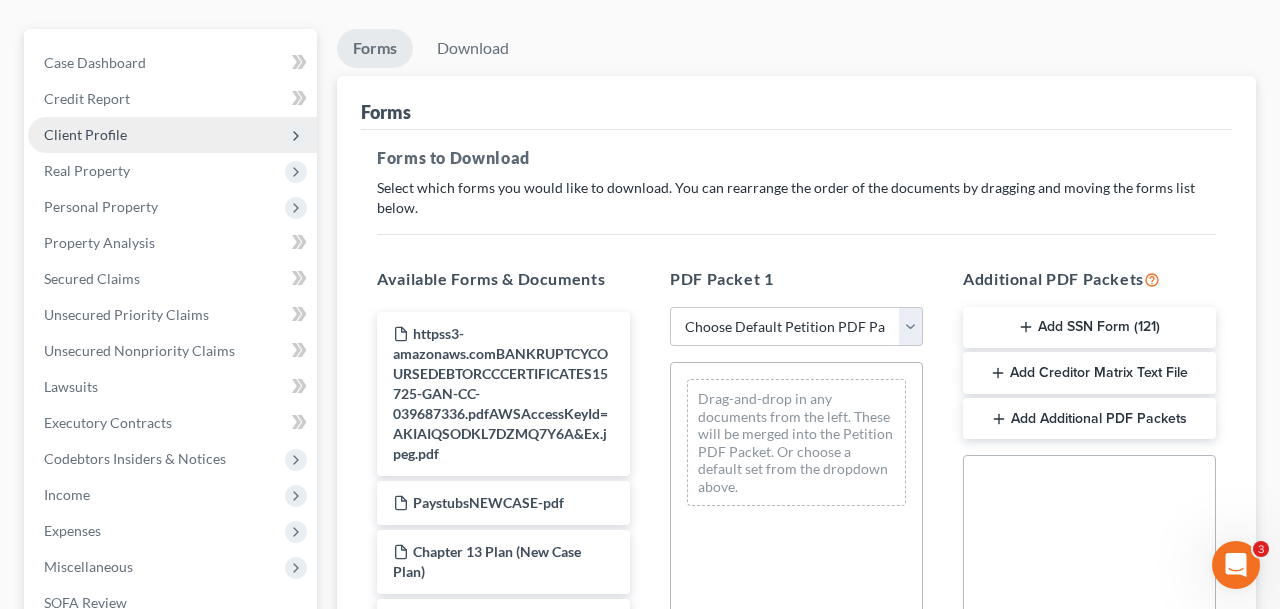 click on "Client Profile" at bounding box center (172, 135) 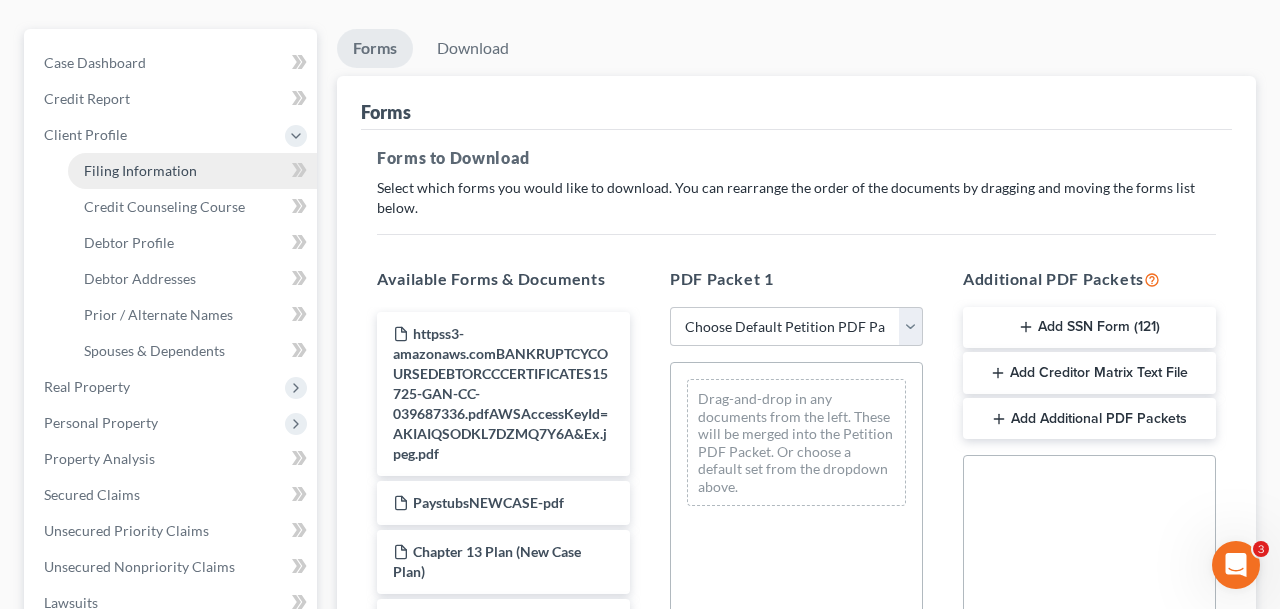 click on "Filing Information" at bounding box center [140, 170] 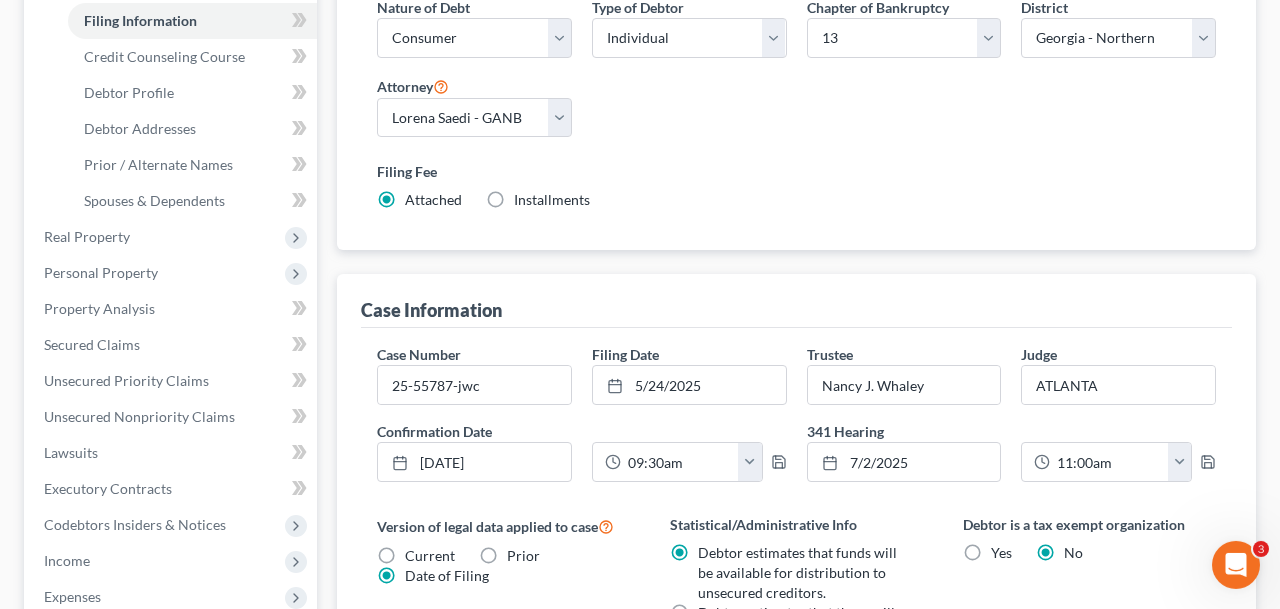 scroll, scrollTop: 0, scrollLeft: 0, axis: both 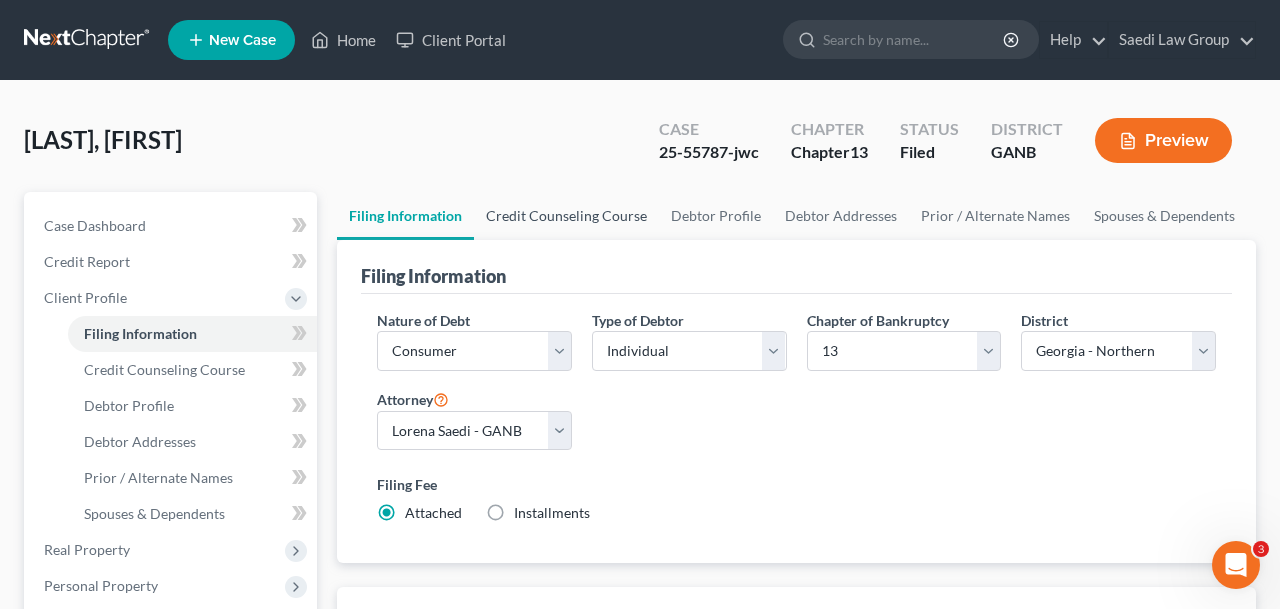 click on "Credit Counseling Course" at bounding box center [566, 216] 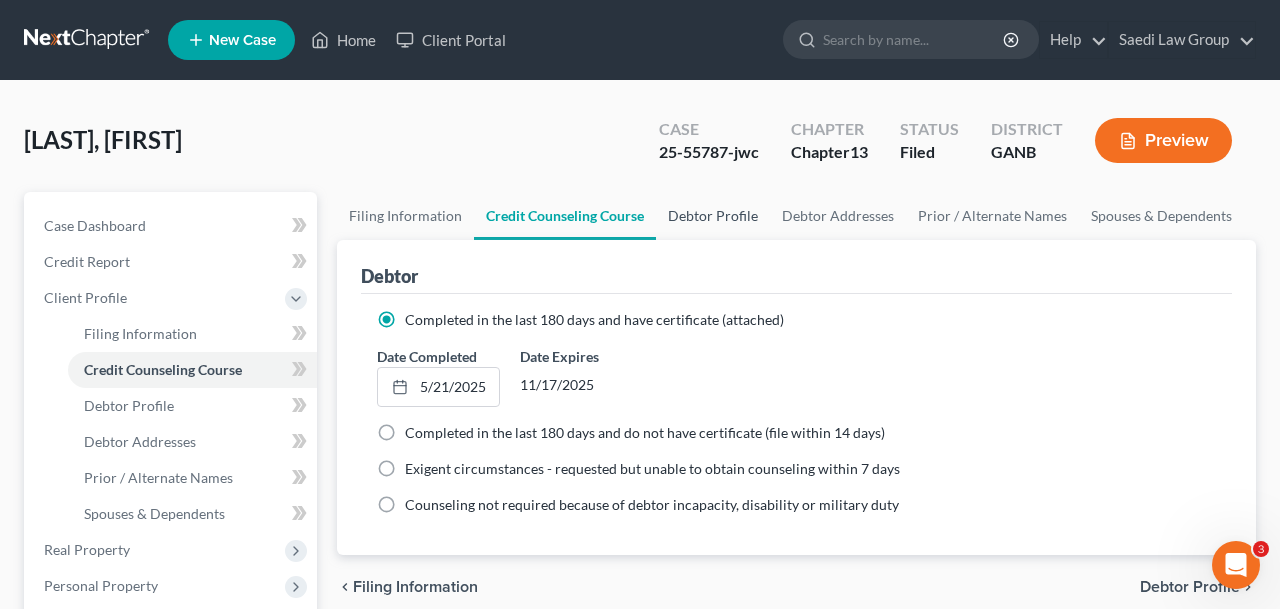 click on "Debtor Profile" at bounding box center (713, 216) 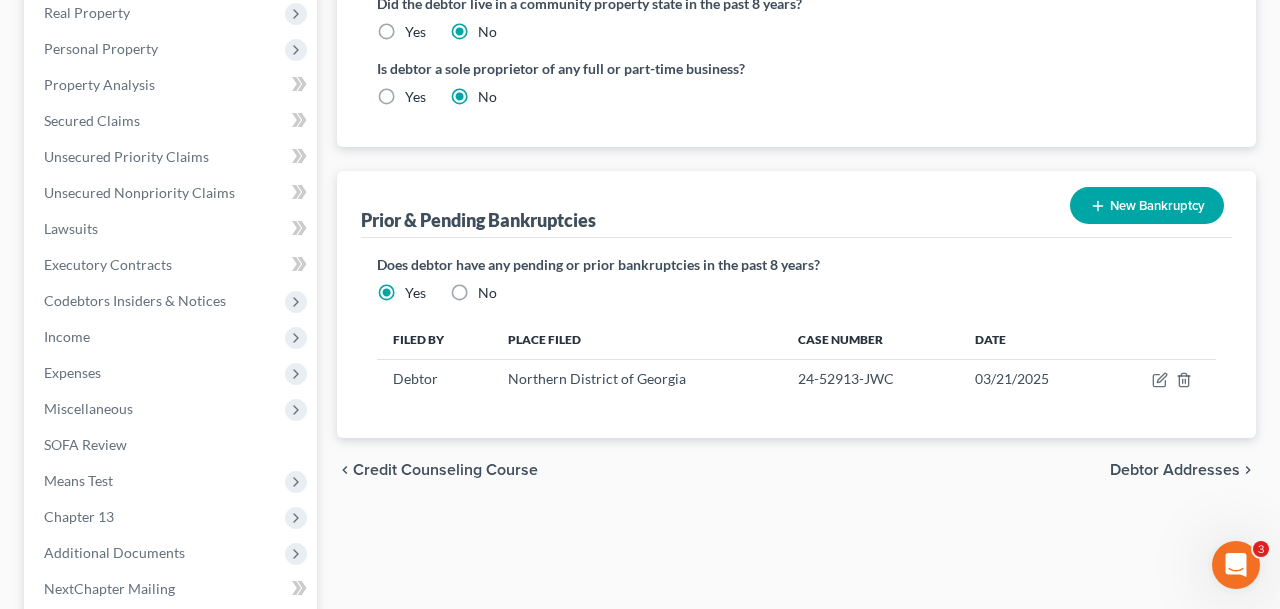 scroll, scrollTop: 613, scrollLeft: 0, axis: vertical 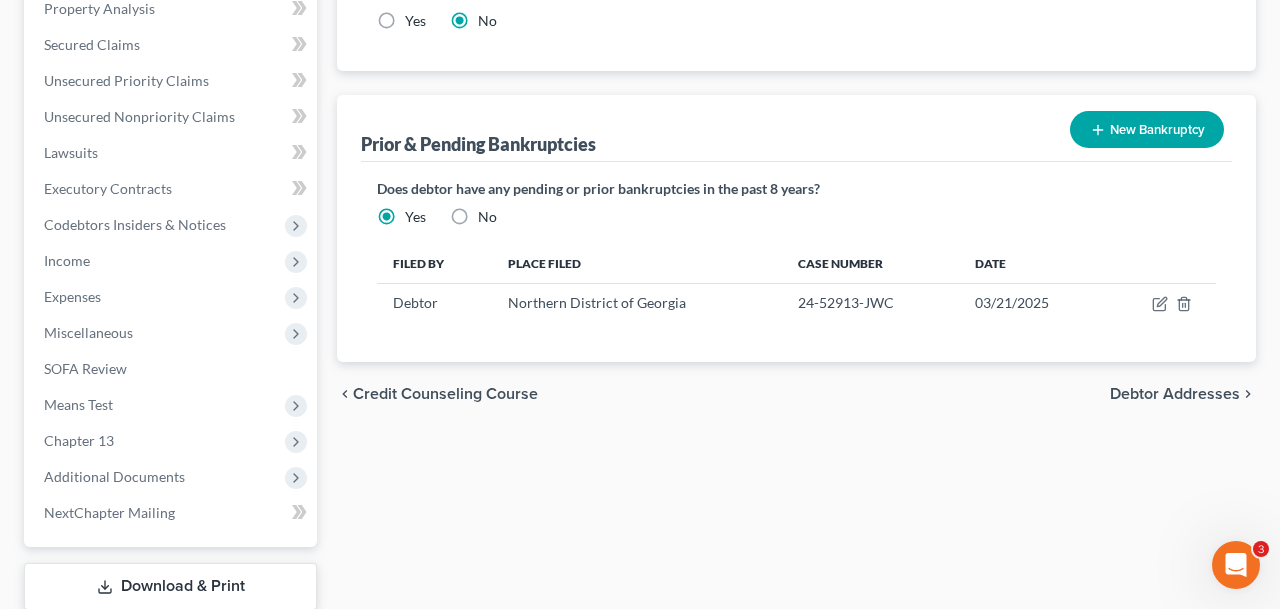click on "New Bankruptcy" at bounding box center [1147, 129] 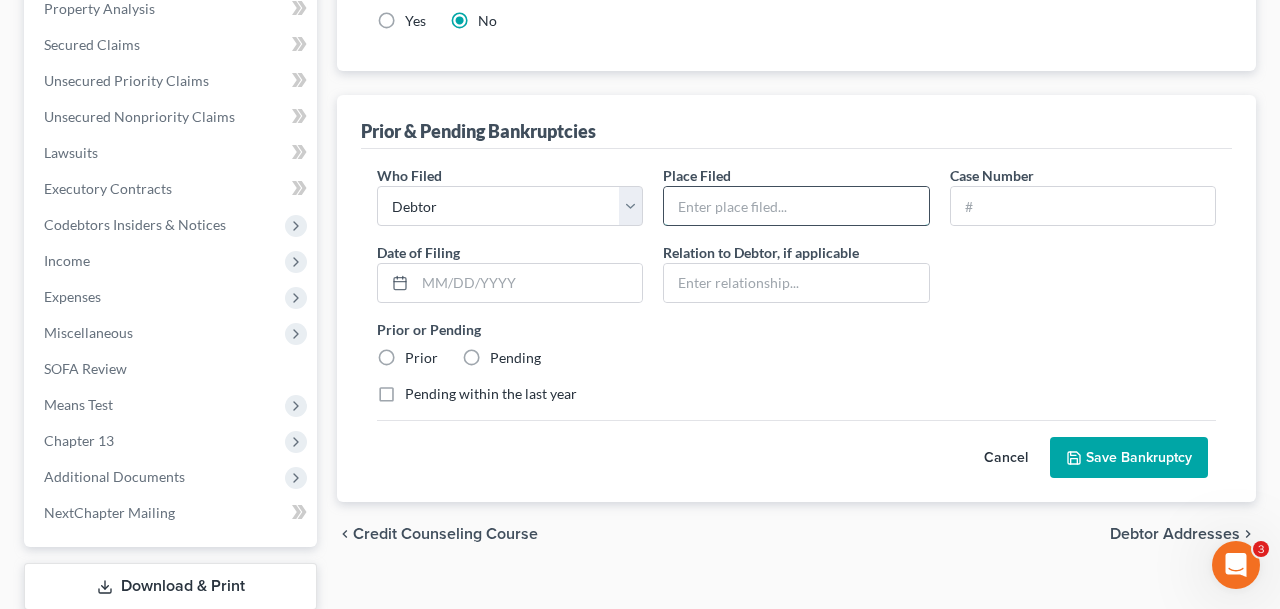 click at bounding box center [796, 206] 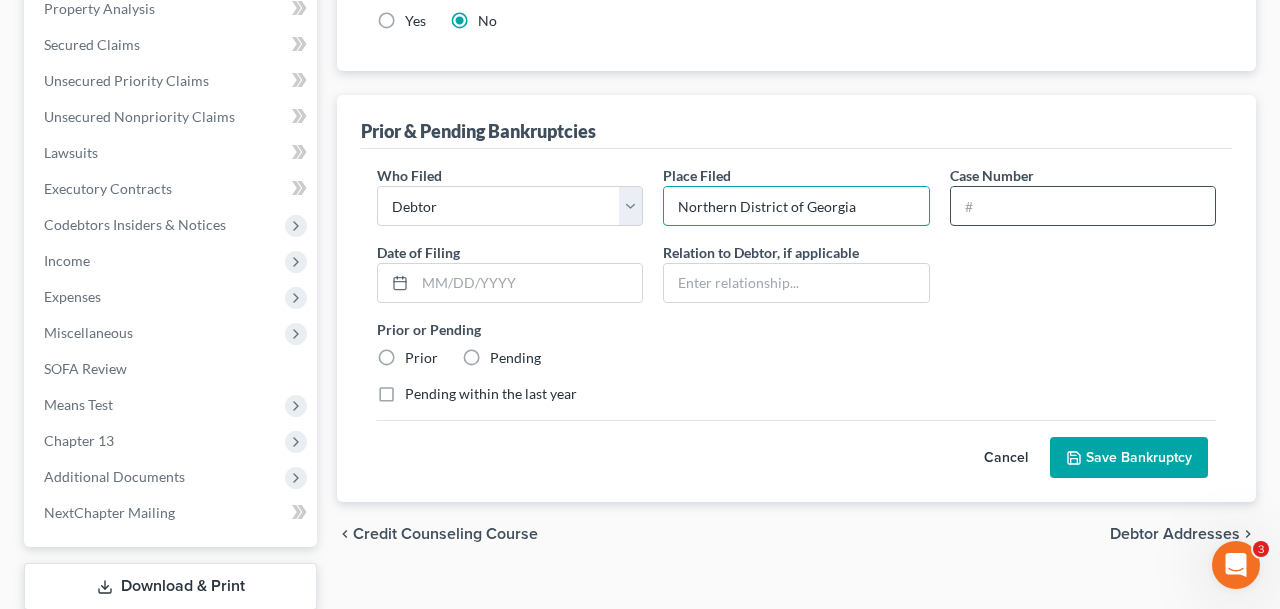 type on "Northern District of Georgia" 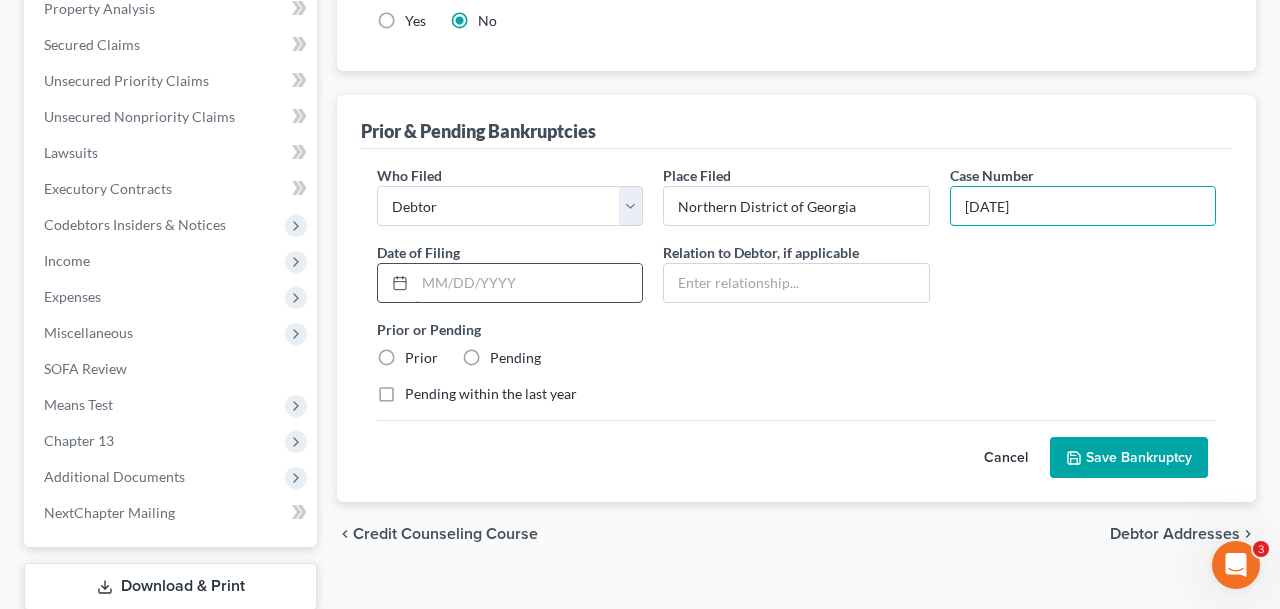 type on "[DATE]" 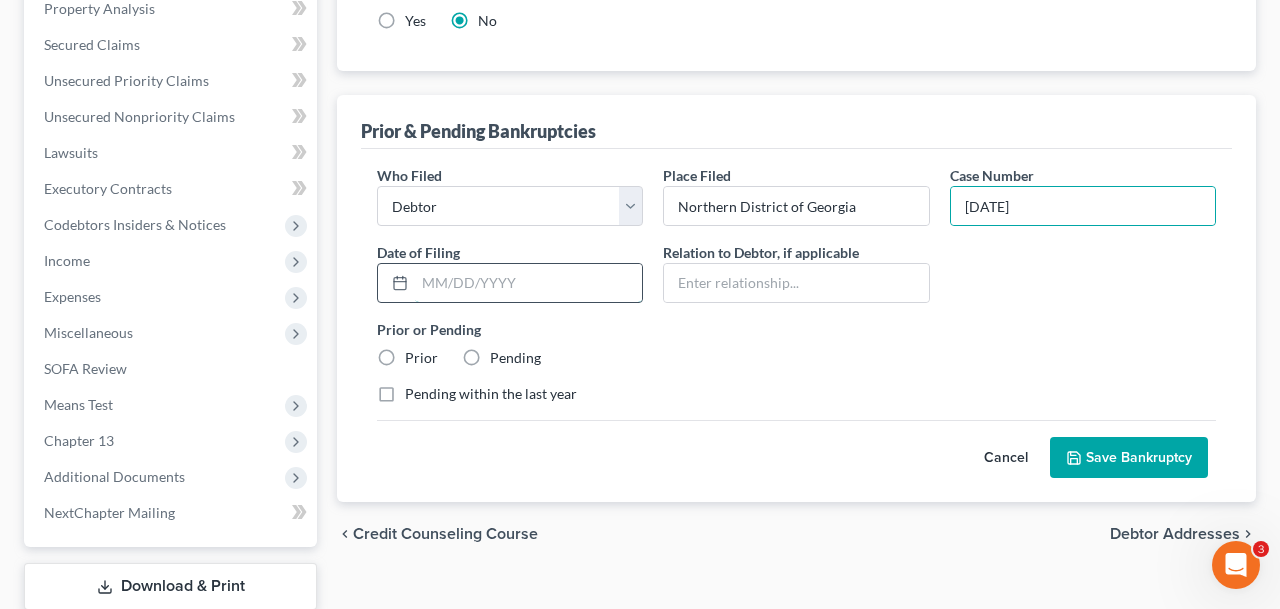click at bounding box center (528, 283) 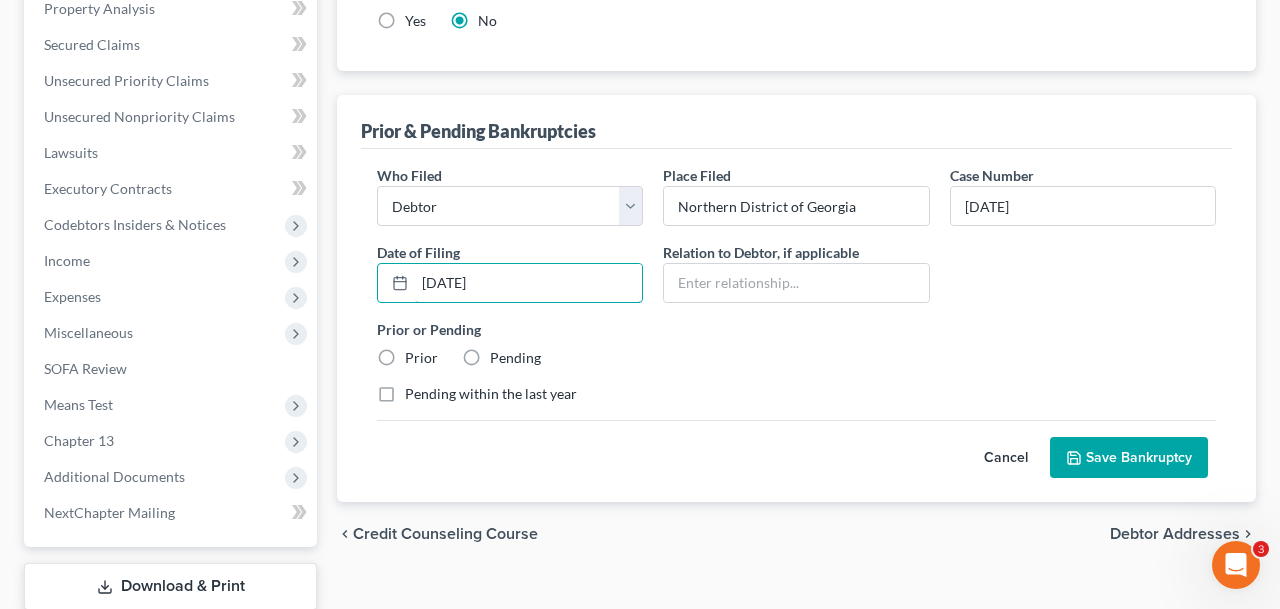 type on "[DATE]" 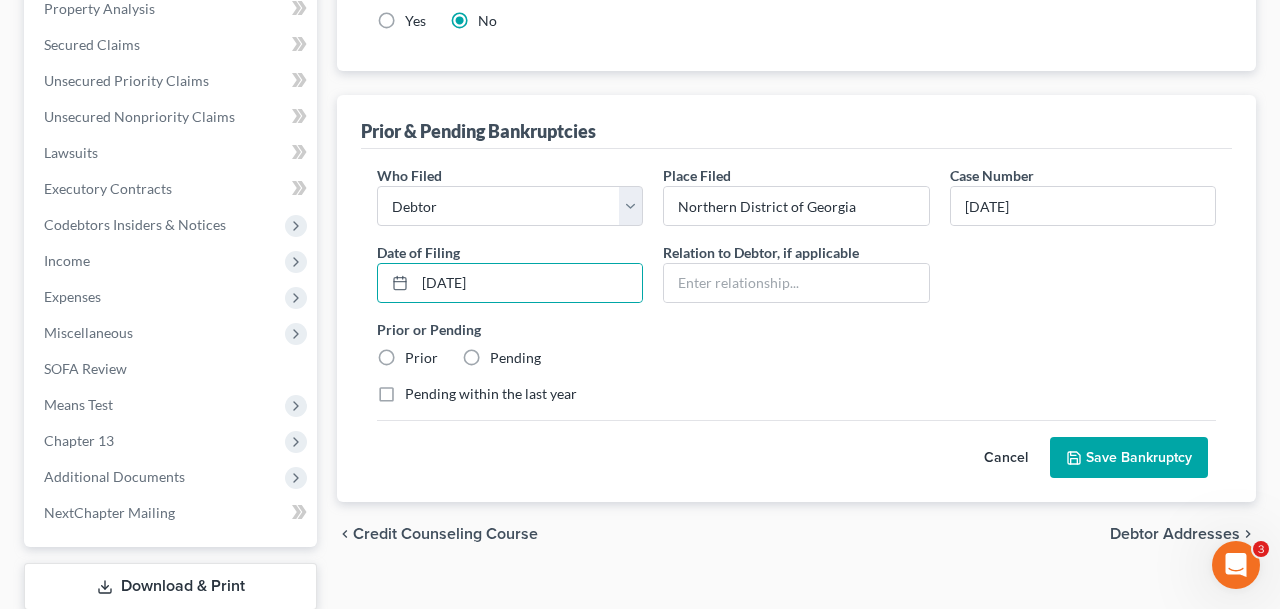 click on "Prior" at bounding box center (421, 358) 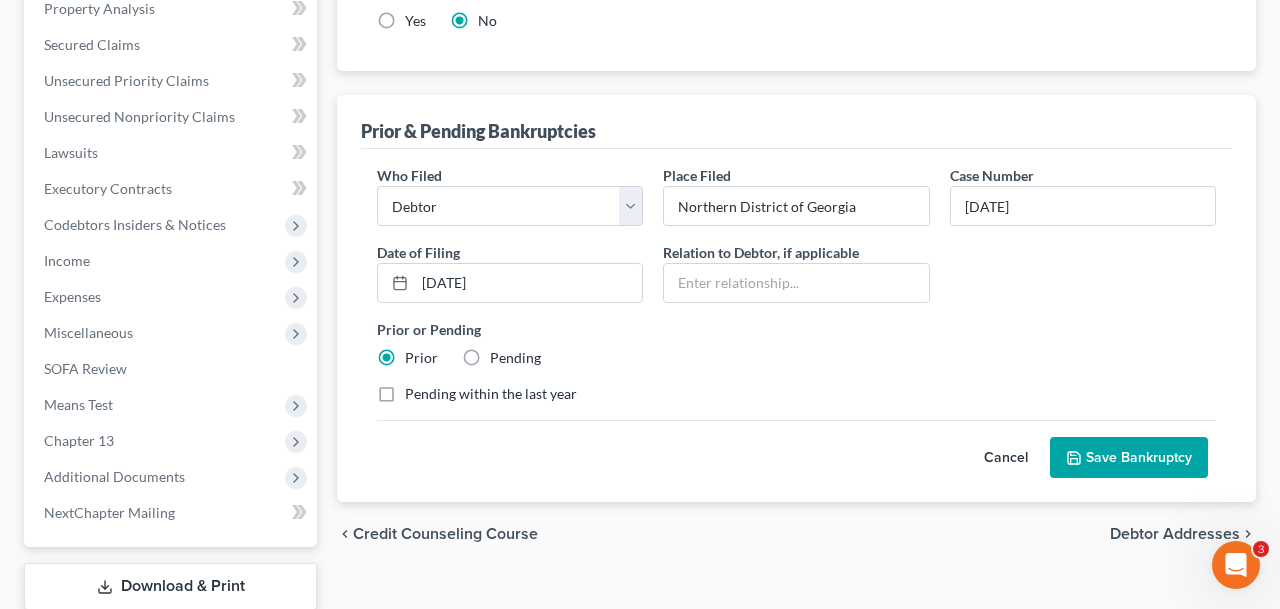 click on "Save Bankruptcy" at bounding box center [1129, 458] 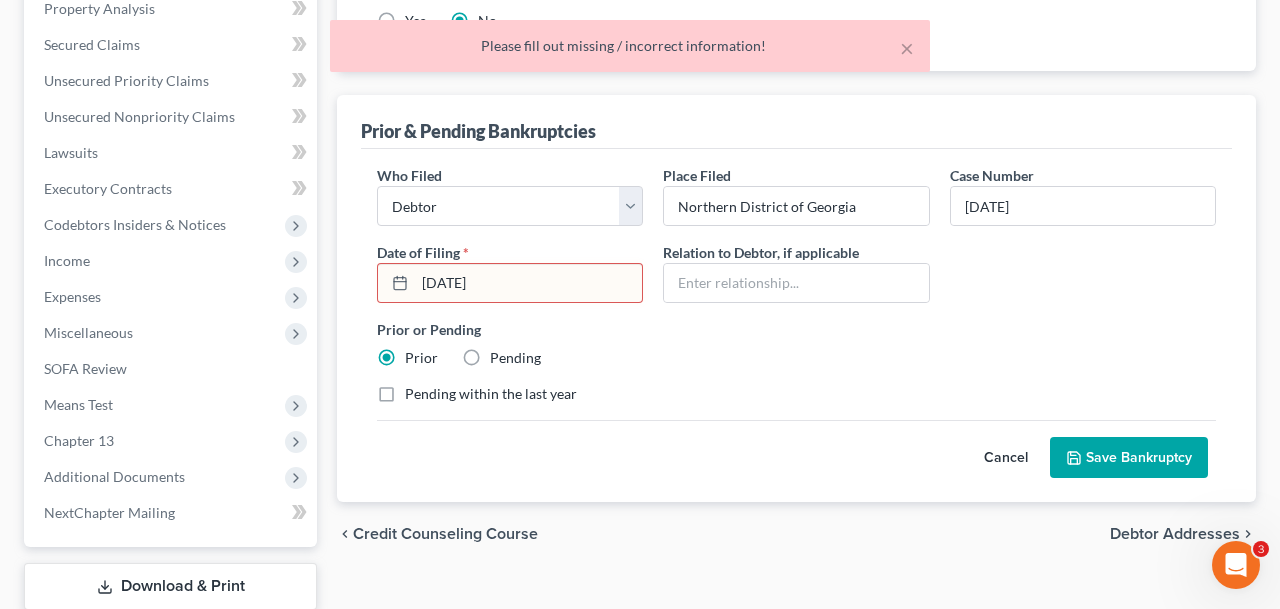 click on "Pending within the last year" at bounding box center [796, 394] 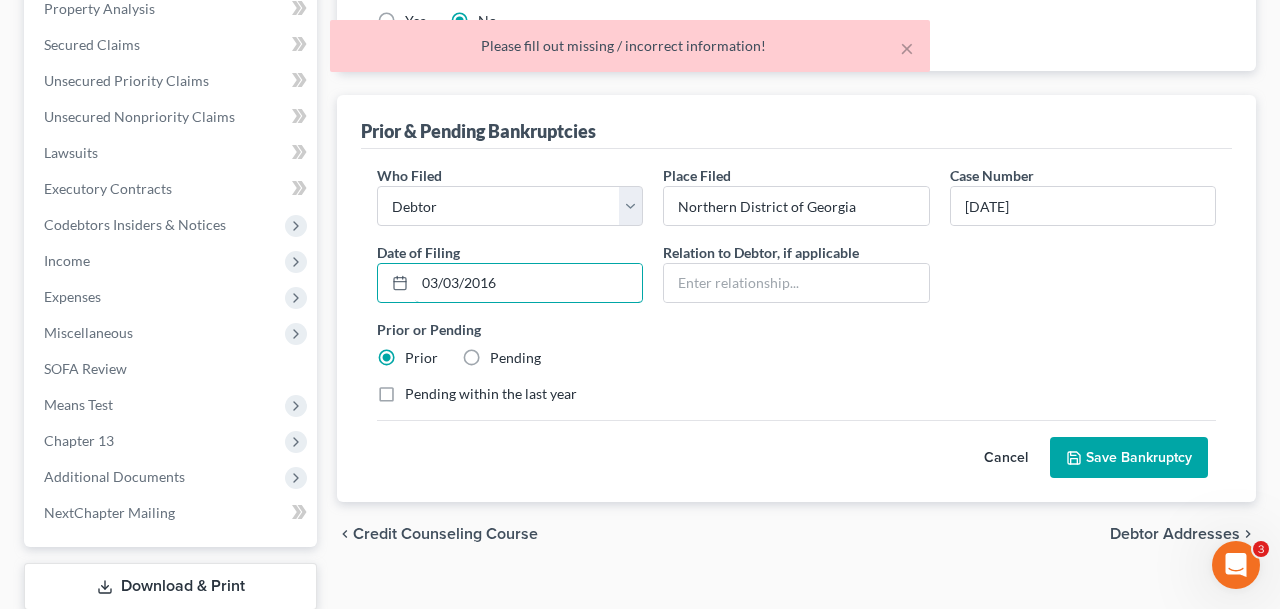 type on "03/03/2016" 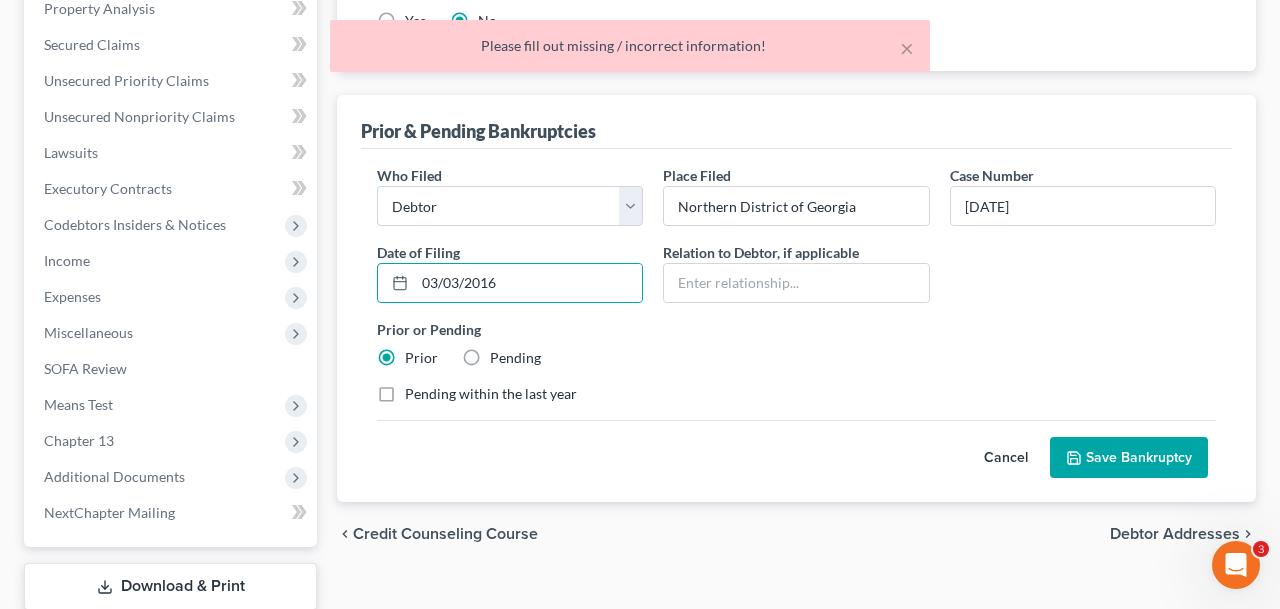 click on "Save Bankruptcy" at bounding box center [1129, 458] 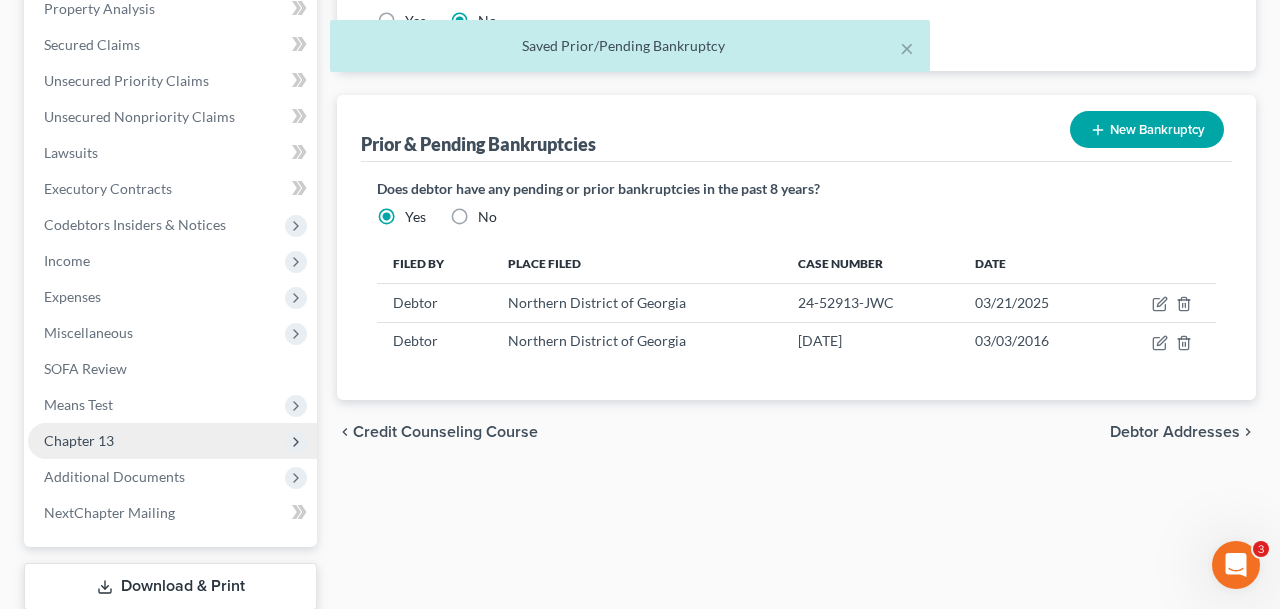 scroll, scrollTop: 740, scrollLeft: 0, axis: vertical 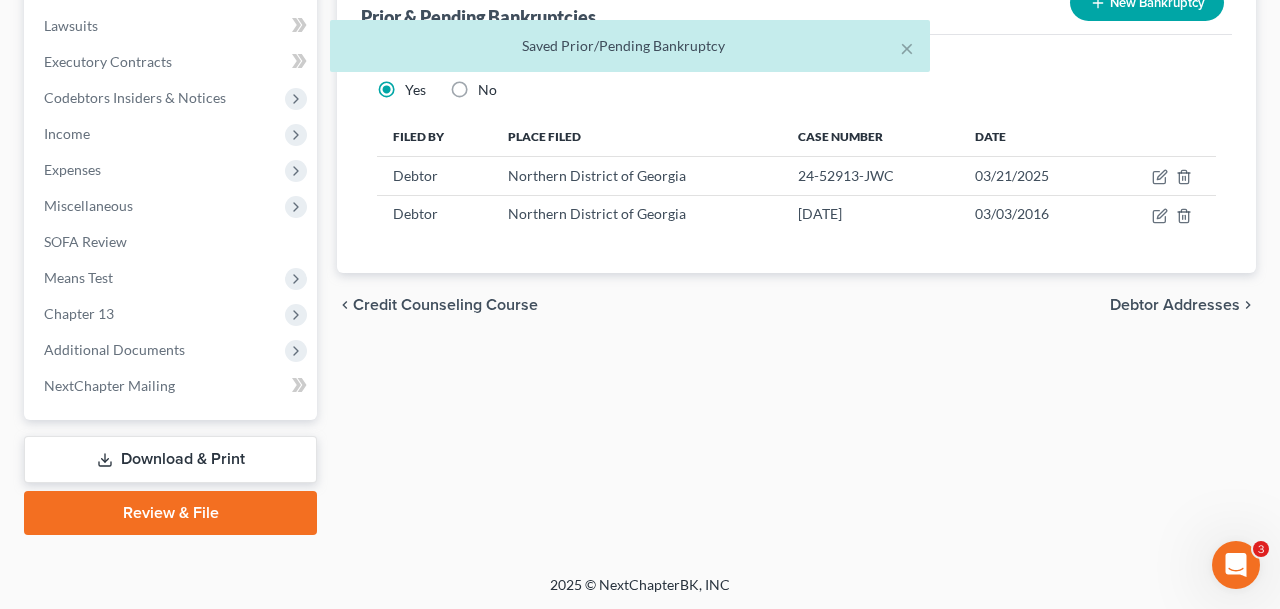 click on "Download & Print" at bounding box center (170, 459) 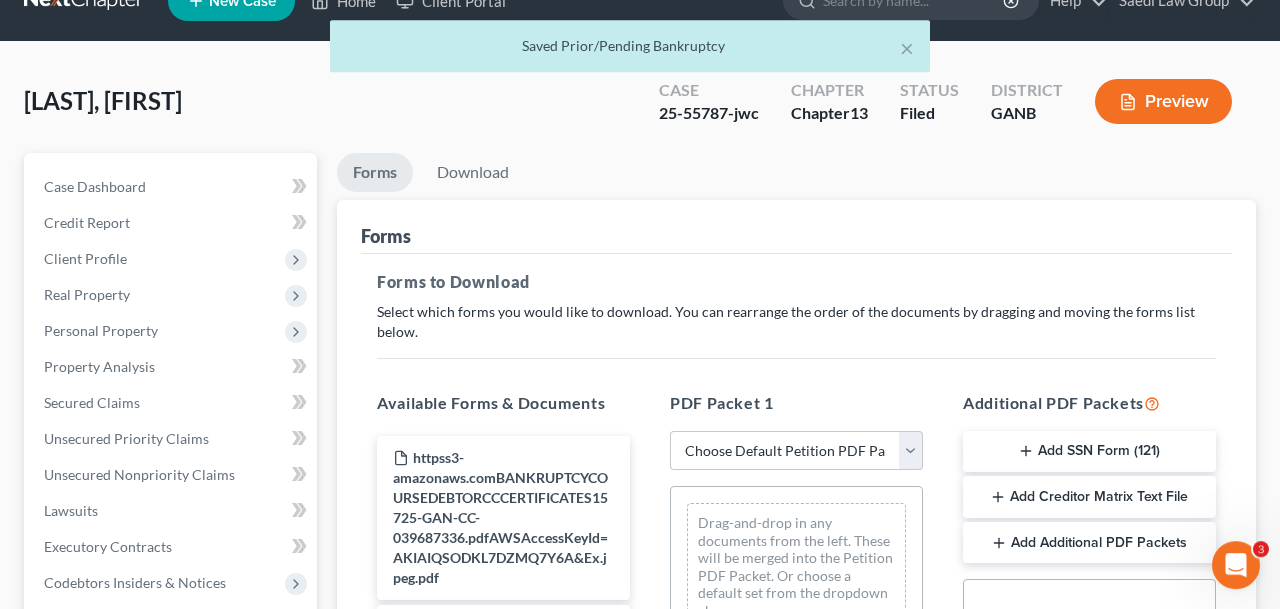 scroll, scrollTop: 0, scrollLeft: 0, axis: both 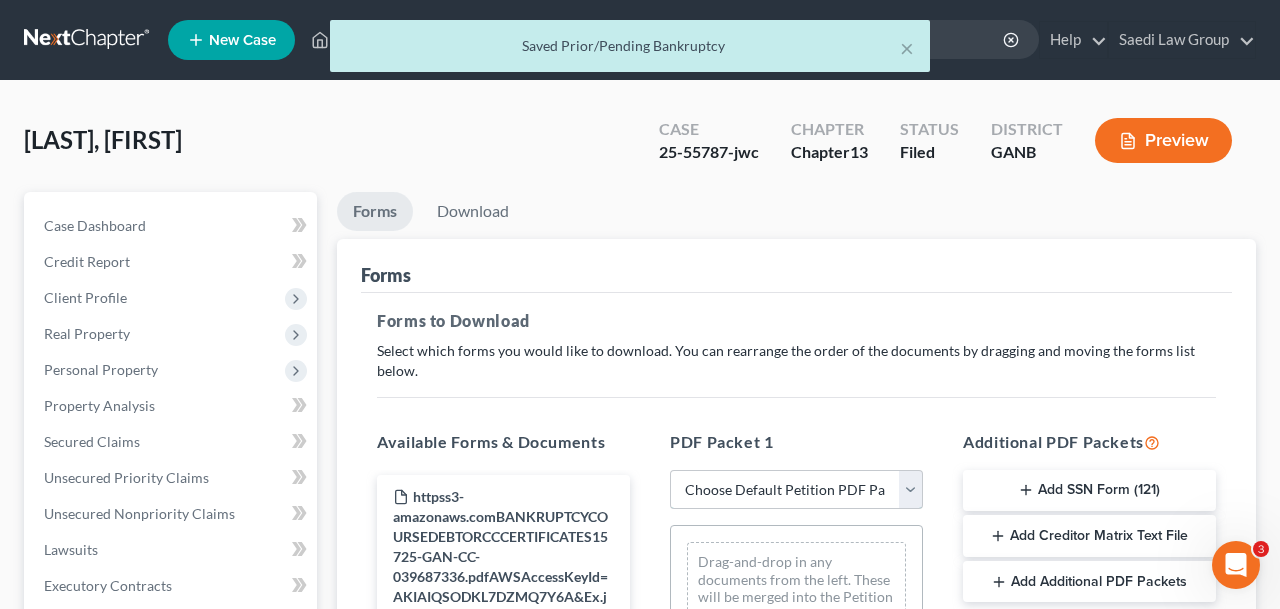 click on "Choose Default Petition PDF Packet Complete Bankruptcy Petition (all forms and schedules) Emergency Filing Forms (Petition and Creditor List Only) Amended Forms Signature Pages Only Supplemental Post Petition (Sch. I & J) Supplemental Post Petition (Sch. I) Supplemental Post Petition (Sch. J) A/B, C and Summary of Assets Amended VP and Amended Budget I, J and Summary of Assets I and J to send to Client for Review test Amended I&J, SumSched, Declaration Amended A/B to disclose PI claim Chapter 13 Case amended SOFA Amended I and J Confirmation amendments - SOFA_C_G_122c Amended I/J, SOFA Rev Amended I/J, SOFA Amended ABC amended vol petition, SOFA amended A/B and C Amended vol petition, schI, SOFA amend- vol petition, A/B and C, SOFA, sch I amend vol petition, A/B and C, I amended vol petition, A/B and C, I, SOFA amend vol petition, A/B and C, I and SOFA amended SOFA, sch I AMEND for home value" at bounding box center (796, 490) 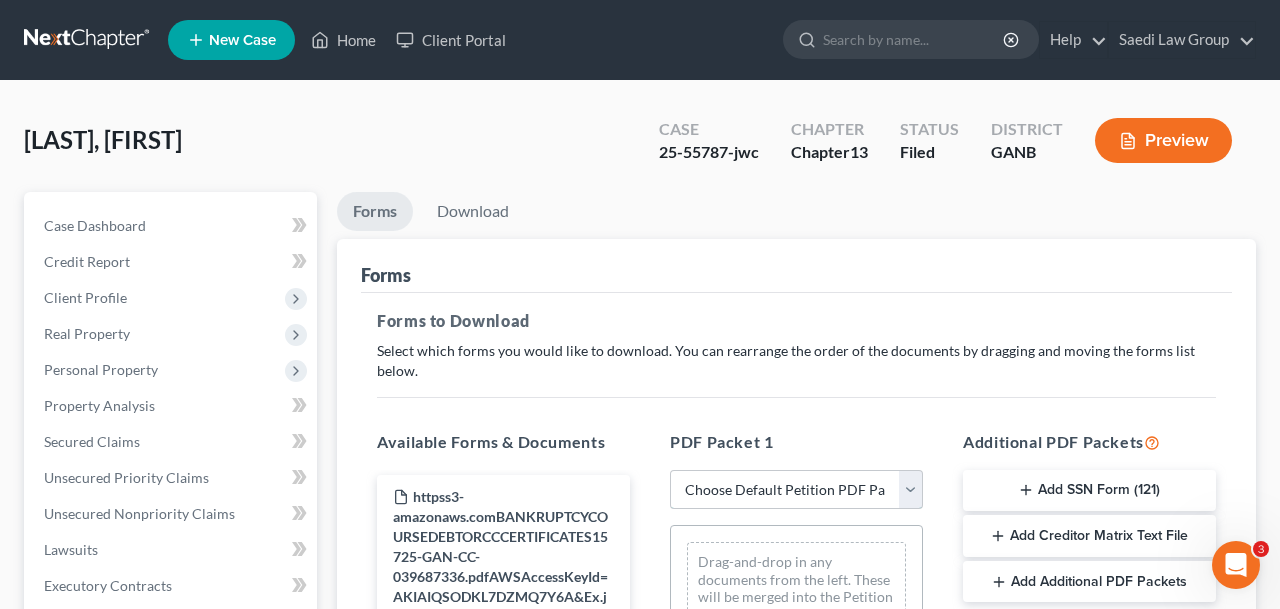 select on "2" 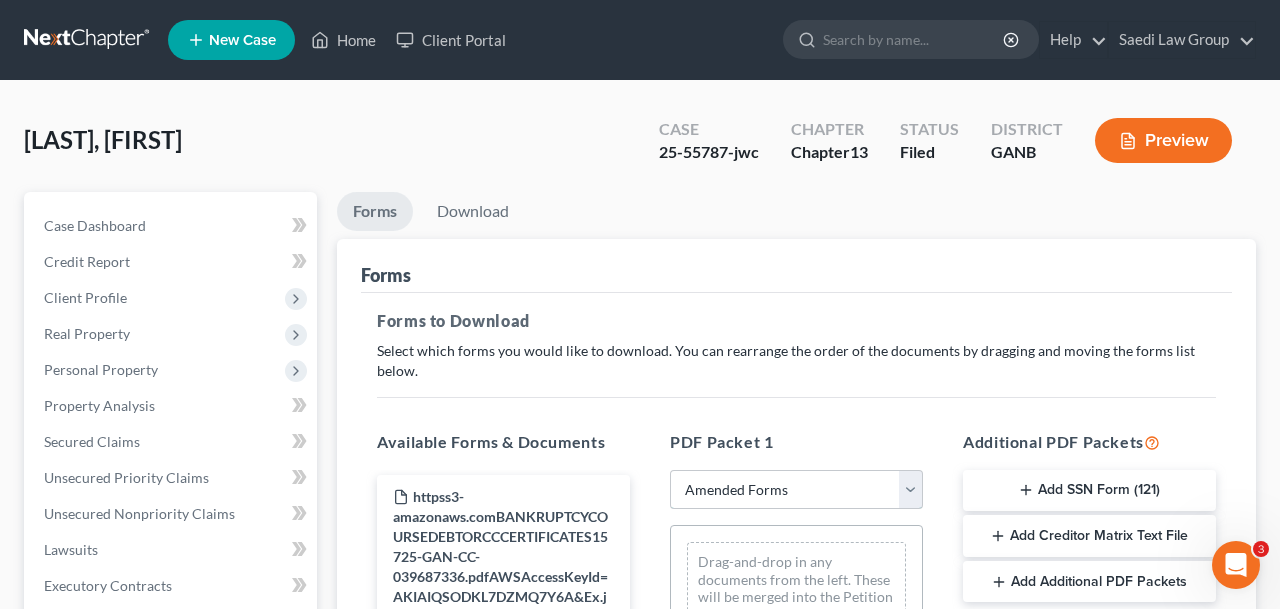 click on "Amended Forms" at bounding box center [0, 0] 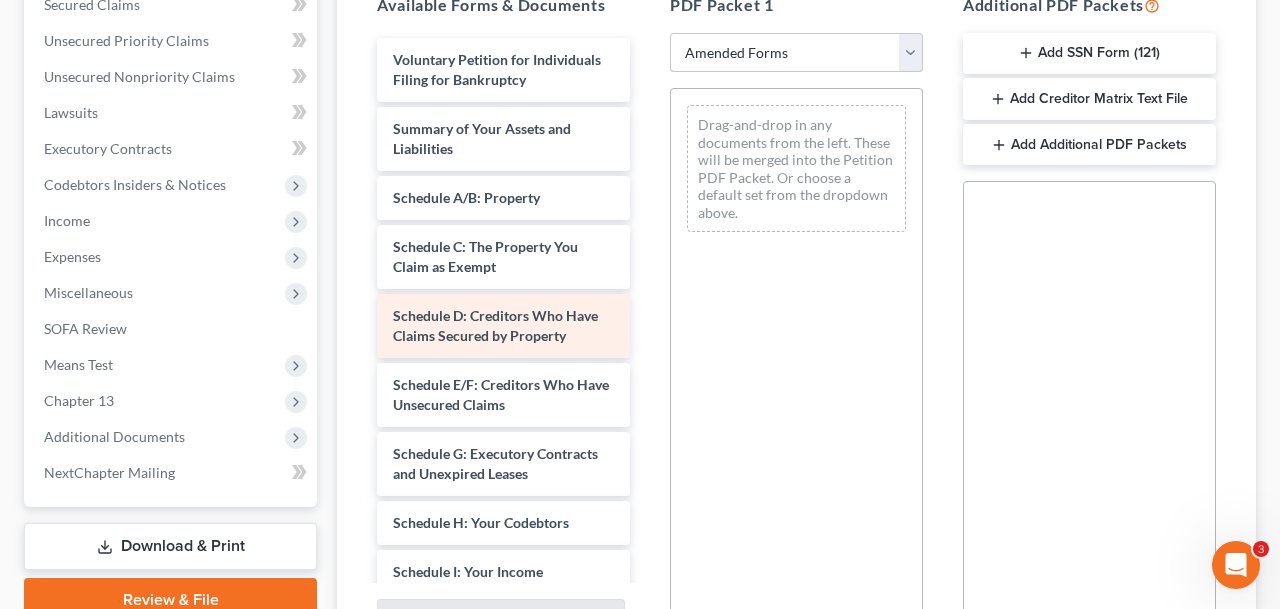 scroll, scrollTop: 439, scrollLeft: 0, axis: vertical 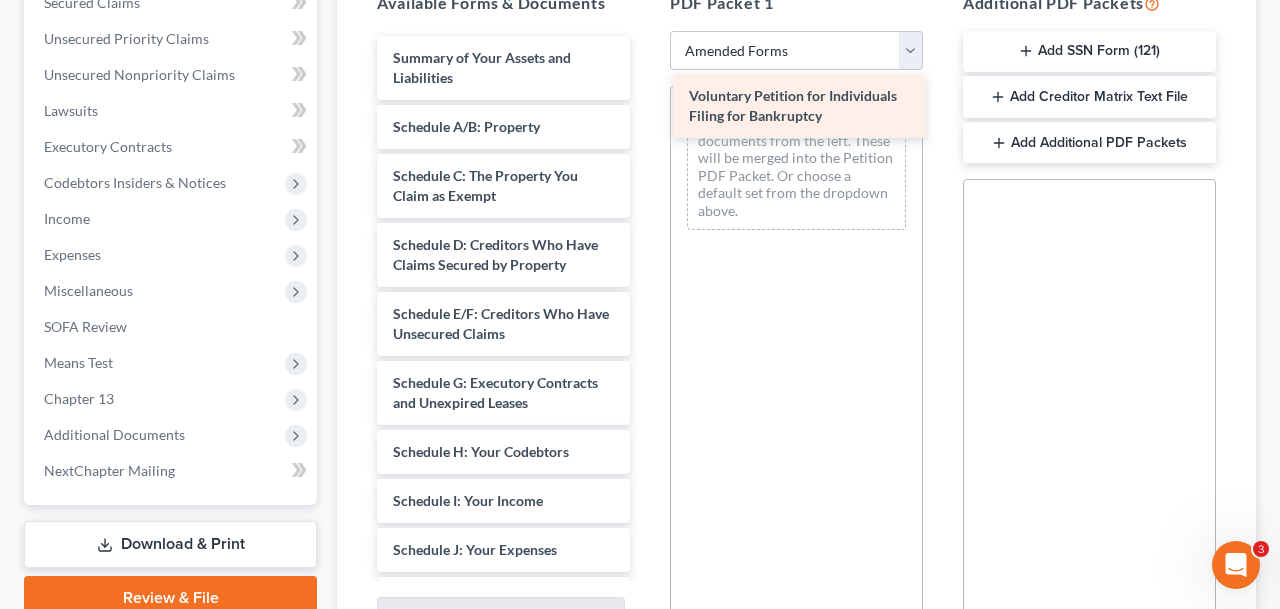 drag, startPoint x: 455, startPoint y: 86, endPoint x: 751, endPoint y: 126, distance: 298.69046 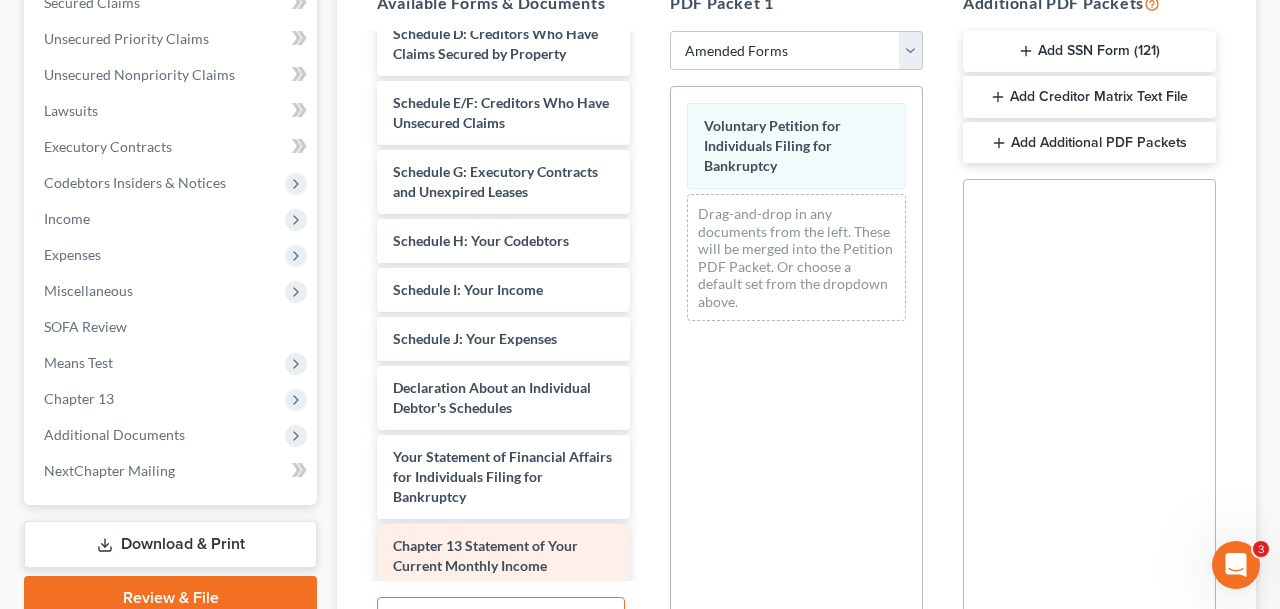 scroll, scrollTop: 223, scrollLeft: 0, axis: vertical 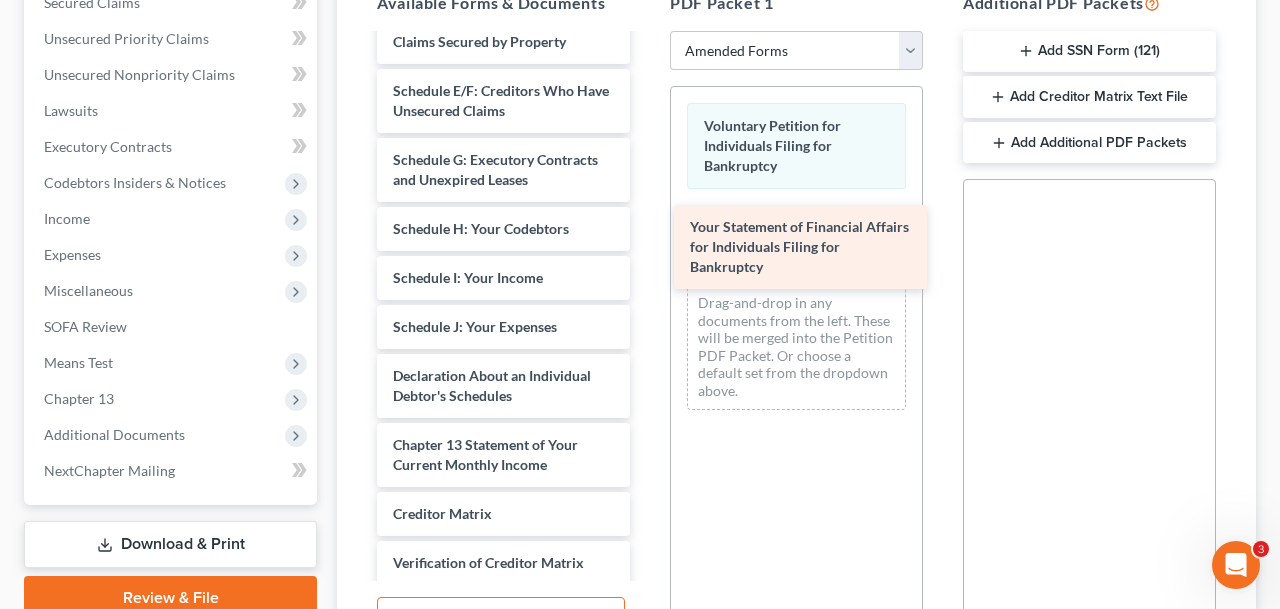 drag, startPoint x: 456, startPoint y: 476, endPoint x: 752, endPoint y: 258, distance: 367.61392 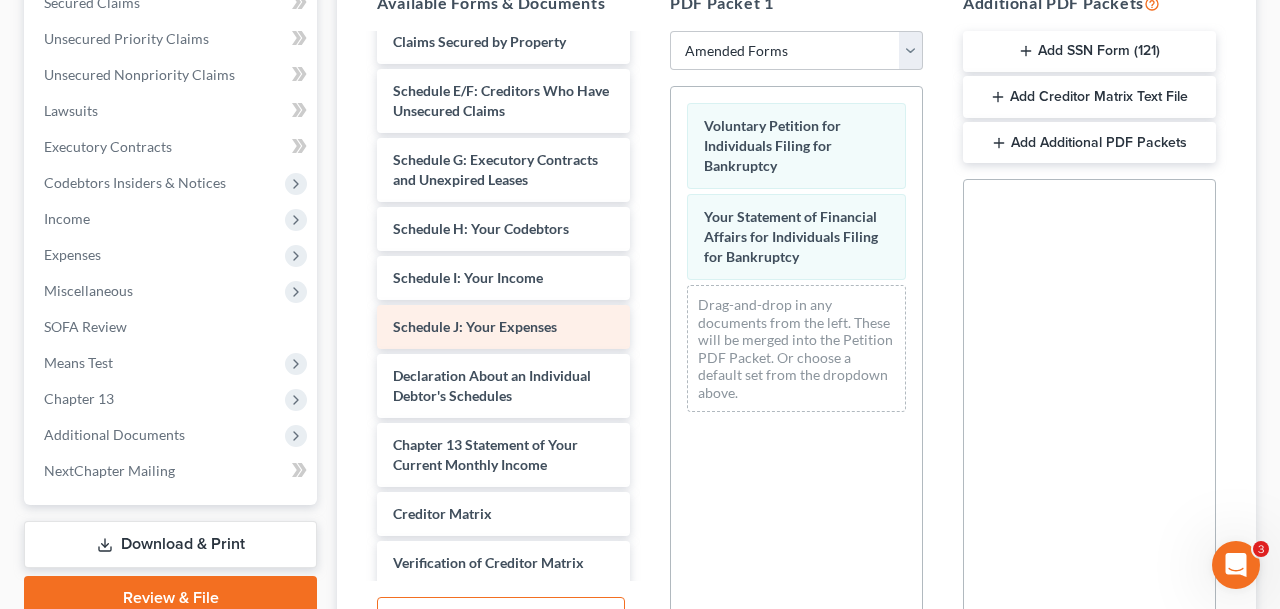 scroll, scrollTop: 0, scrollLeft: 0, axis: both 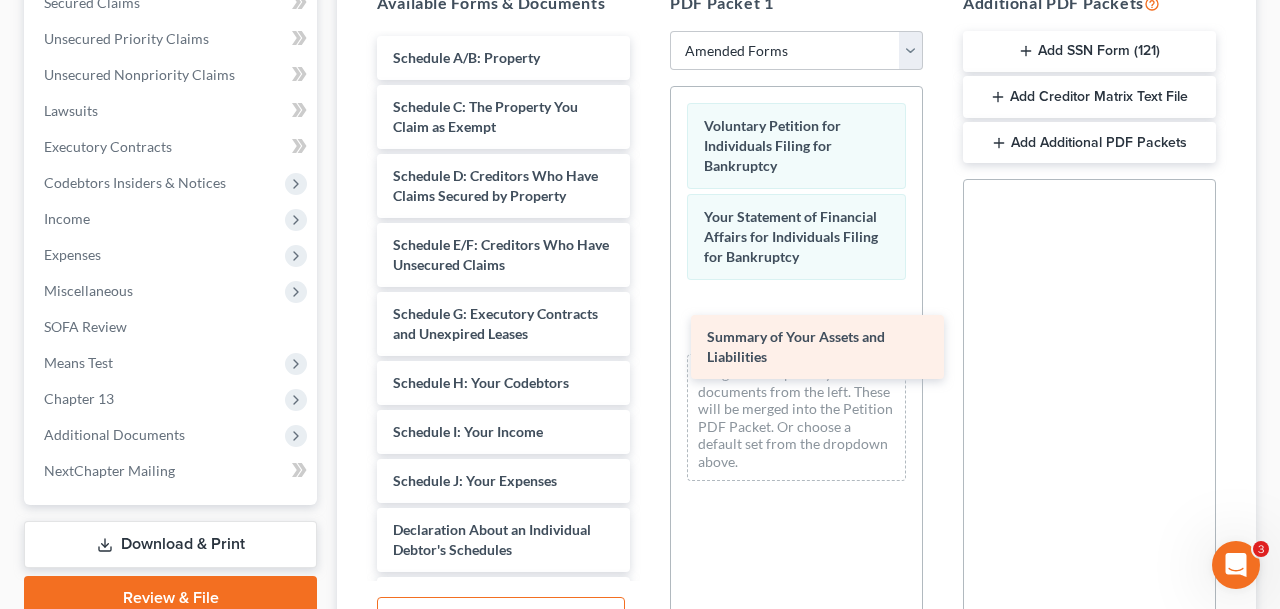 drag, startPoint x: 438, startPoint y: 63, endPoint x: 738, endPoint y: 313, distance: 390.51248 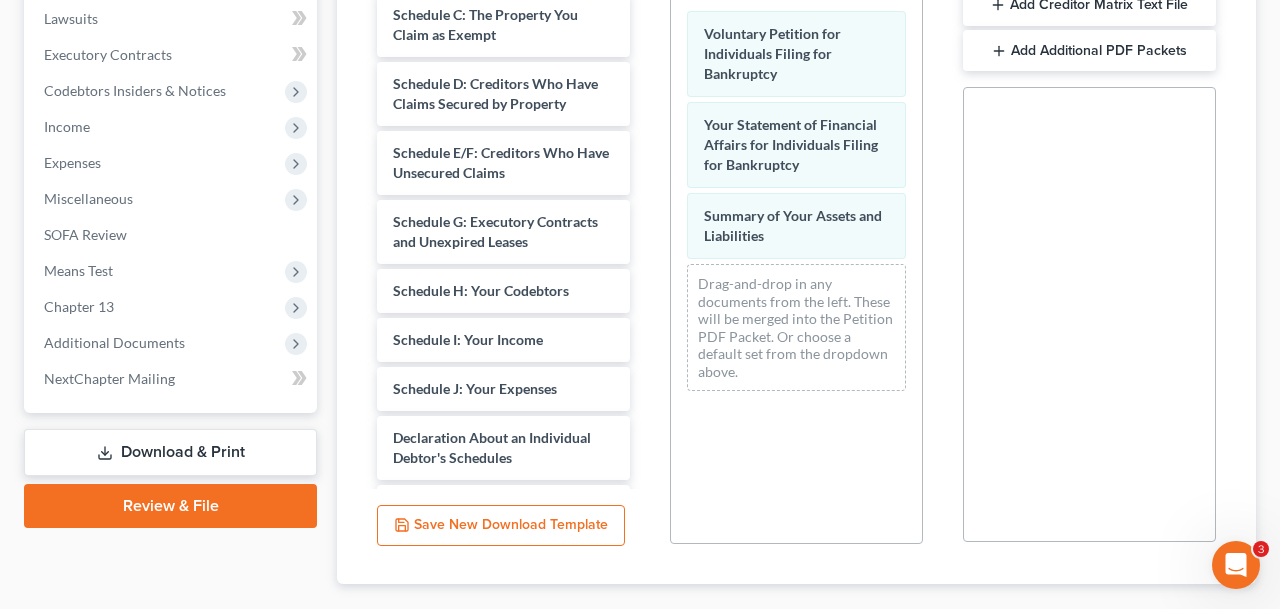 scroll, scrollTop: 645, scrollLeft: 0, axis: vertical 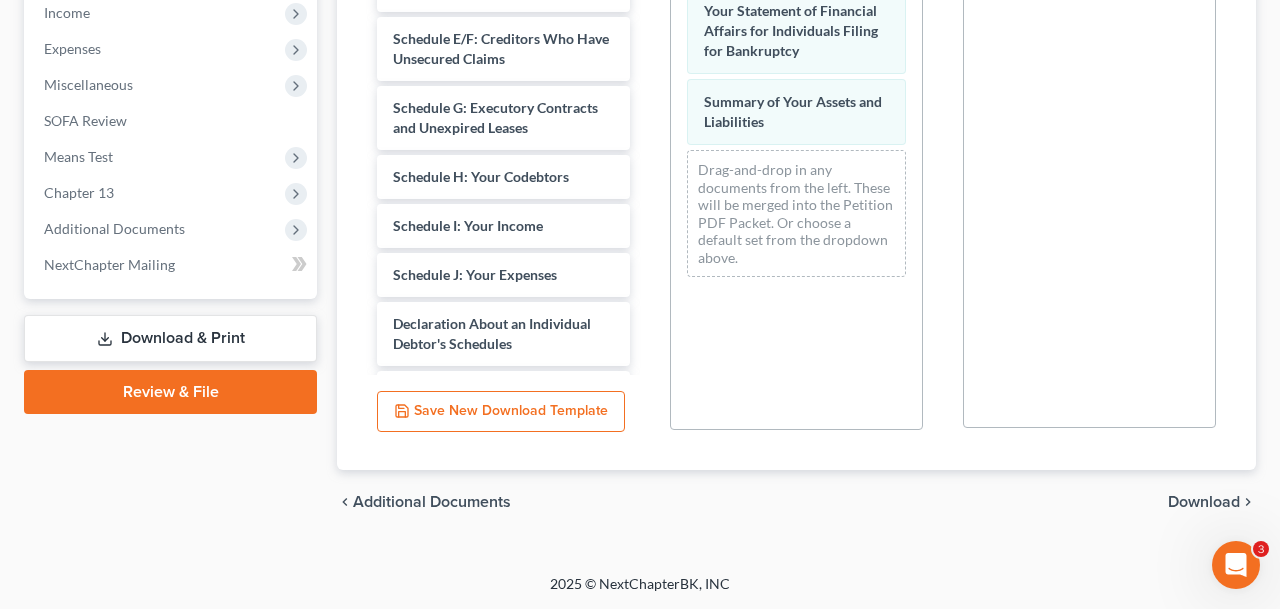 click on "Download" at bounding box center (1204, 502) 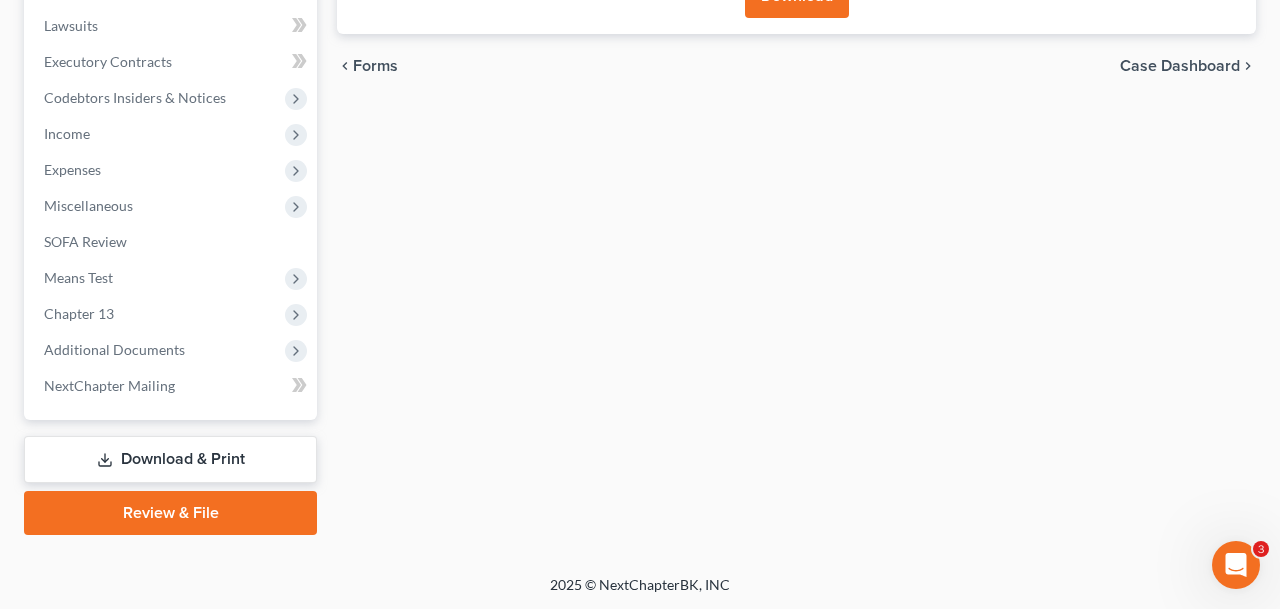 scroll, scrollTop: 219, scrollLeft: 0, axis: vertical 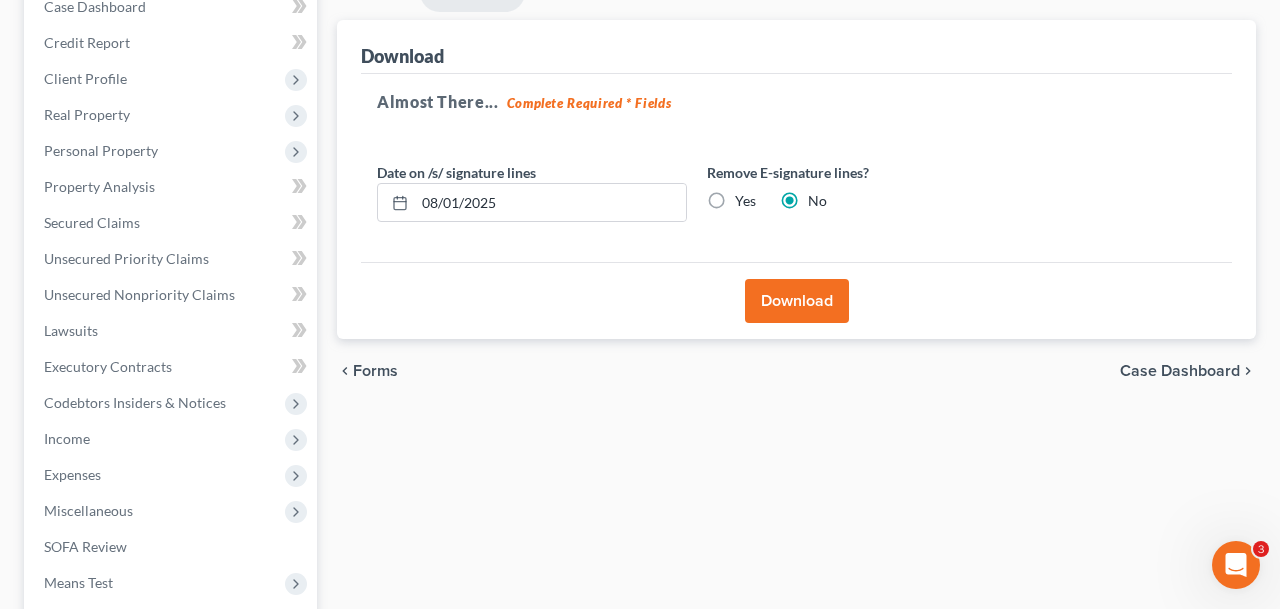 click on "Download" at bounding box center [796, 300] 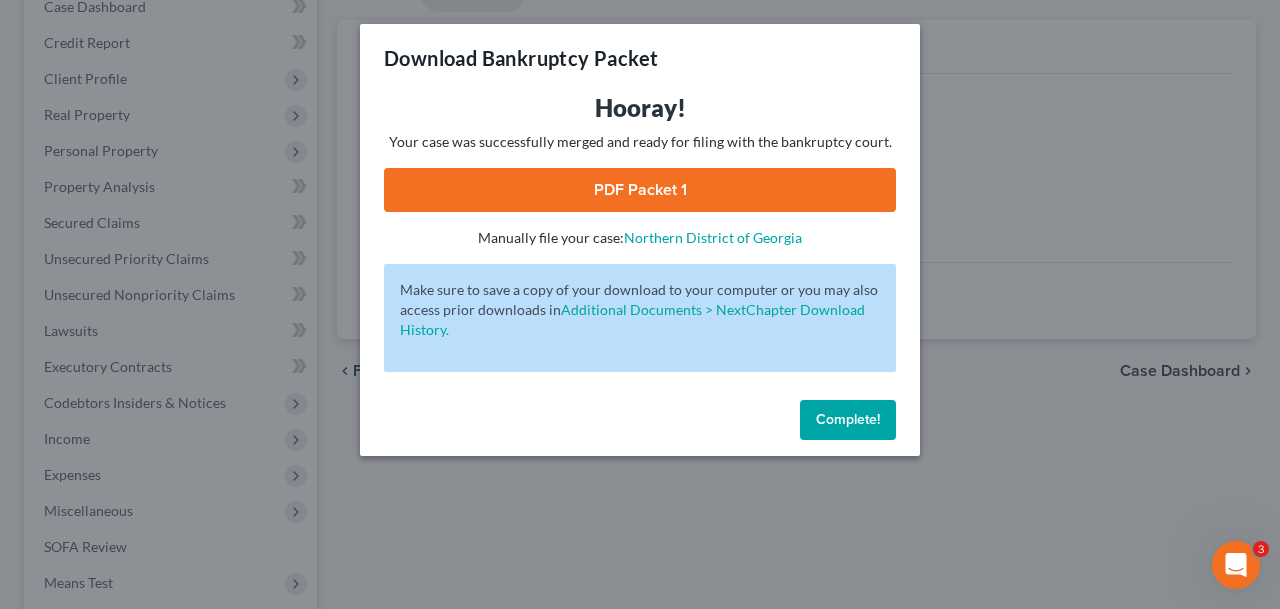 click on "PDF Packet 1" at bounding box center [640, 190] 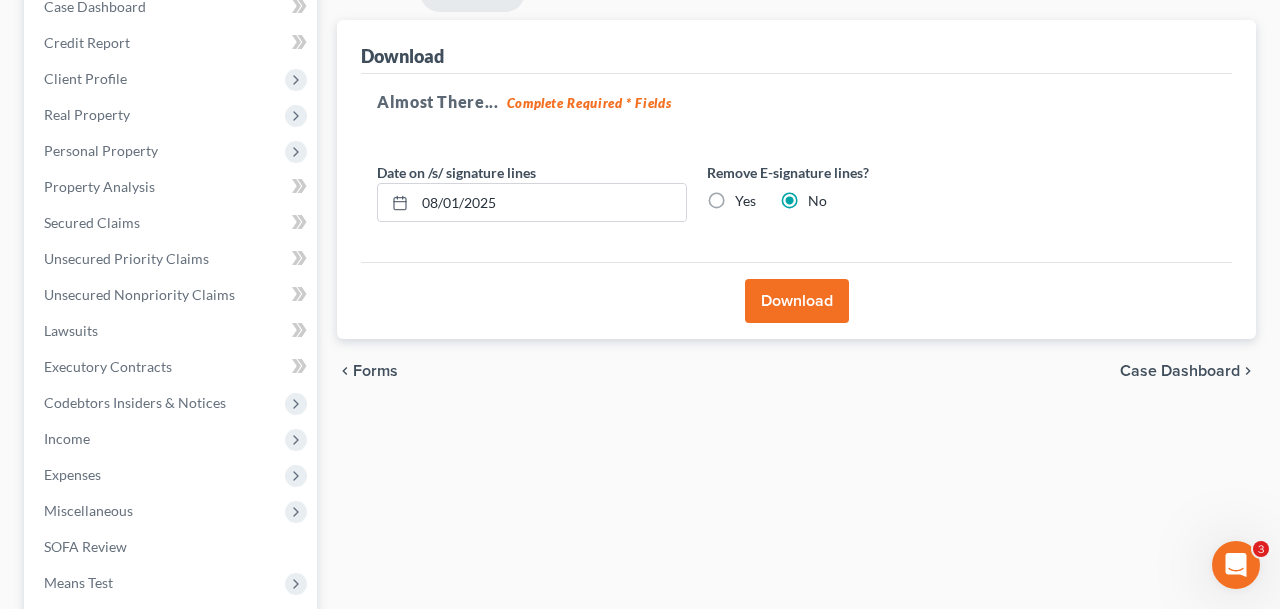 scroll, scrollTop: 0, scrollLeft: 0, axis: both 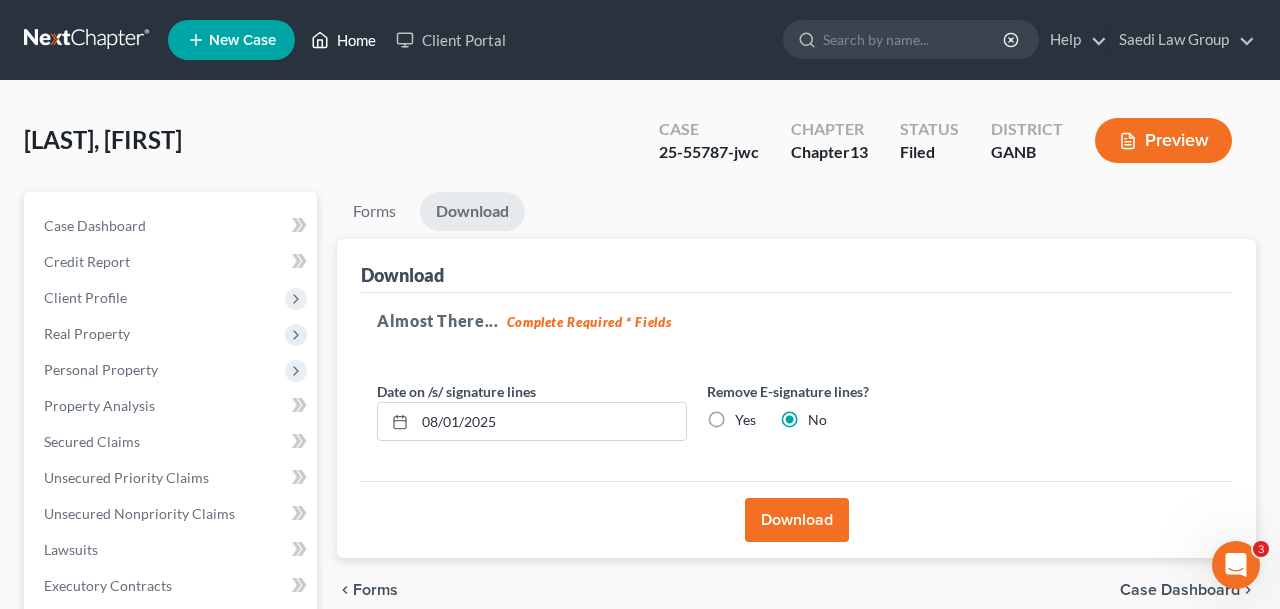 click on "Home" at bounding box center (343, 40) 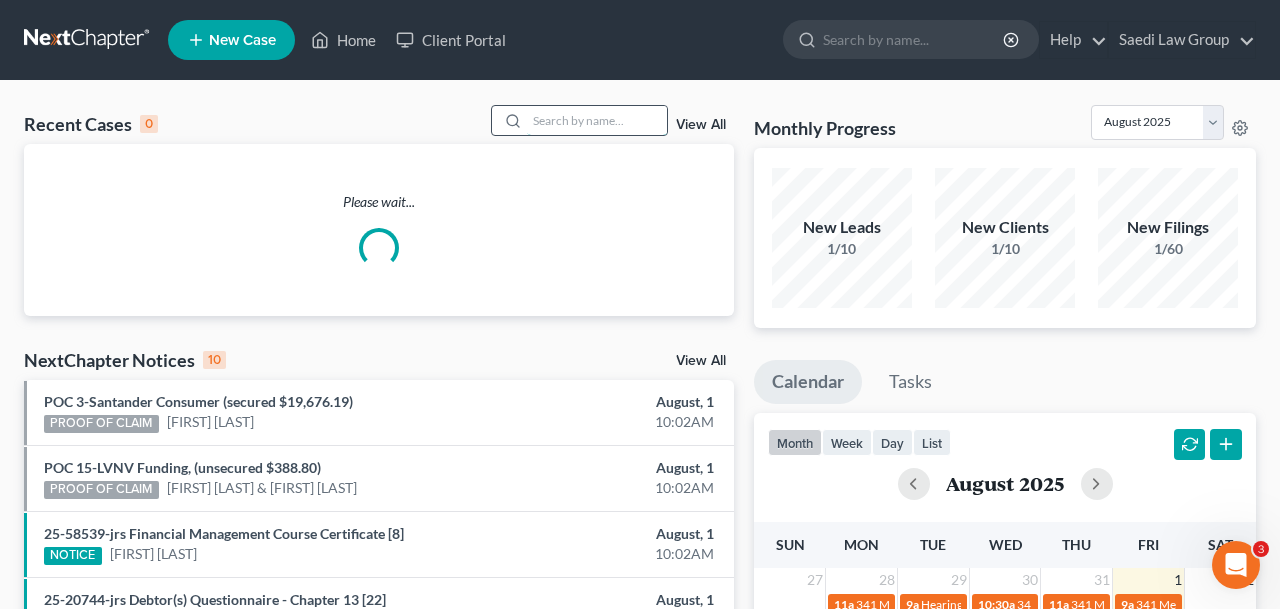 click at bounding box center (597, 120) 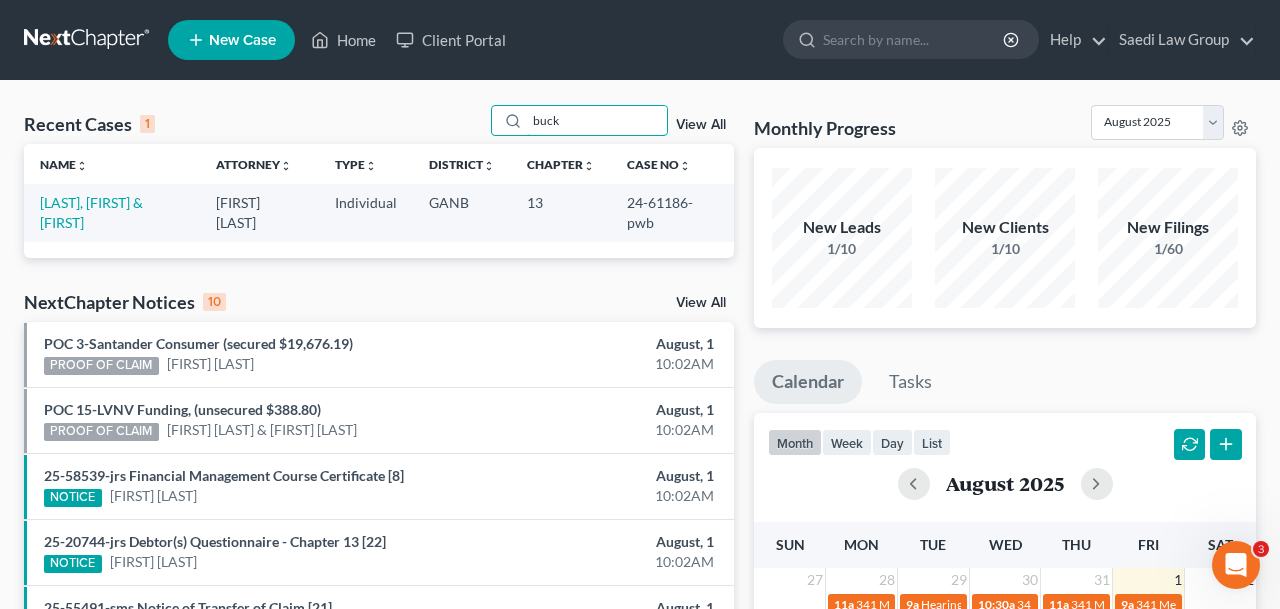 type on "buck" 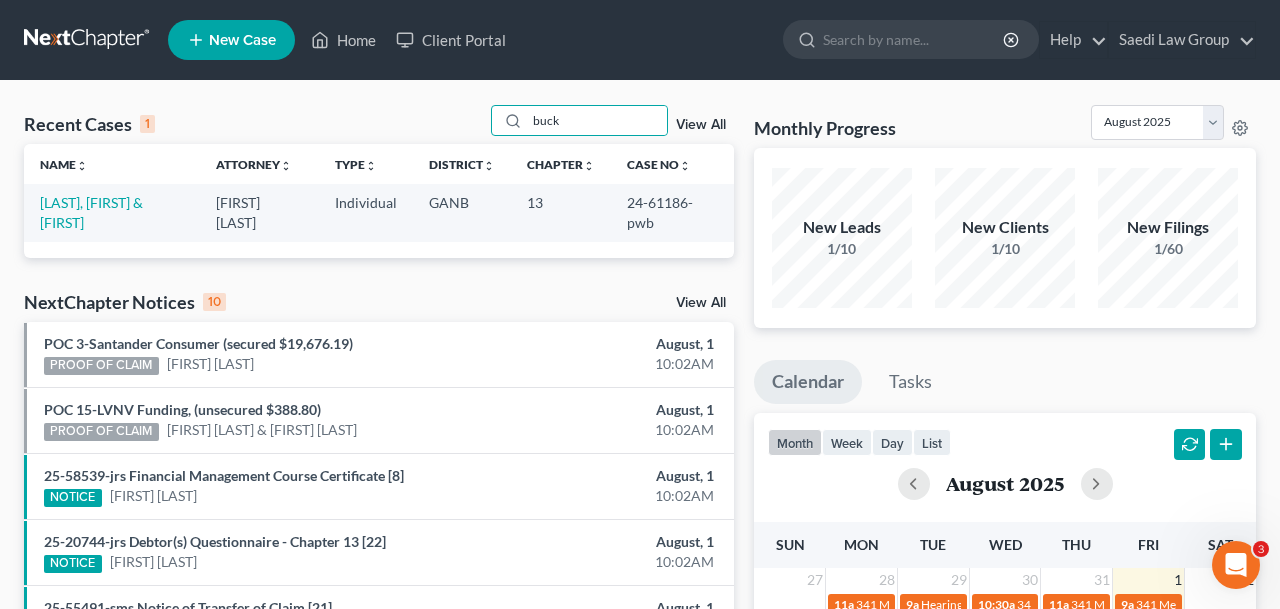 click on "[LAST], [FIRST] & [FIRST]" at bounding box center [112, 212] 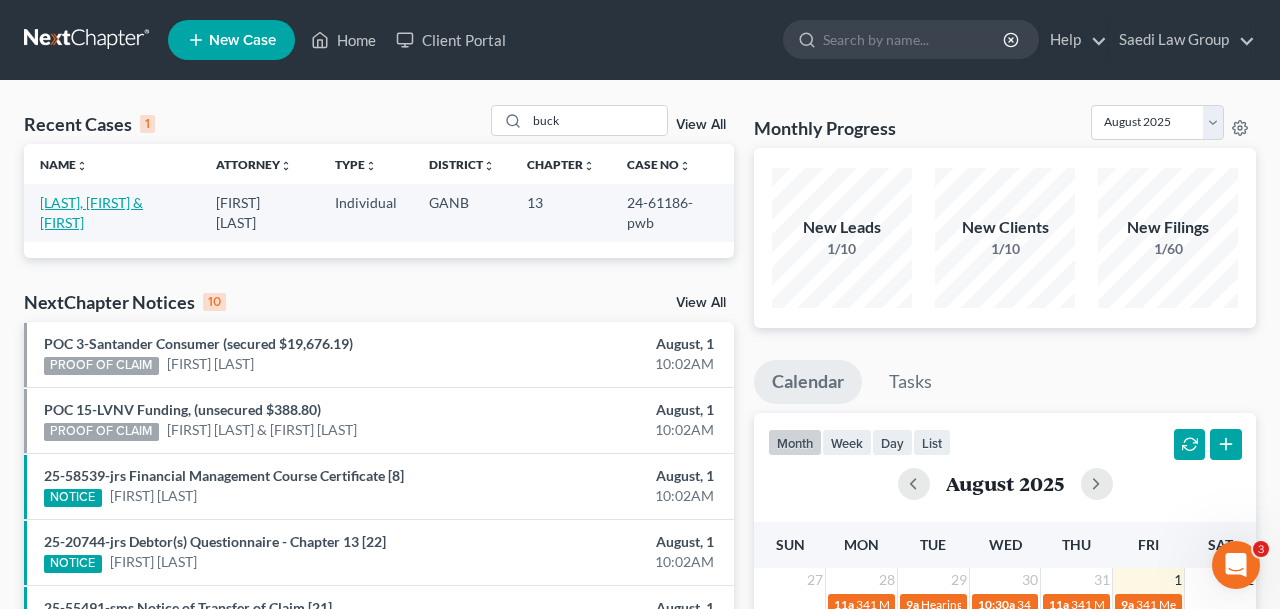 click on "[LAST], [FIRST] & [FIRST]" at bounding box center (91, 212) 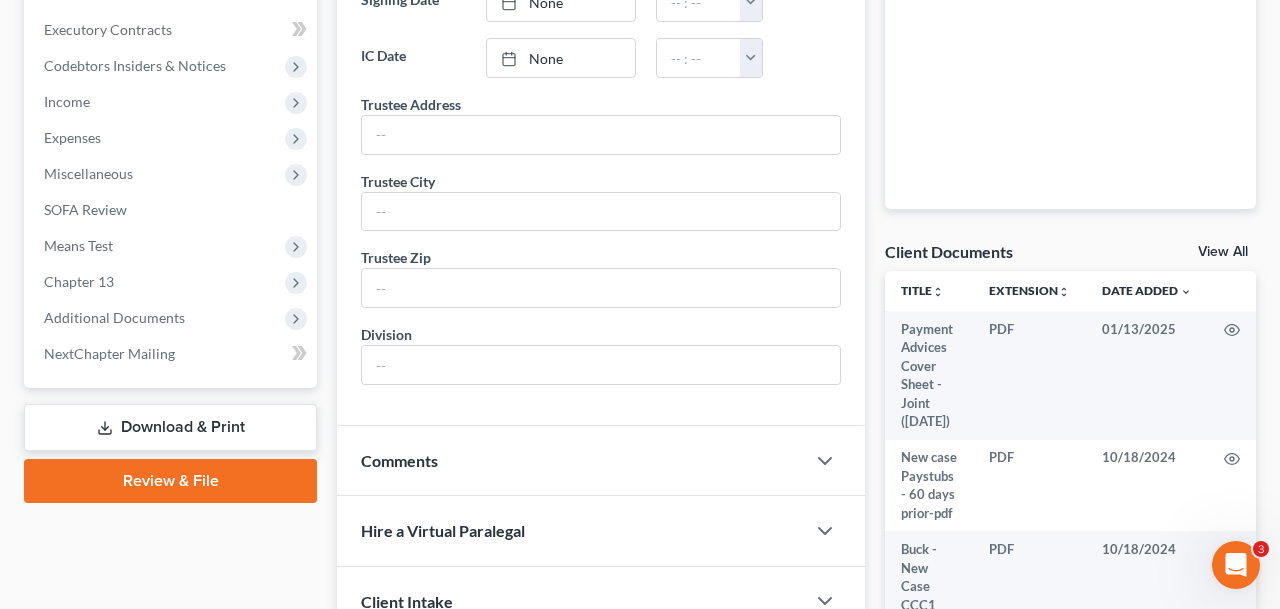 scroll, scrollTop: 559, scrollLeft: 0, axis: vertical 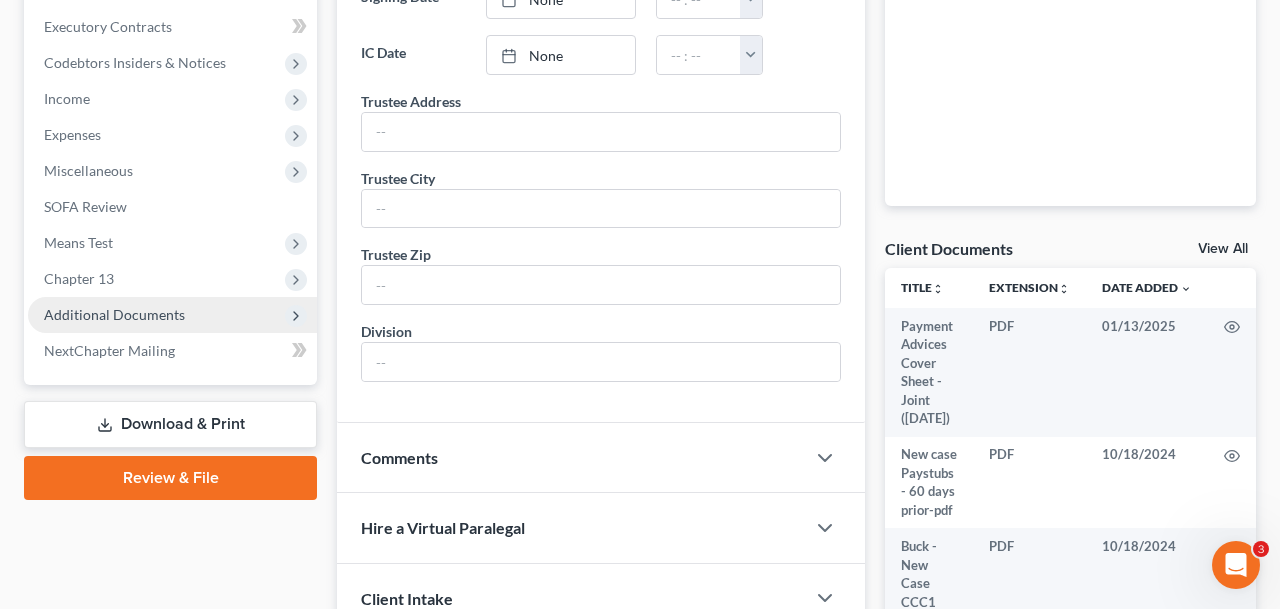 click on "Additional Documents" at bounding box center (114, 314) 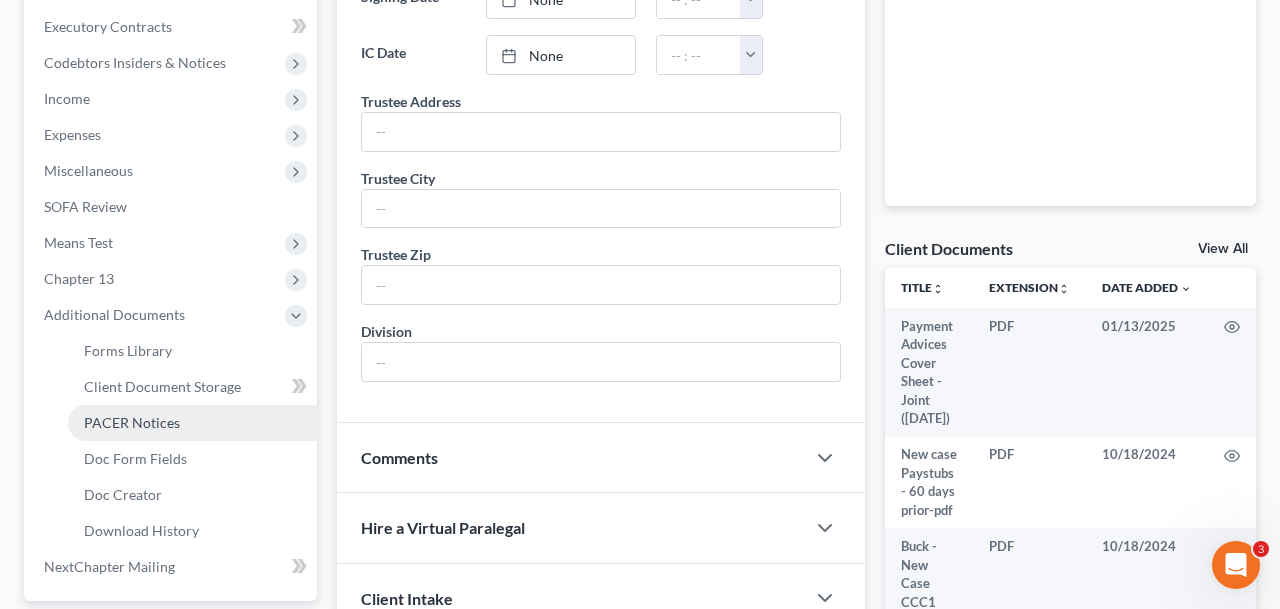 click on "PACER Notices" at bounding box center [132, 422] 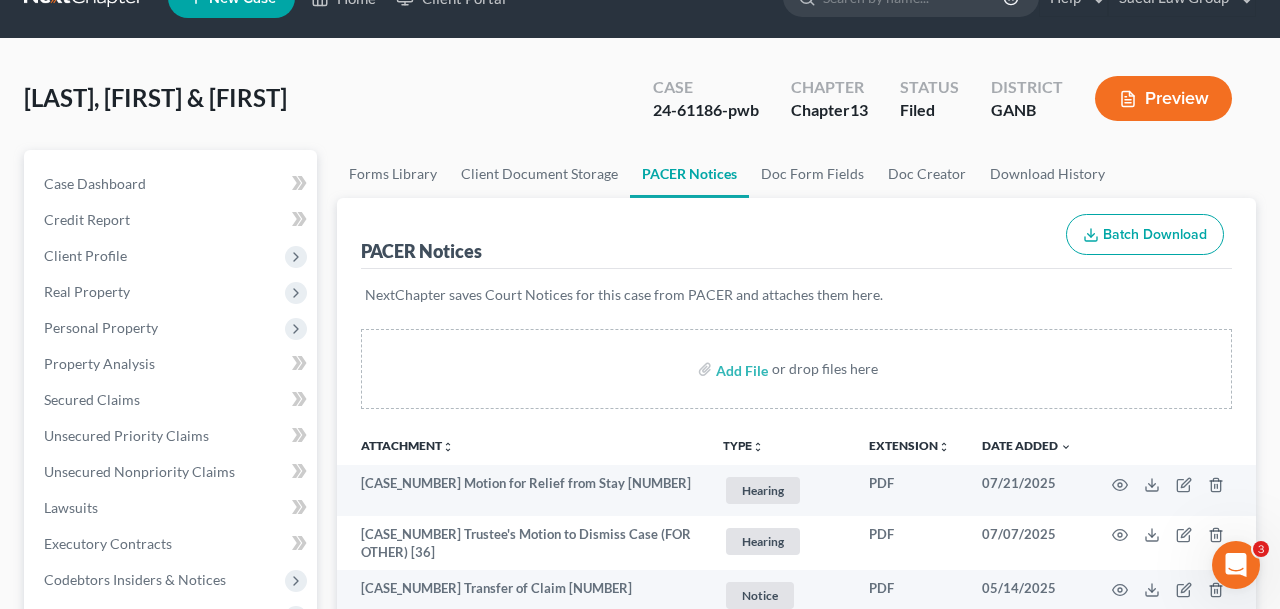 scroll, scrollTop: 52, scrollLeft: 0, axis: vertical 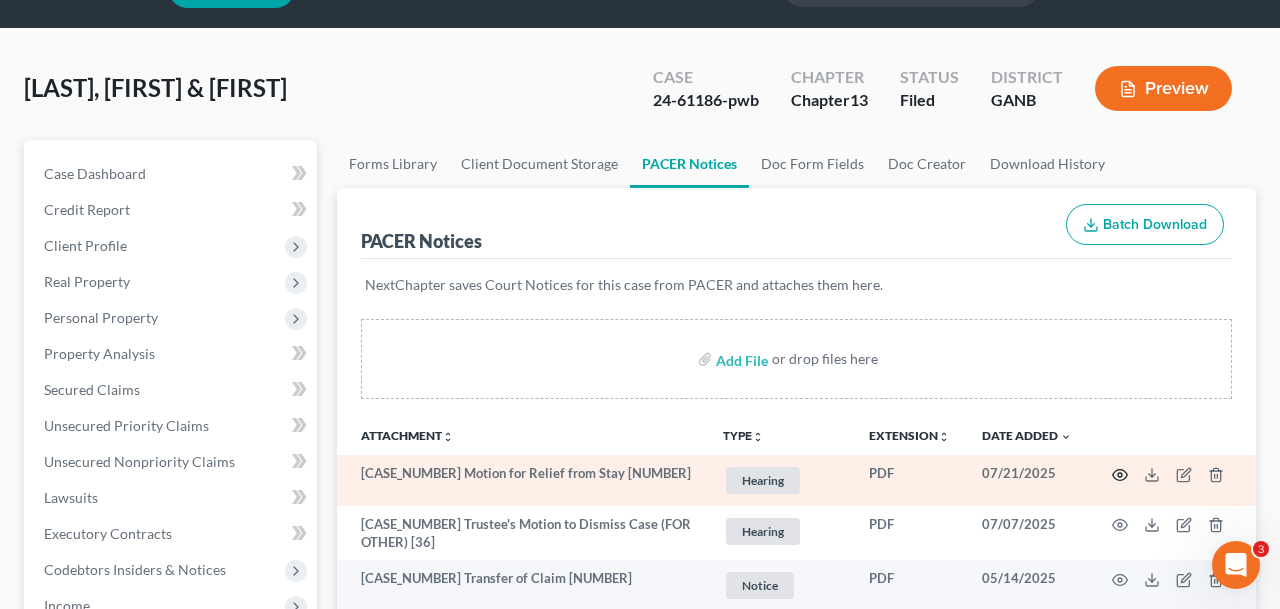 click 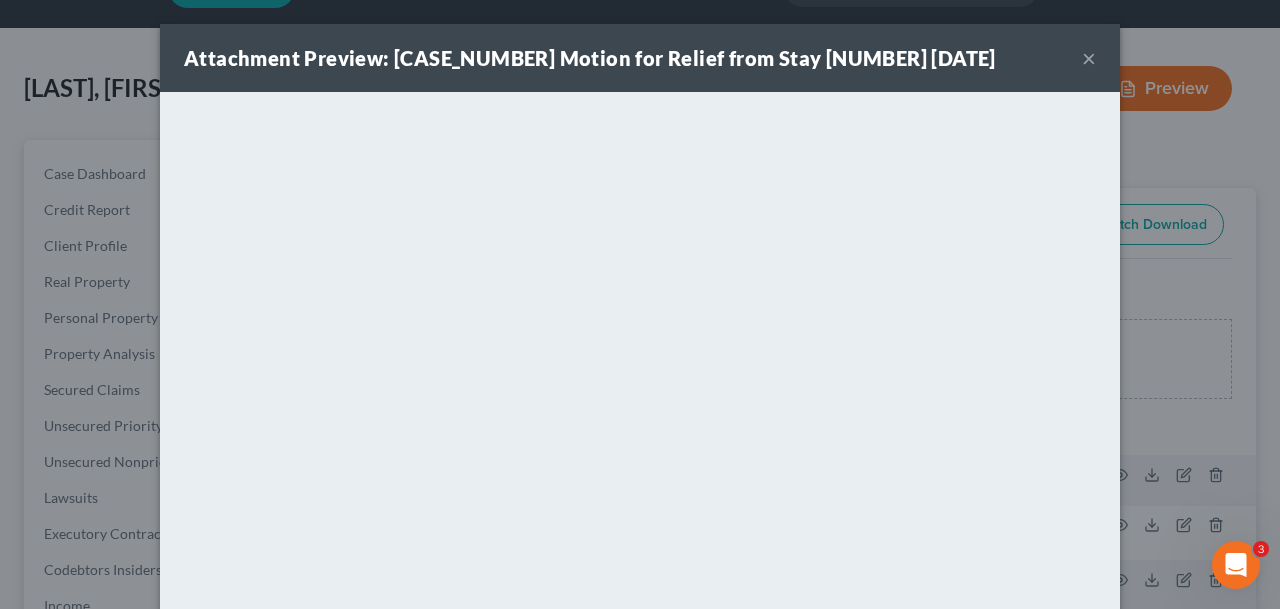 click on "×" at bounding box center [1089, 58] 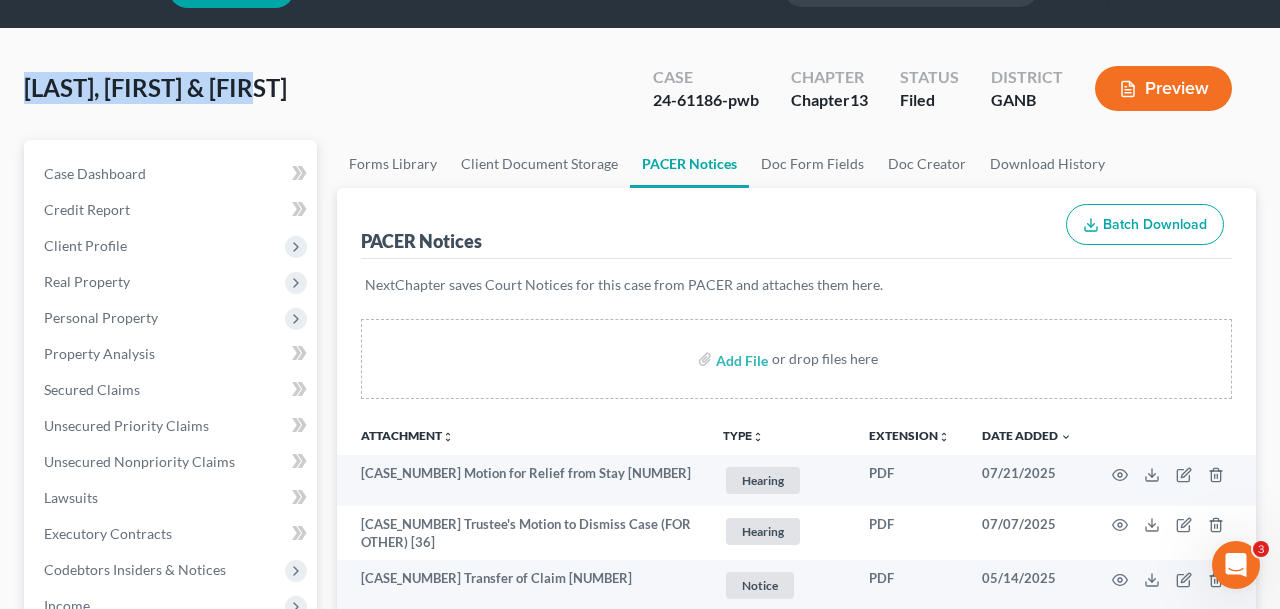 drag, startPoint x: 307, startPoint y: 83, endPoint x: 1, endPoint y: 83, distance: 306 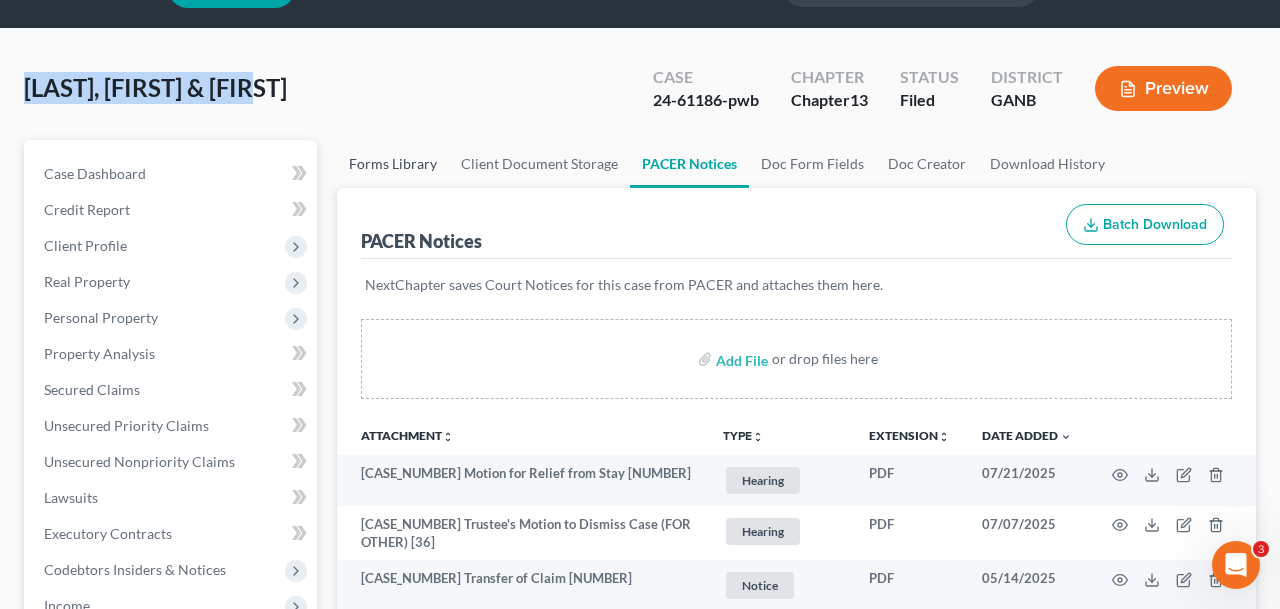 scroll, scrollTop: 0, scrollLeft: 0, axis: both 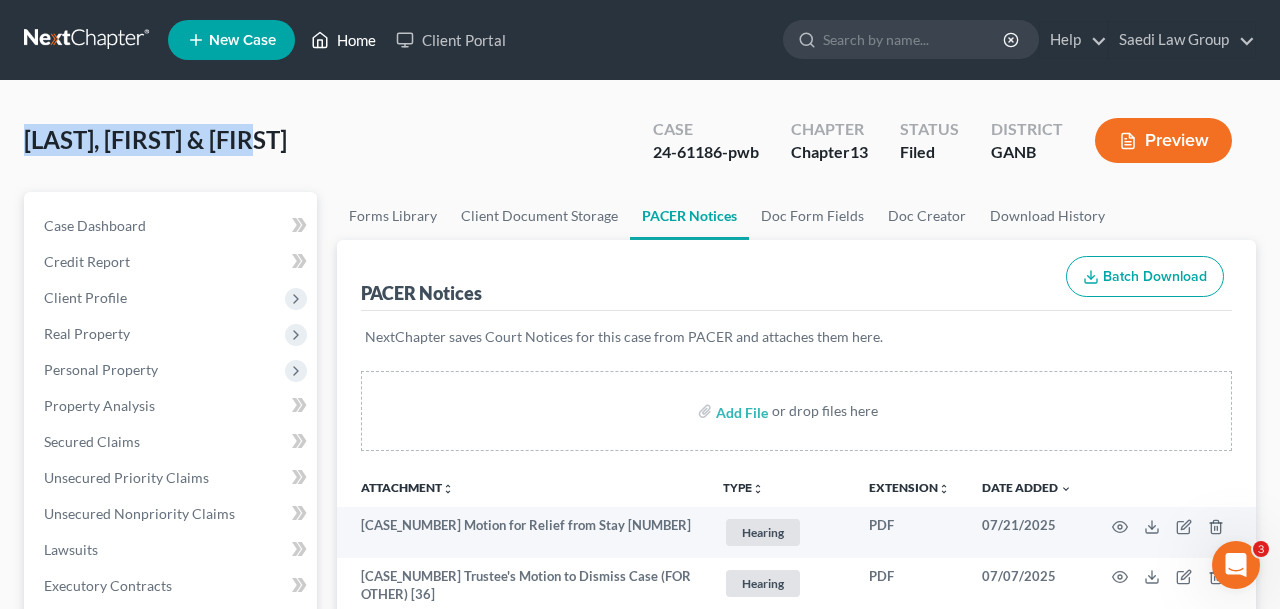 click on "Home" at bounding box center [343, 40] 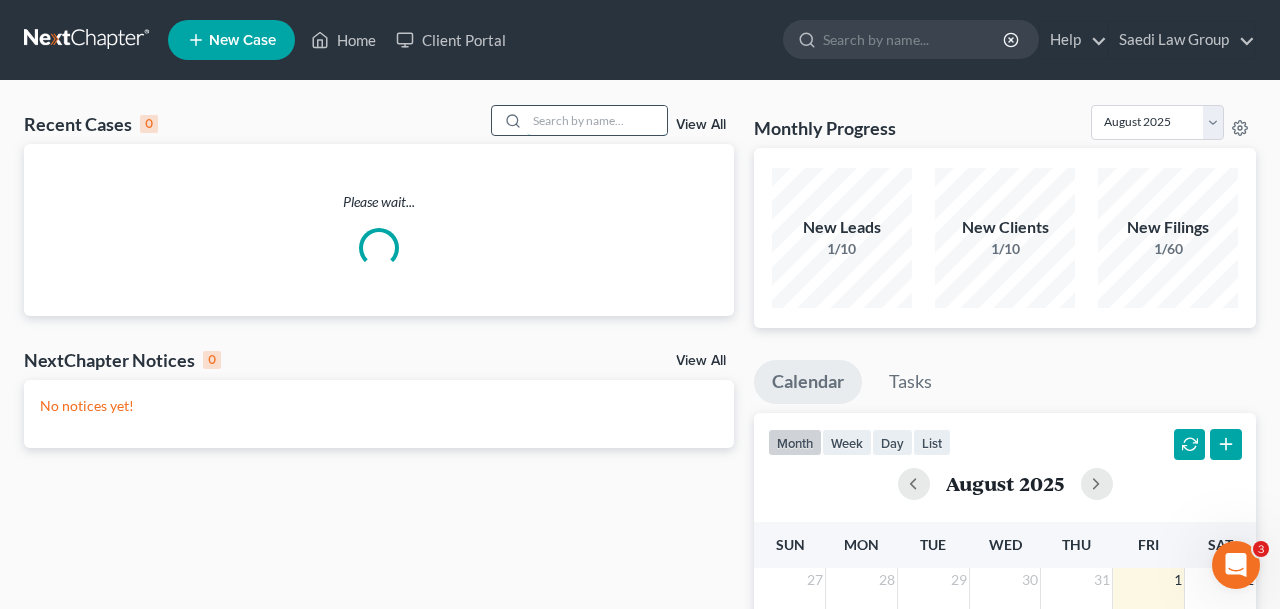 click at bounding box center [597, 120] 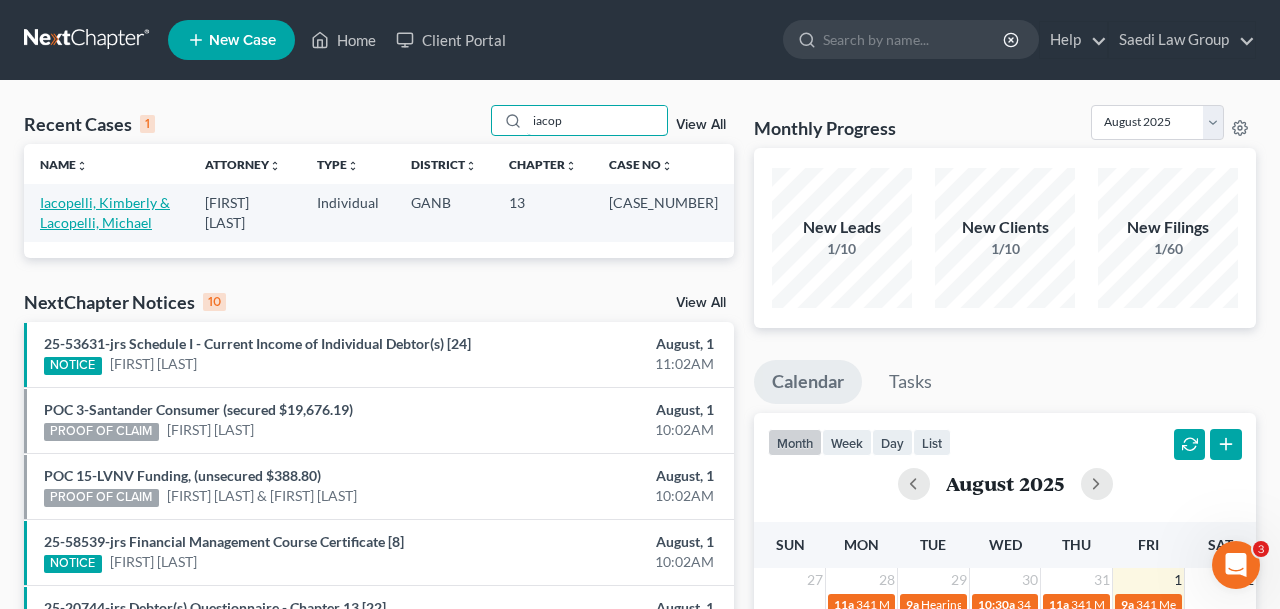 type on "iacop" 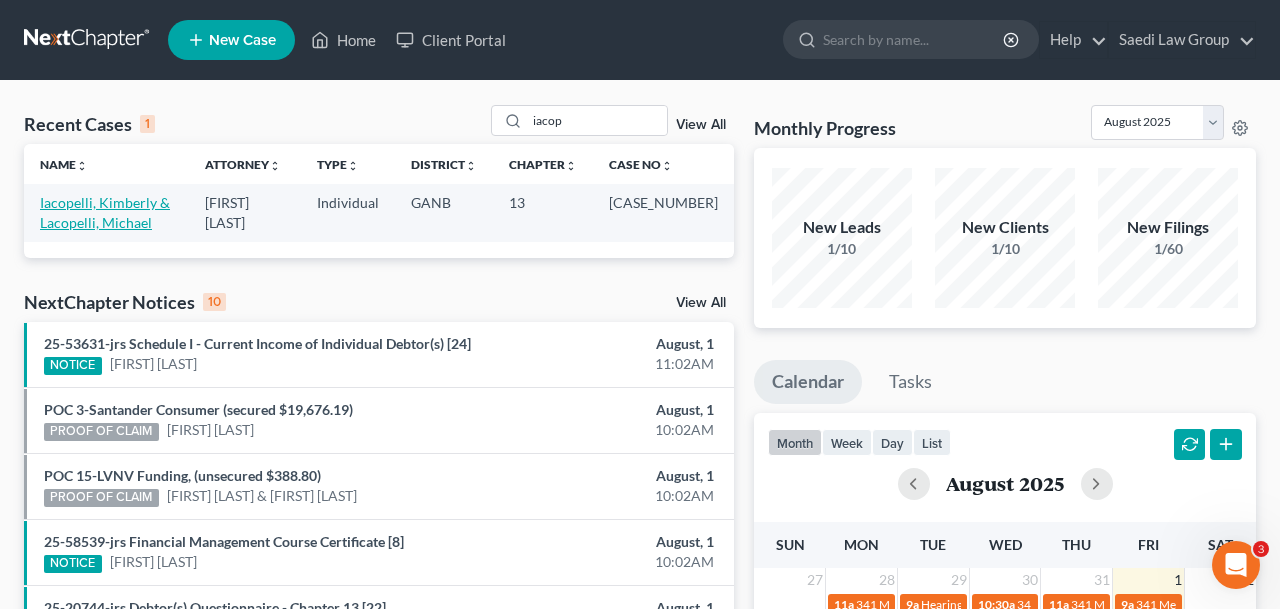 click on "Iacopelli, Kimberly & Lacopelli, Michael" at bounding box center (105, 212) 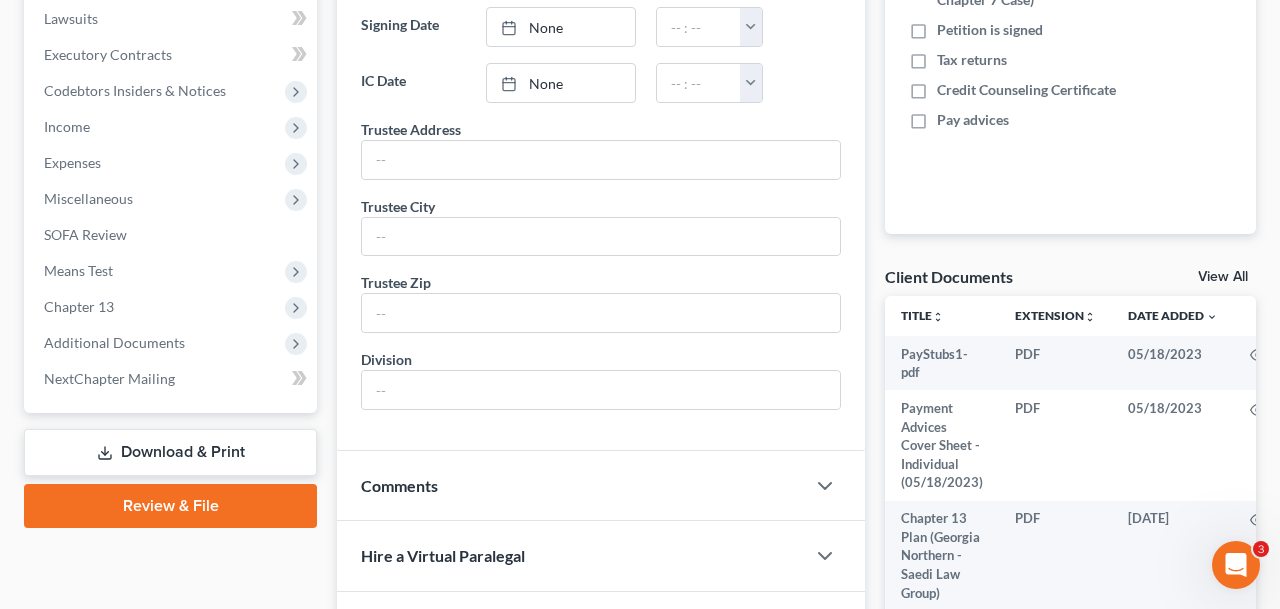 scroll, scrollTop: 642, scrollLeft: 0, axis: vertical 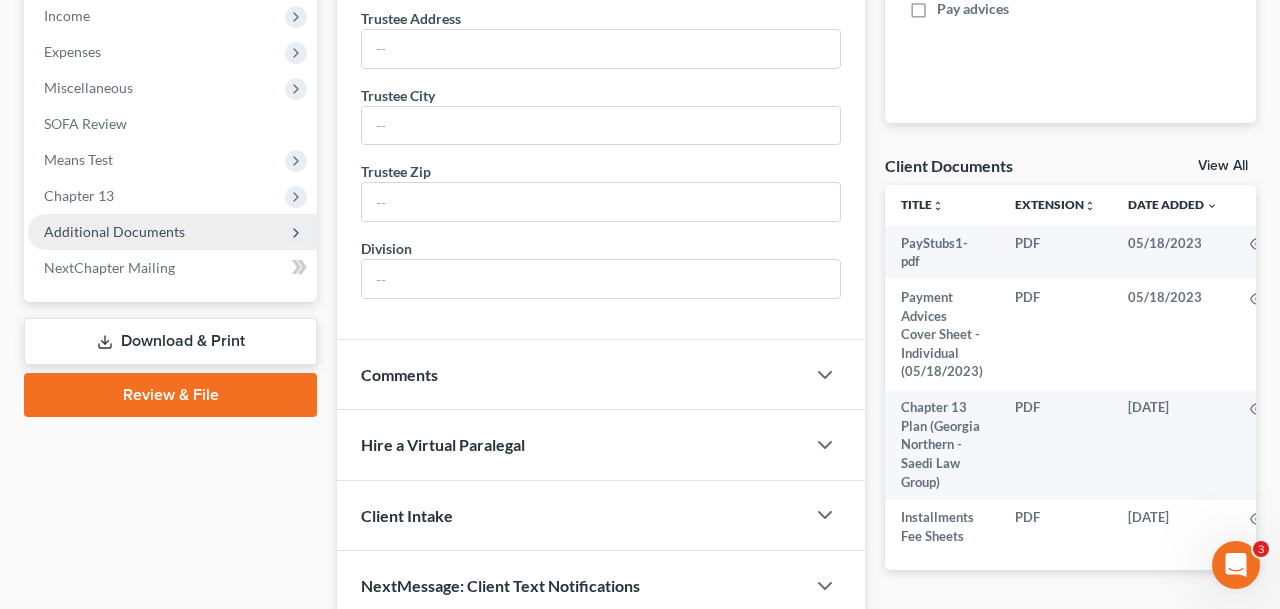 click on "Additional Documents" at bounding box center [114, 231] 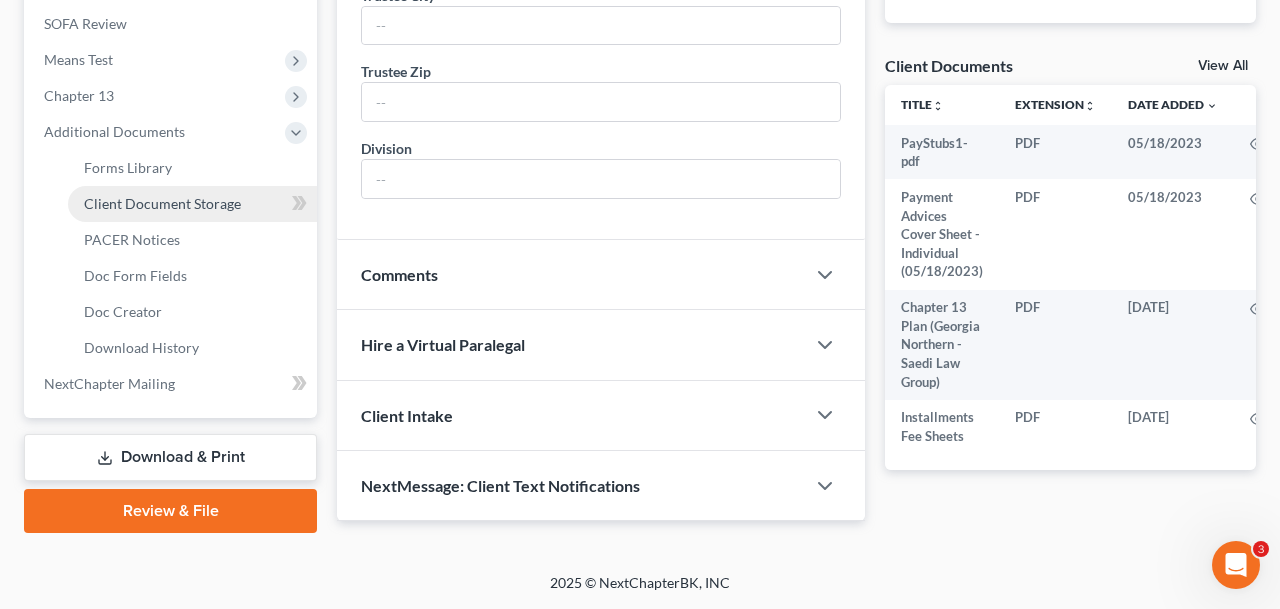 scroll, scrollTop: 782, scrollLeft: 0, axis: vertical 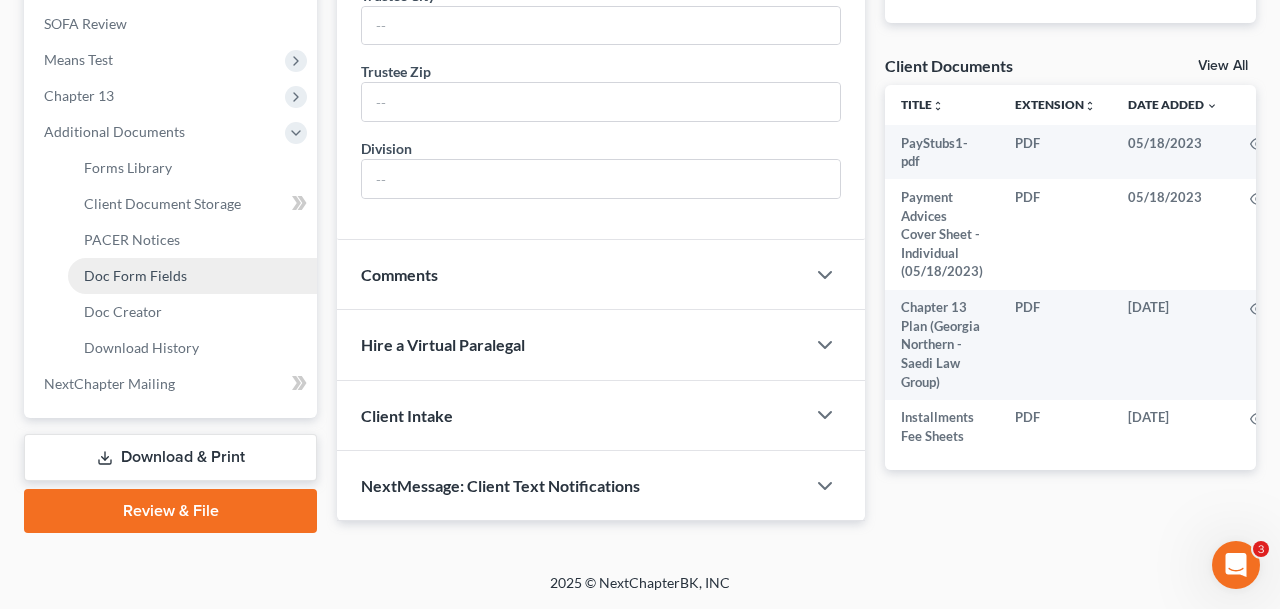 click on "Doc Form Fields" at bounding box center (192, 276) 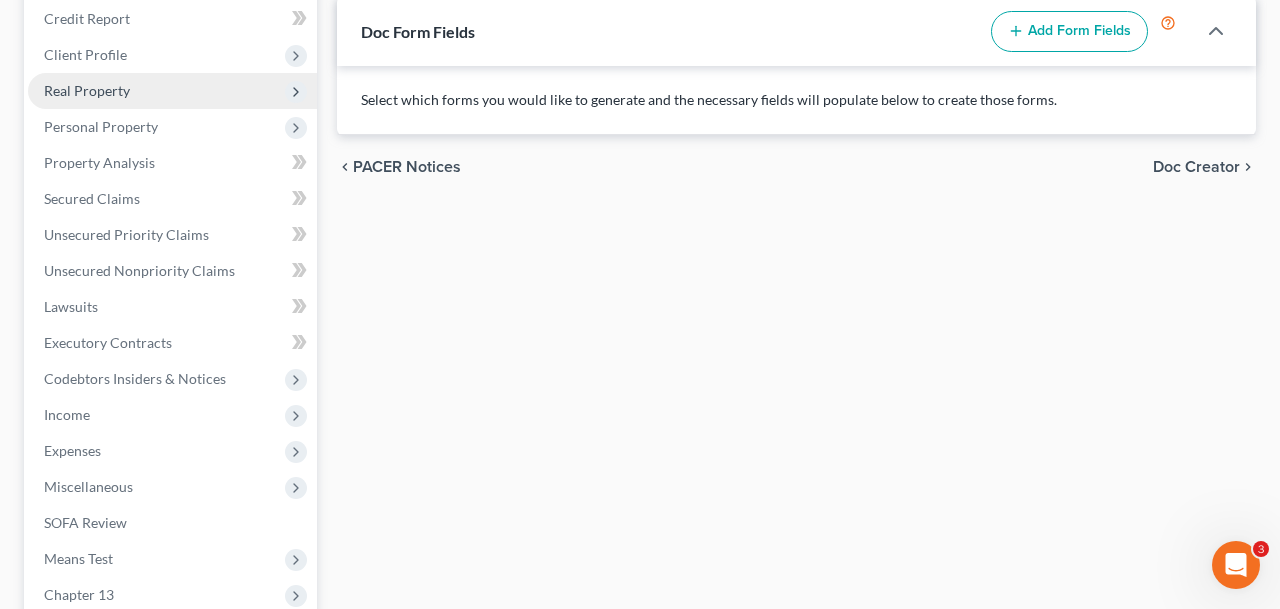 scroll, scrollTop: 444, scrollLeft: 0, axis: vertical 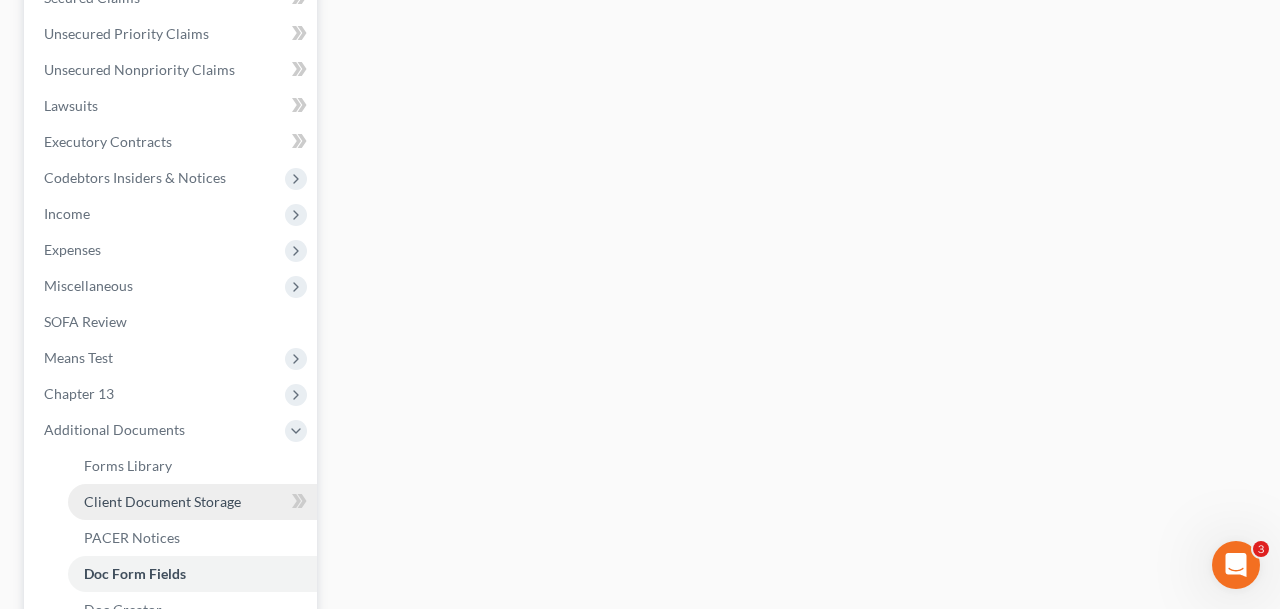 click on "Client Document Storage" at bounding box center [192, 502] 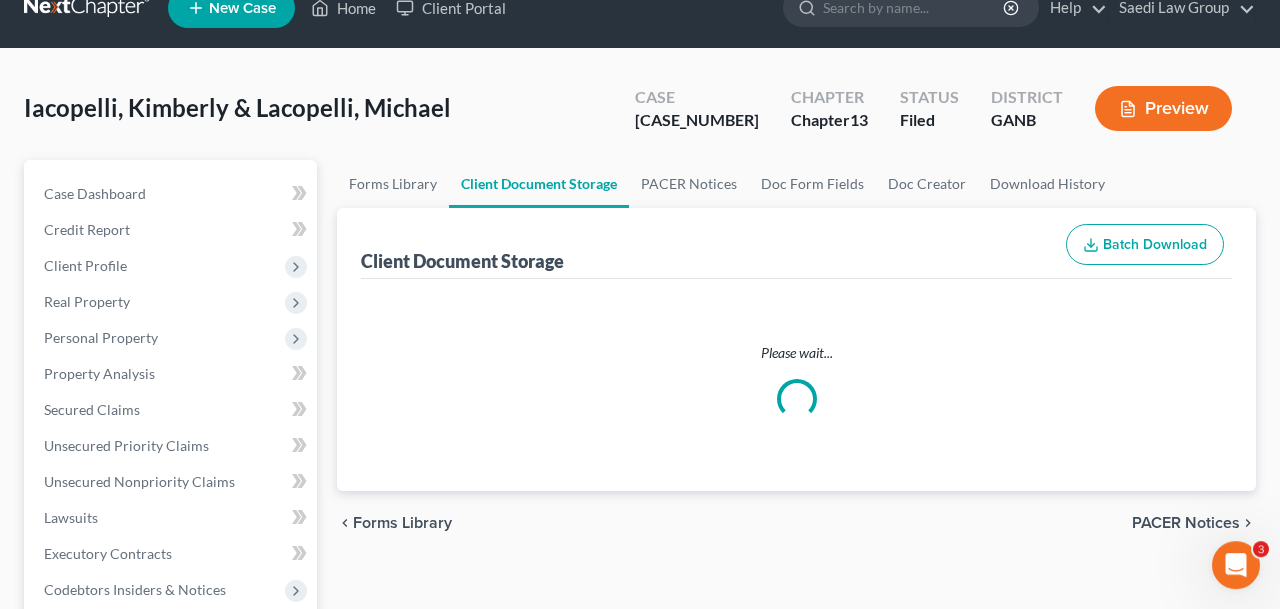 select on "1" 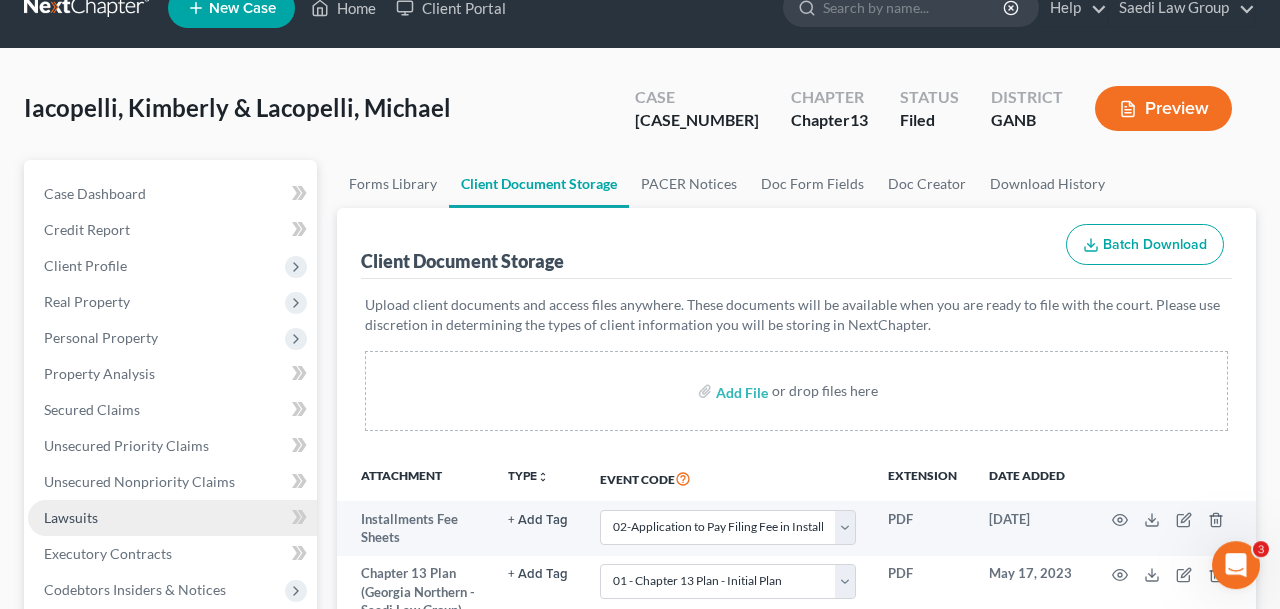 scroll, scrollTop: 486, scrollLeft: 0, axis: vertical 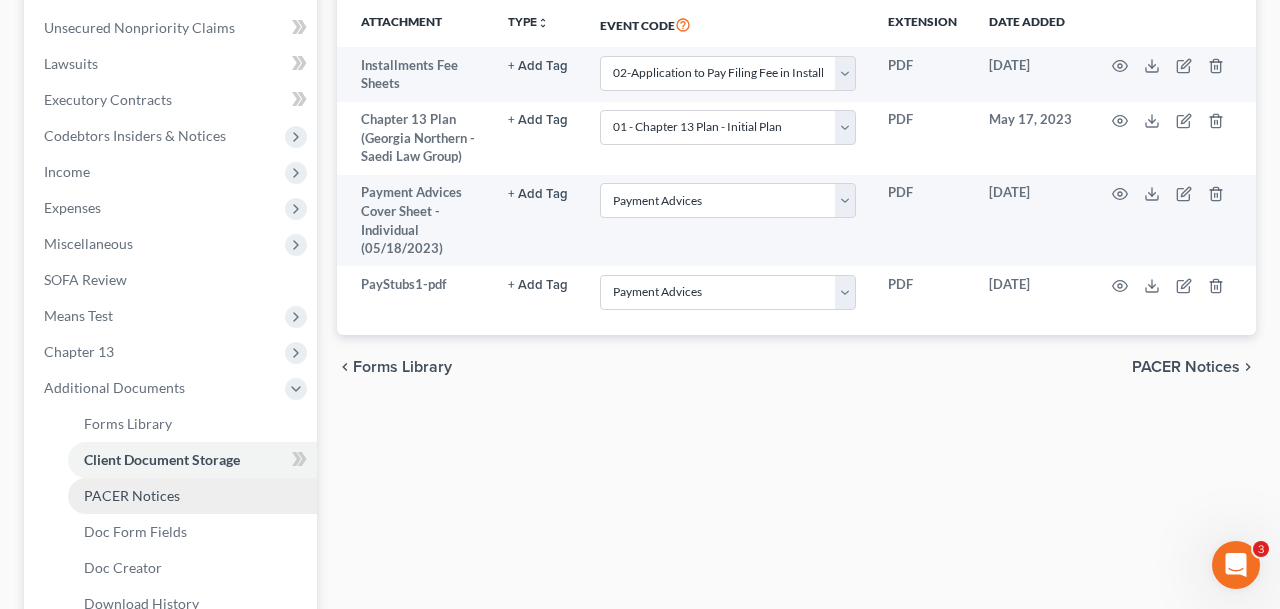 click on "PACER Notices" at bounding box center [192, 496] 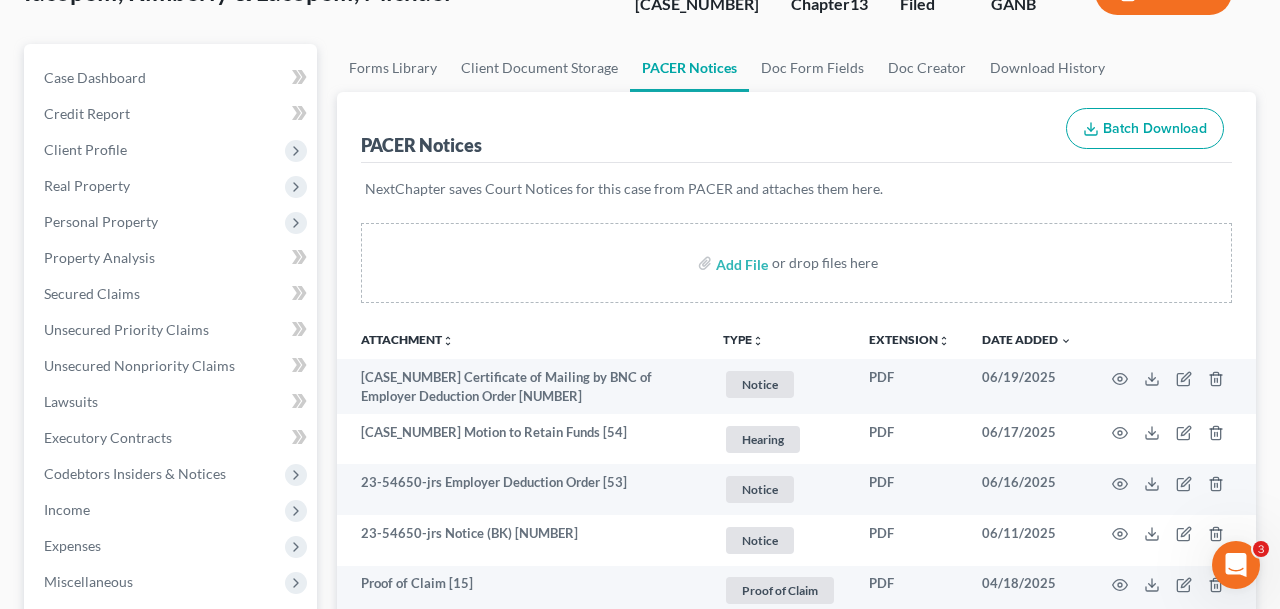 scroll, scrollTop: 177, scrollLeft: 0, axis: vertical 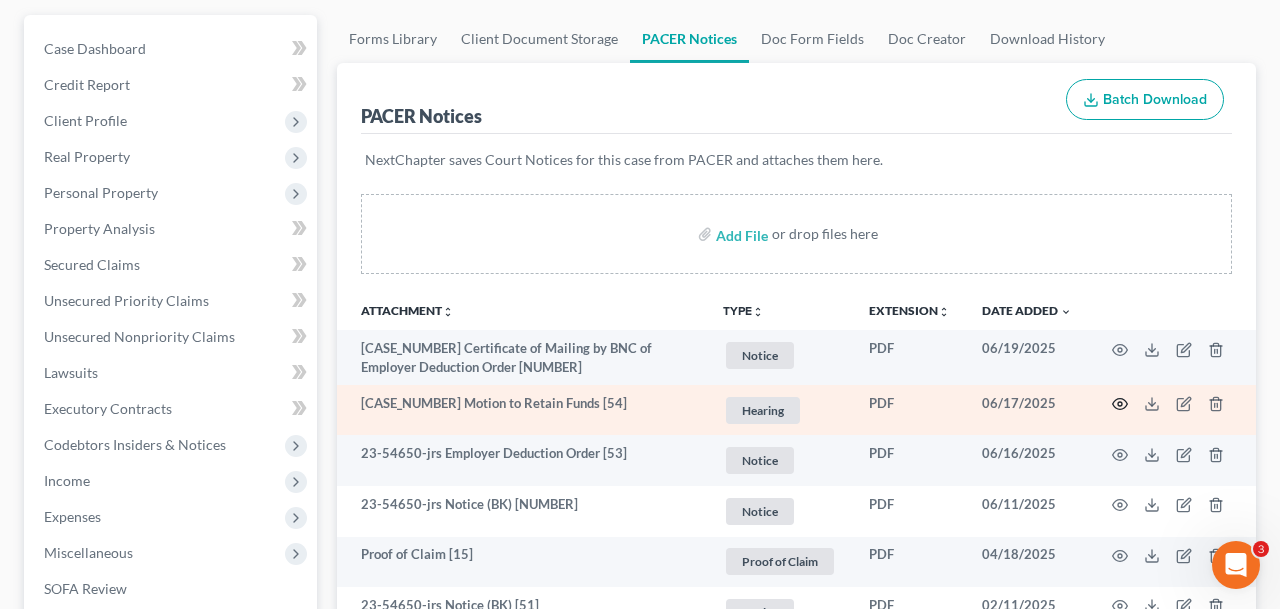 click 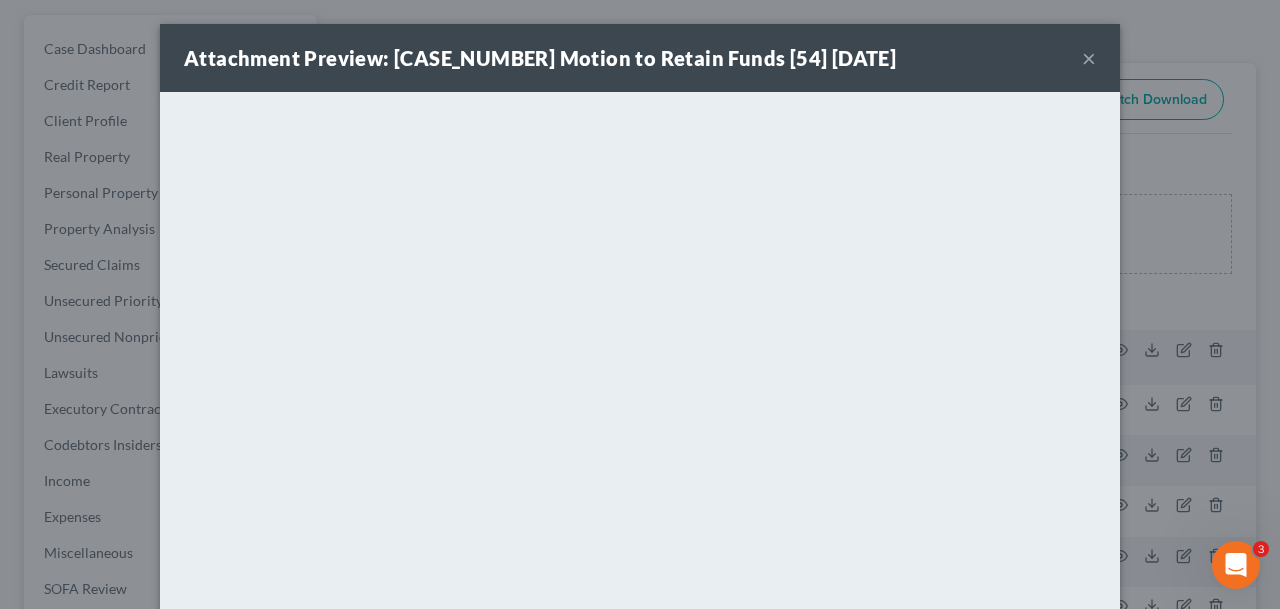 click on "×" at bounding box center [1089, 58] 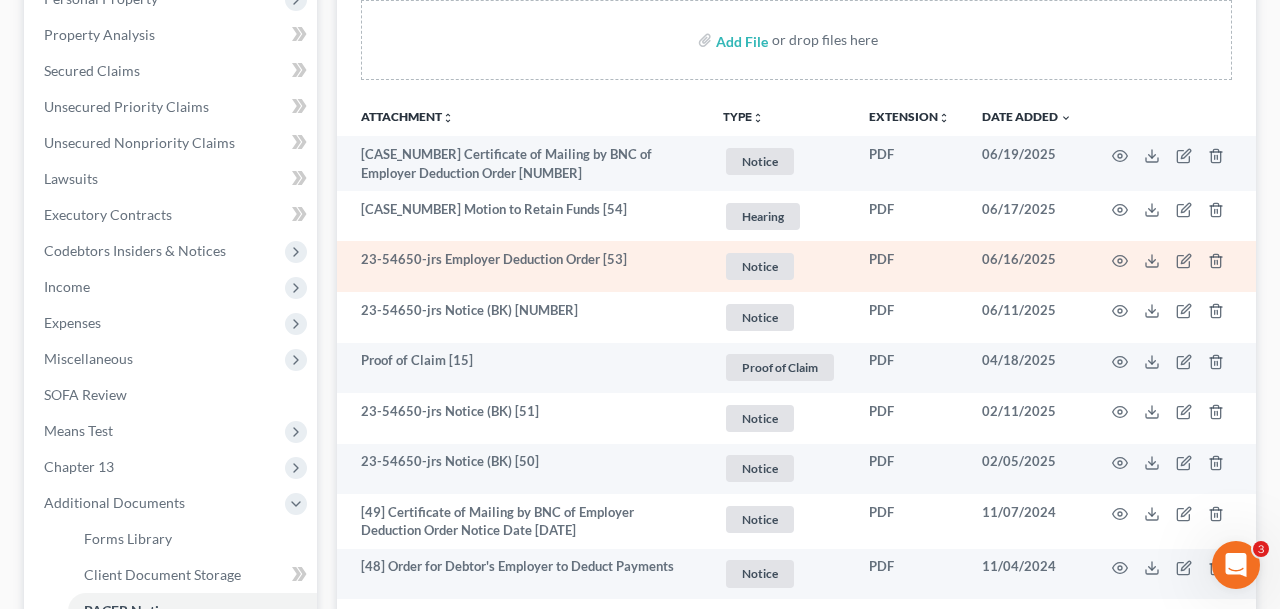 scroll, scrollTop: 397, scrollLeft: 0, axis: vertical 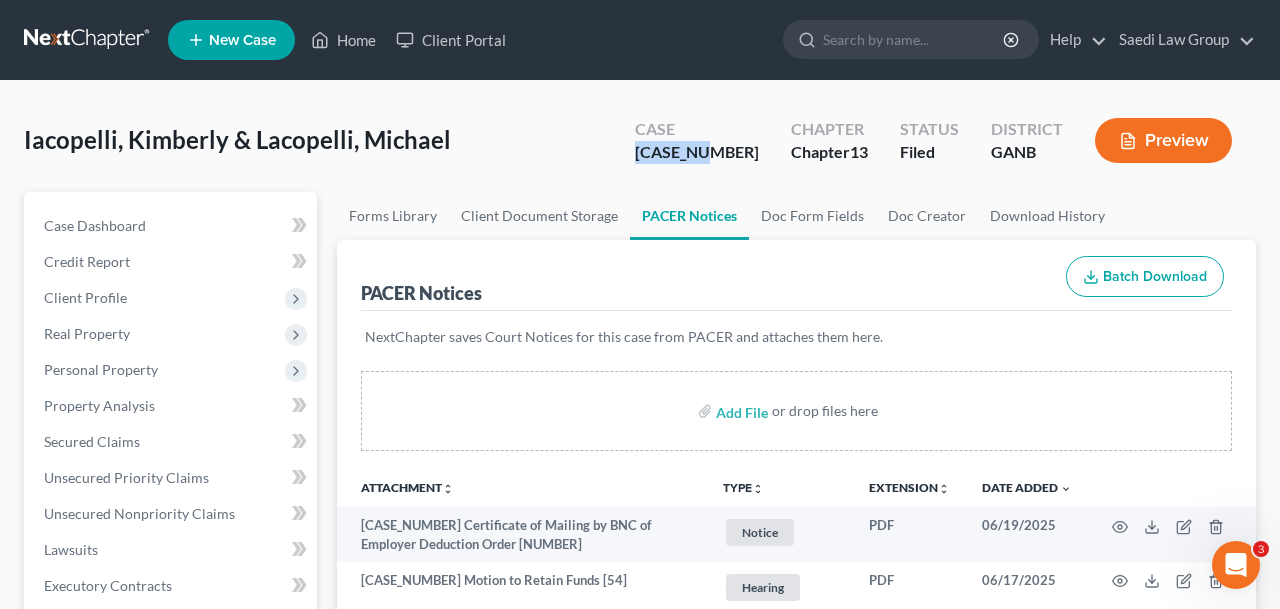drag, startPoint x: 707, startPoint y: 152, endPoint x: 644, endPoint y: 152, distance: 63 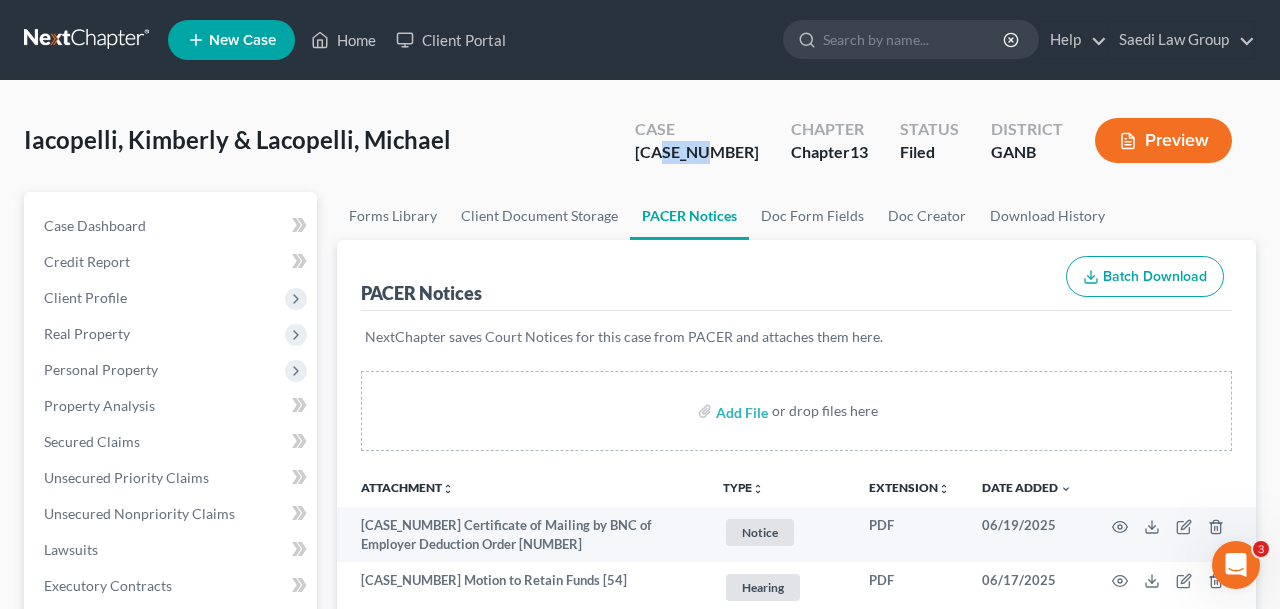 drag, startPoint x: 681, startPoint y: 151, endPoint x: 727, endPoint y: 152, distance: 46.010868 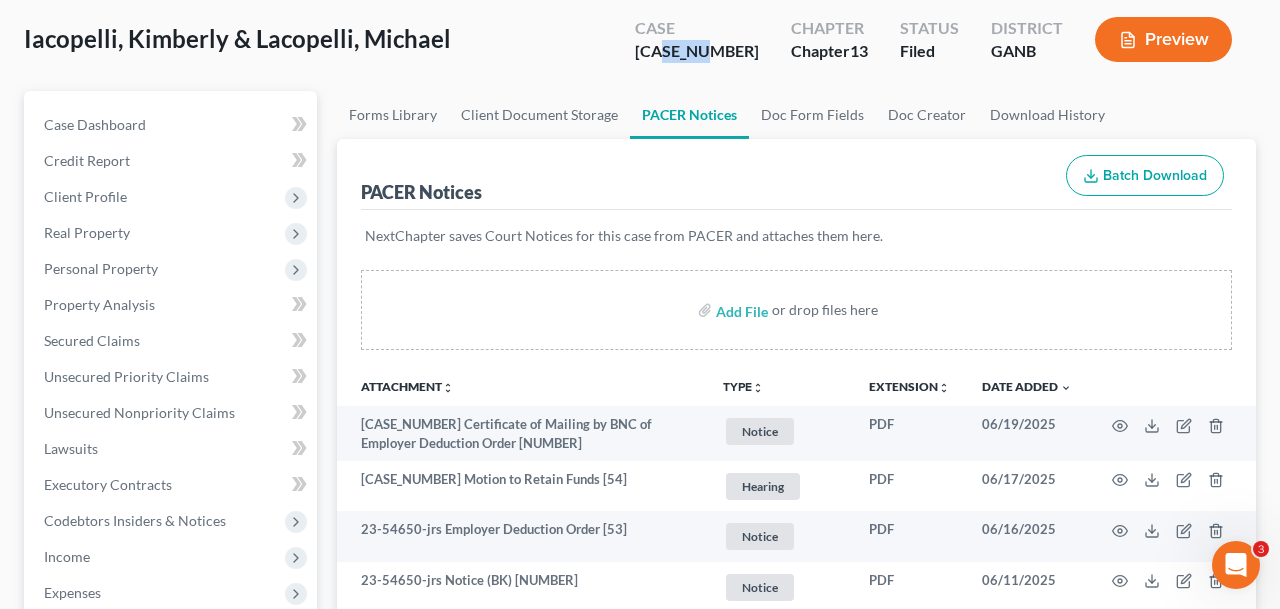 scroll, scrollTop: 0, scrollLeft: 0, axis: both 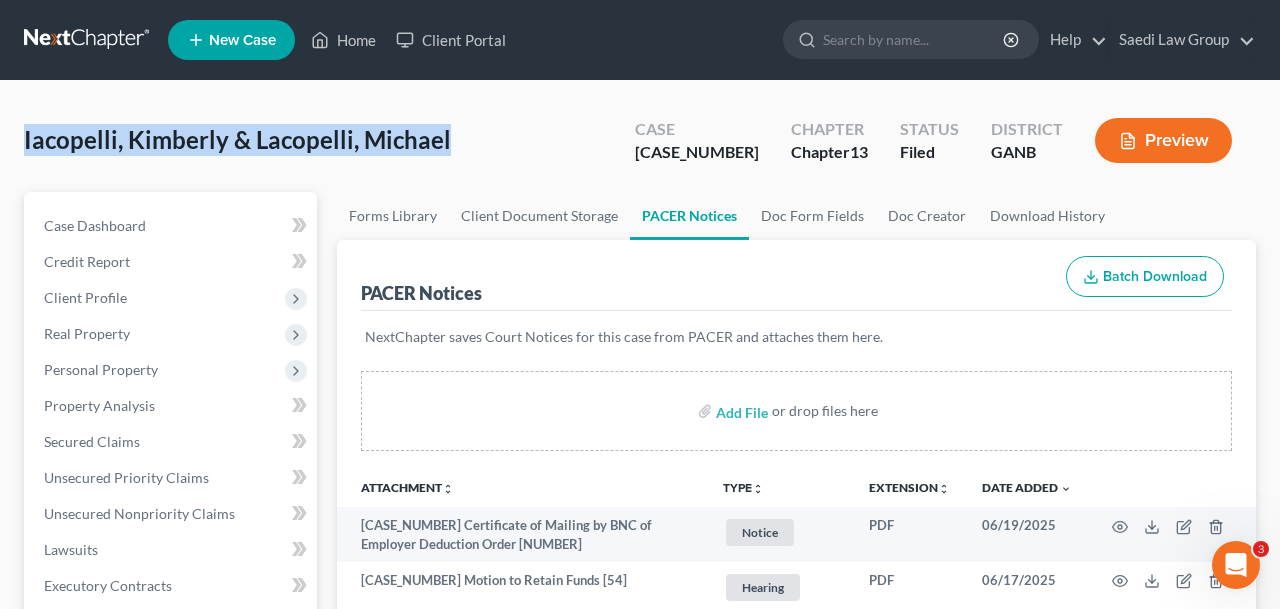 drag, startPoint x: 498, startPoint y: 144, endPoint x: 1, endPoint y: 144, distance: 497 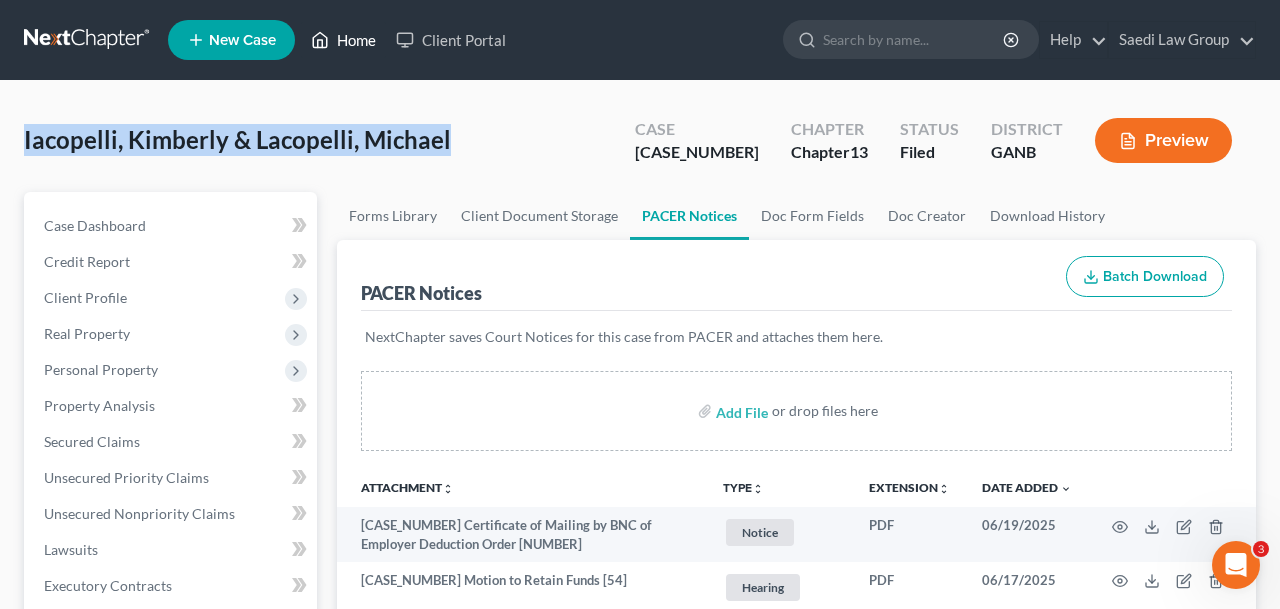 click on "Home" at bounding box center [343, 40] 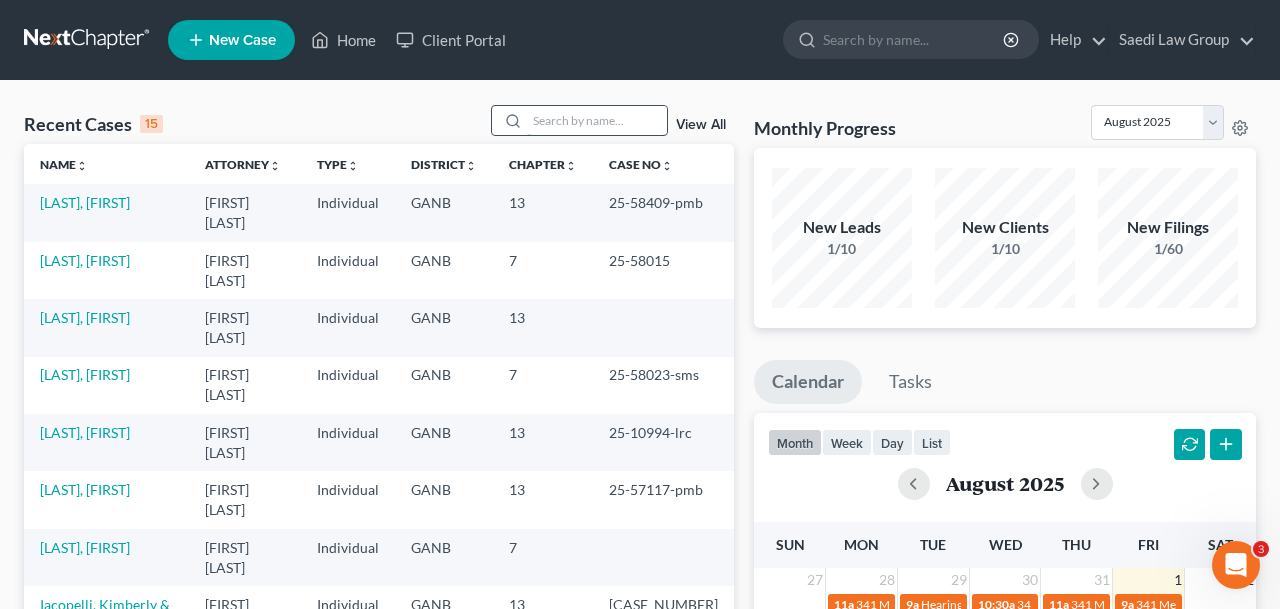 click at bounding box center [597, 120] 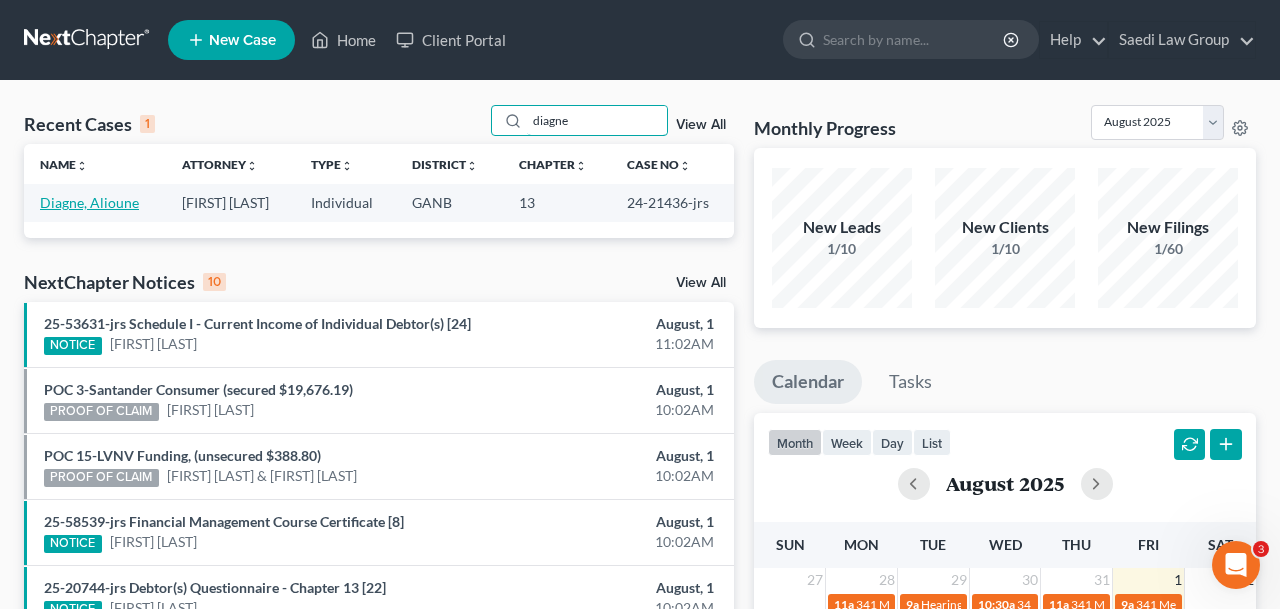 type on "diagne" 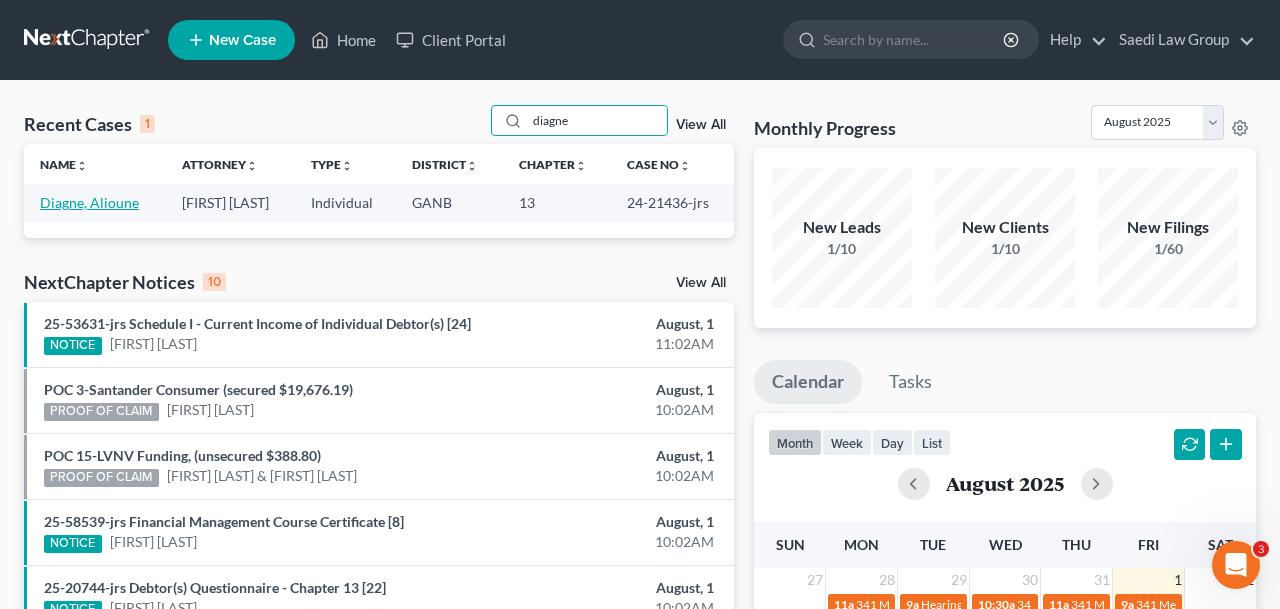 click on "Diagne, Alioune" at bounding box center [89, 202] 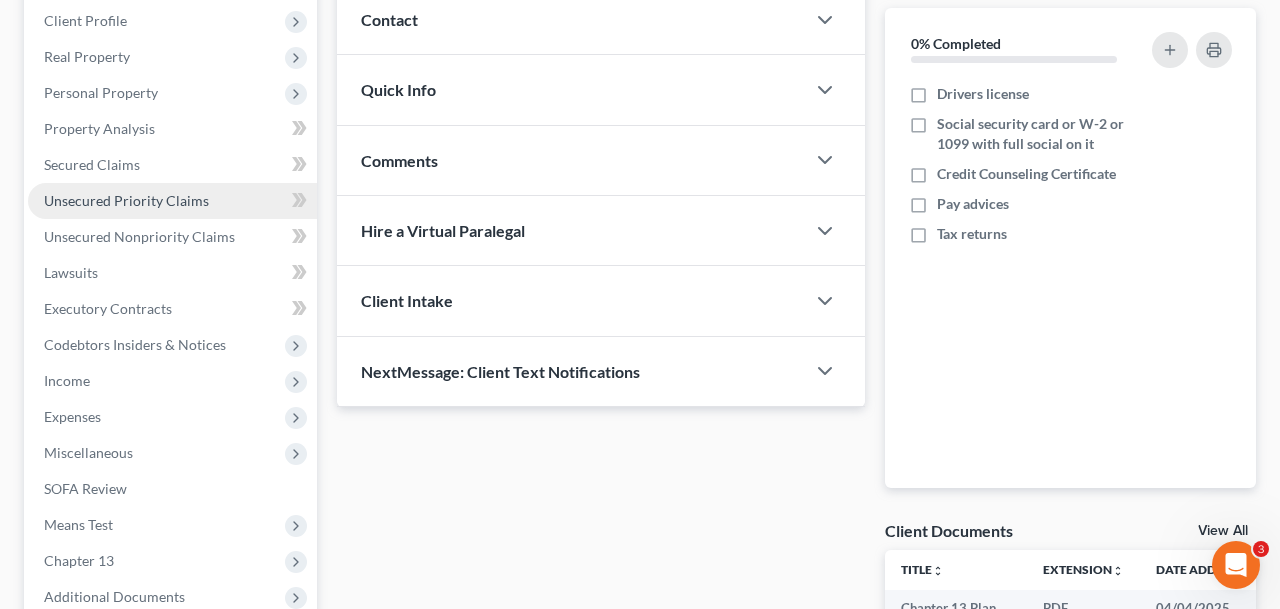 scroll, scrollTop: 412, scrollLeft: 0, axis: vertical 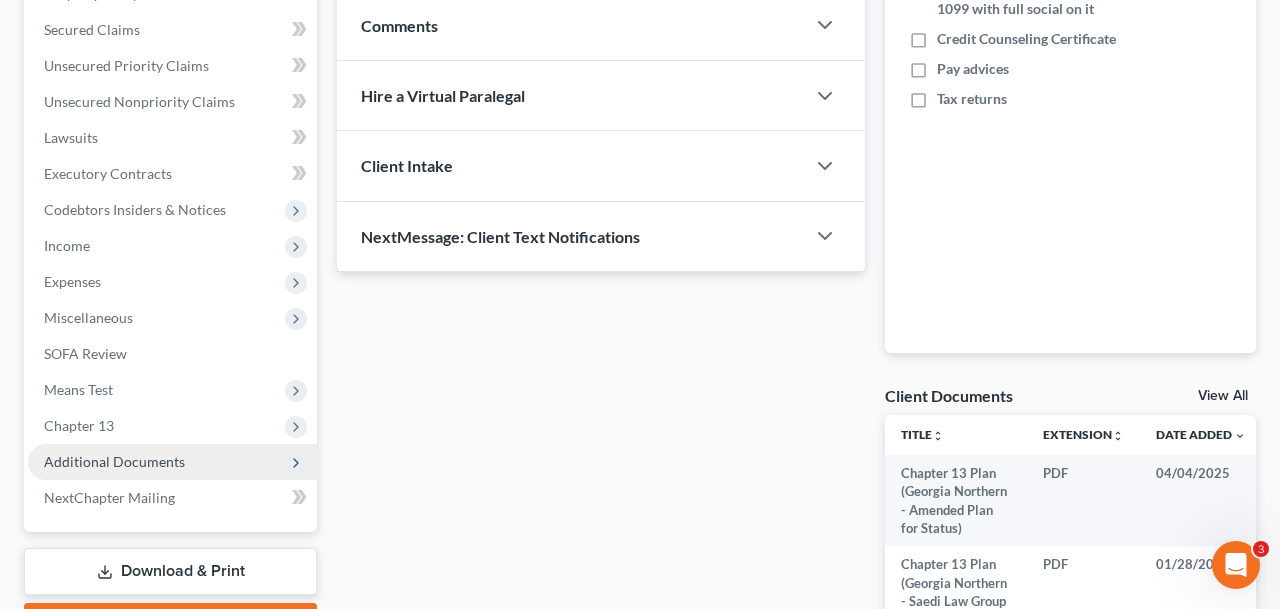 click on "Additional Documents" at bounding box center [114, 461] 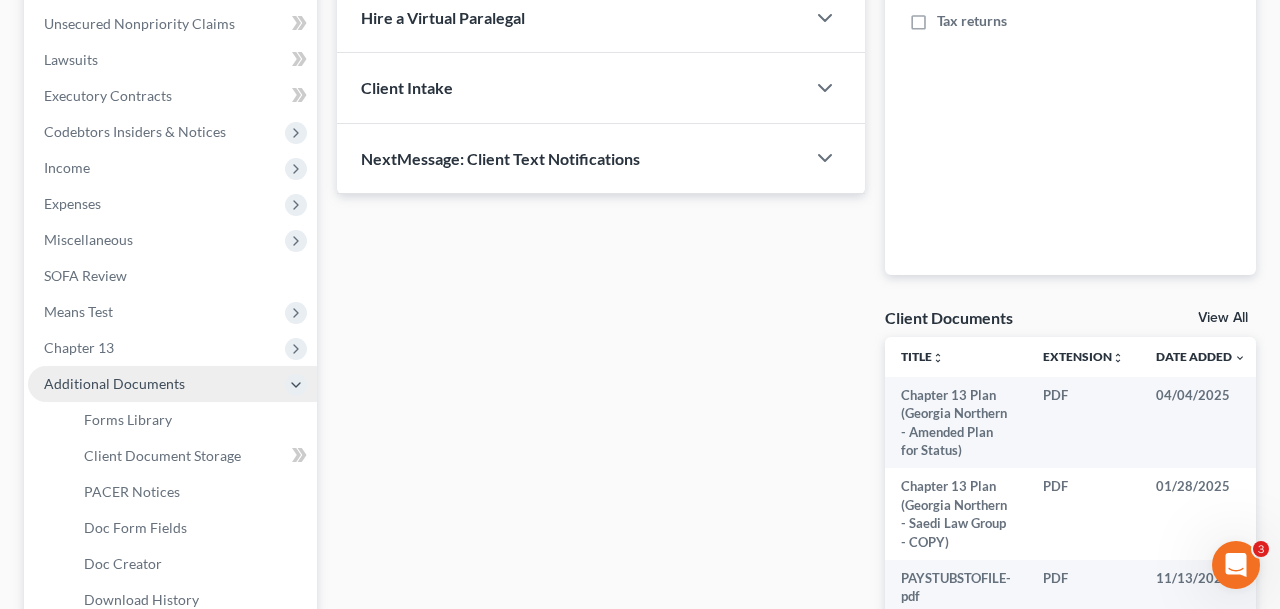 scroll, scrollTop: 530, scrollLeft: 0, axis: vertical 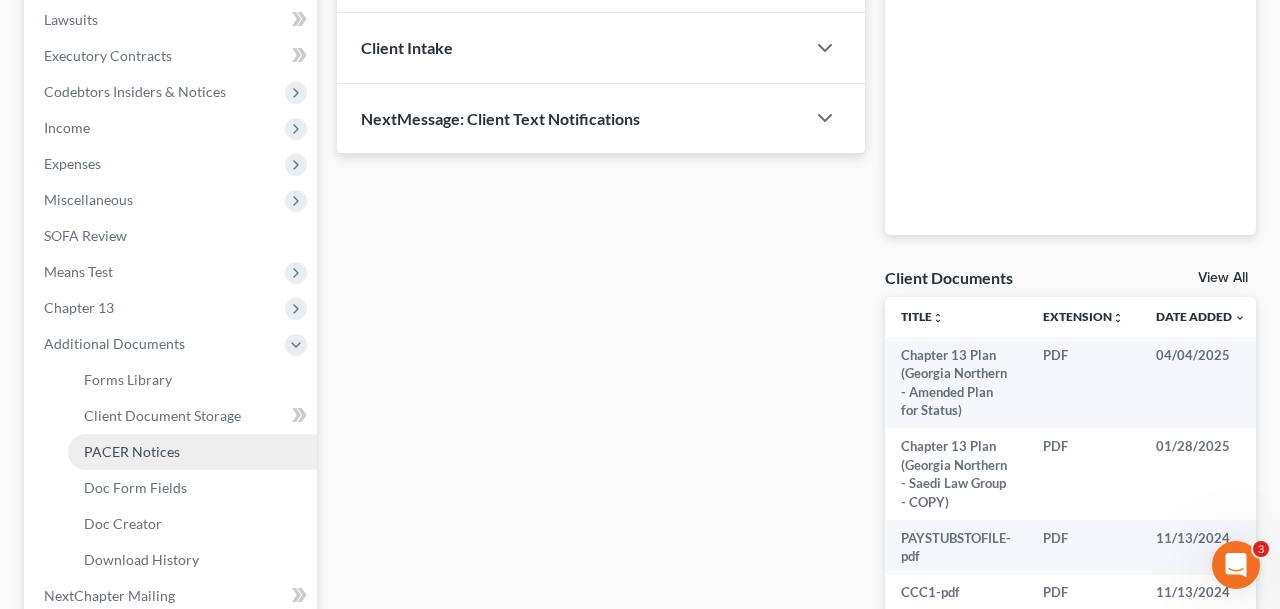 click on "PACER Notices" at bounding box center [132, 451] 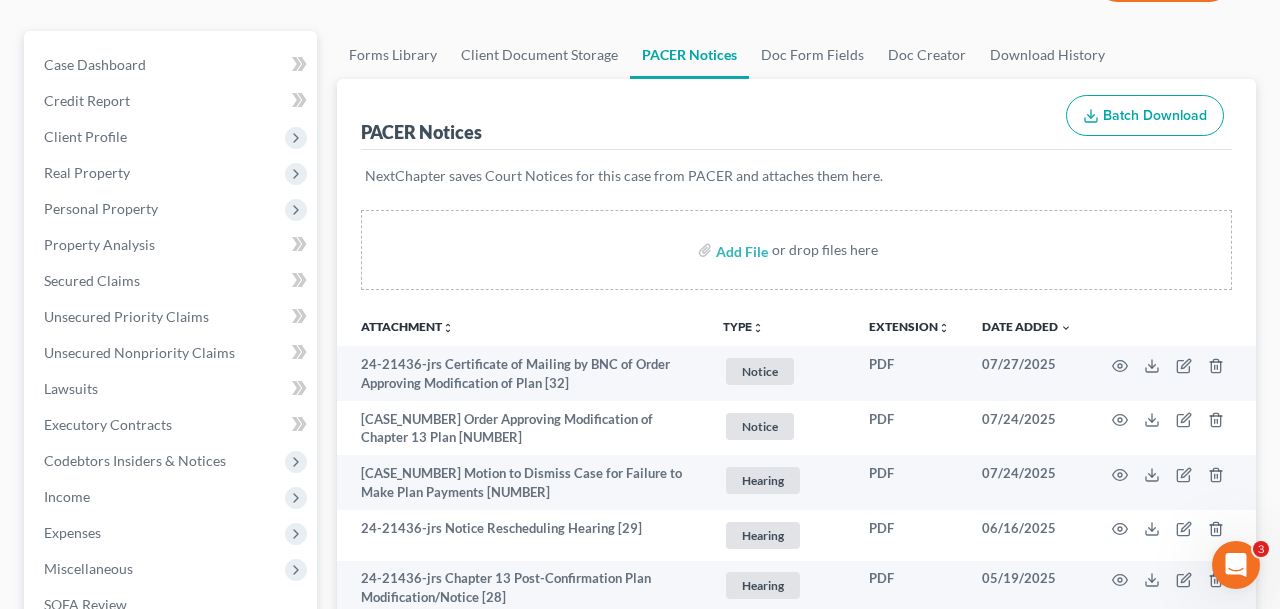 scroll, scrollTop: 166, scrollLeft: 0, axis: vertical 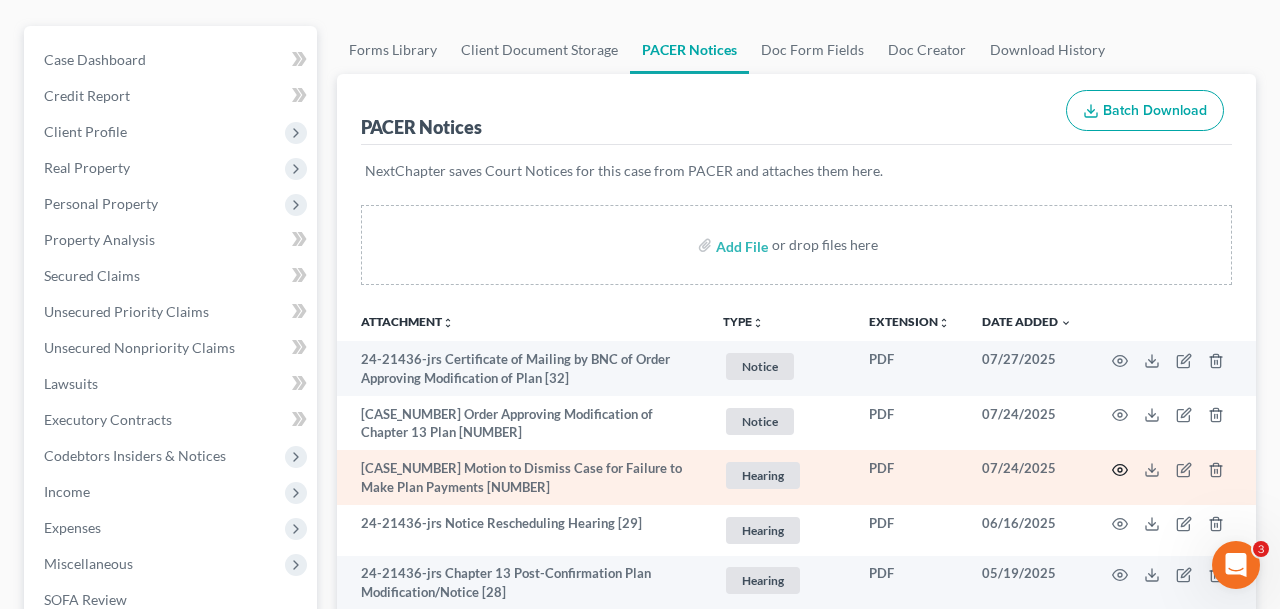 click 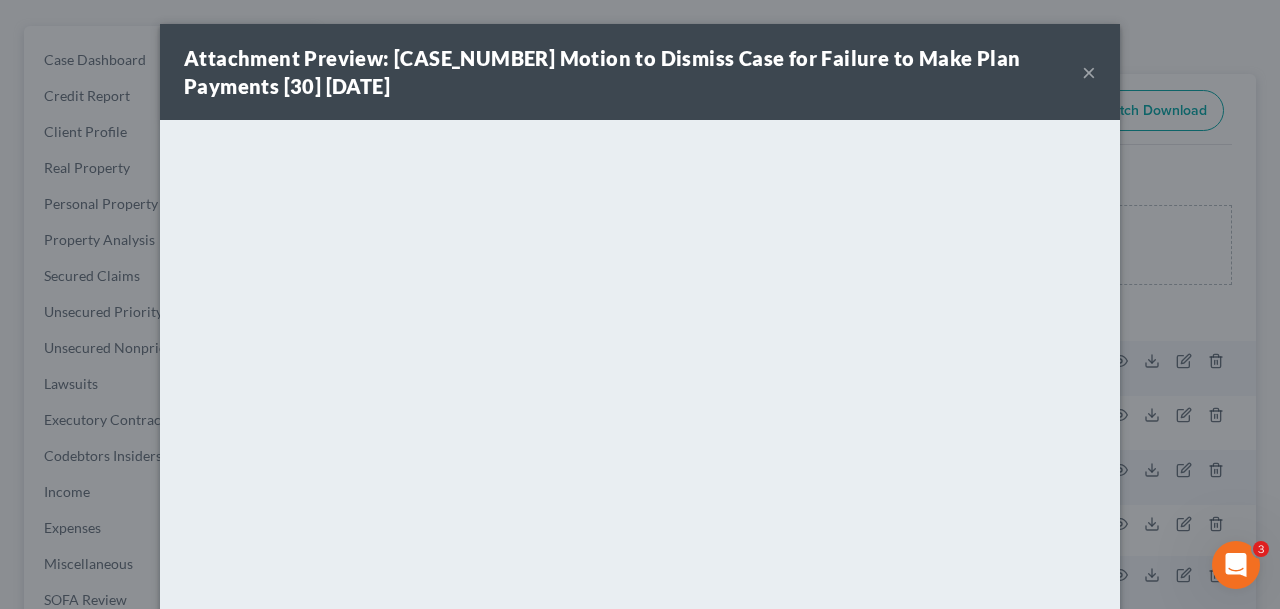click on "×" at bounding box center (1089, 72) 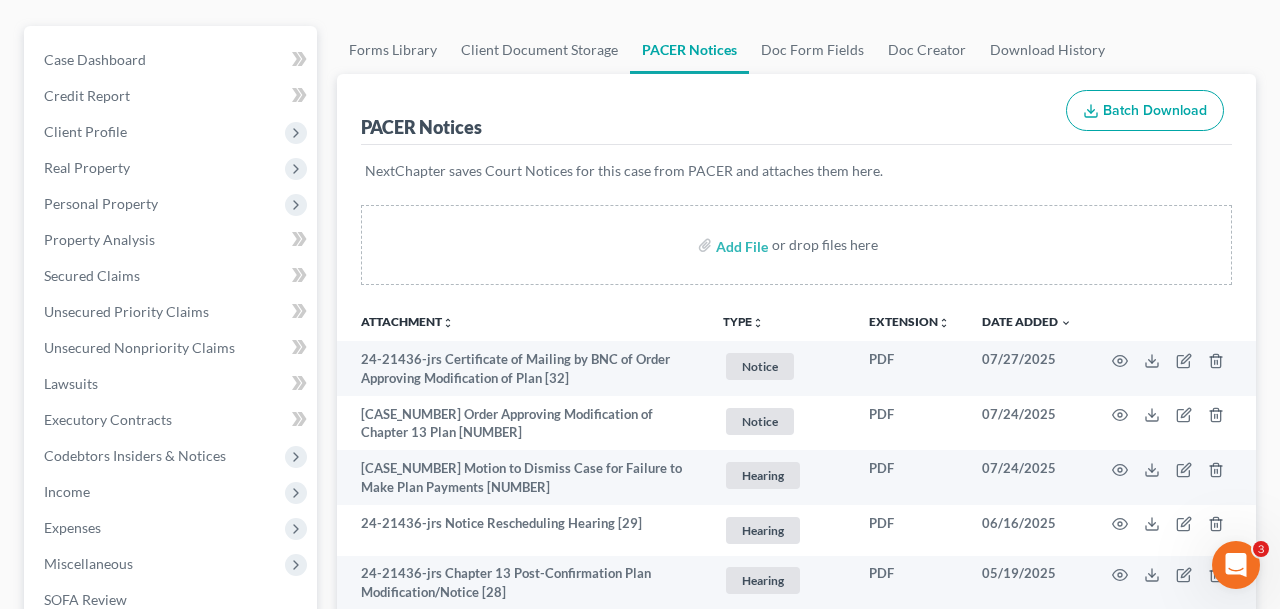 scroll, scrollTop: 9, scrollLeft: 0, axis: vertical 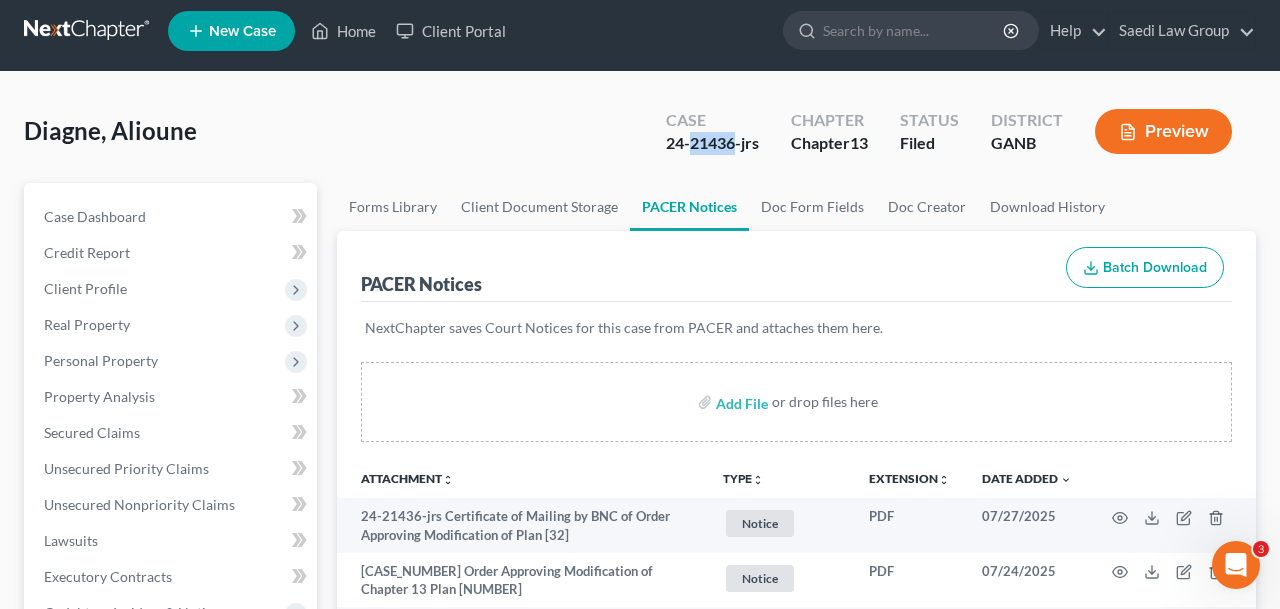 drag, startPoint x: 693, startPoint y: 142, endPoint x: 735, endPoint y: 140, distance: 42.047592 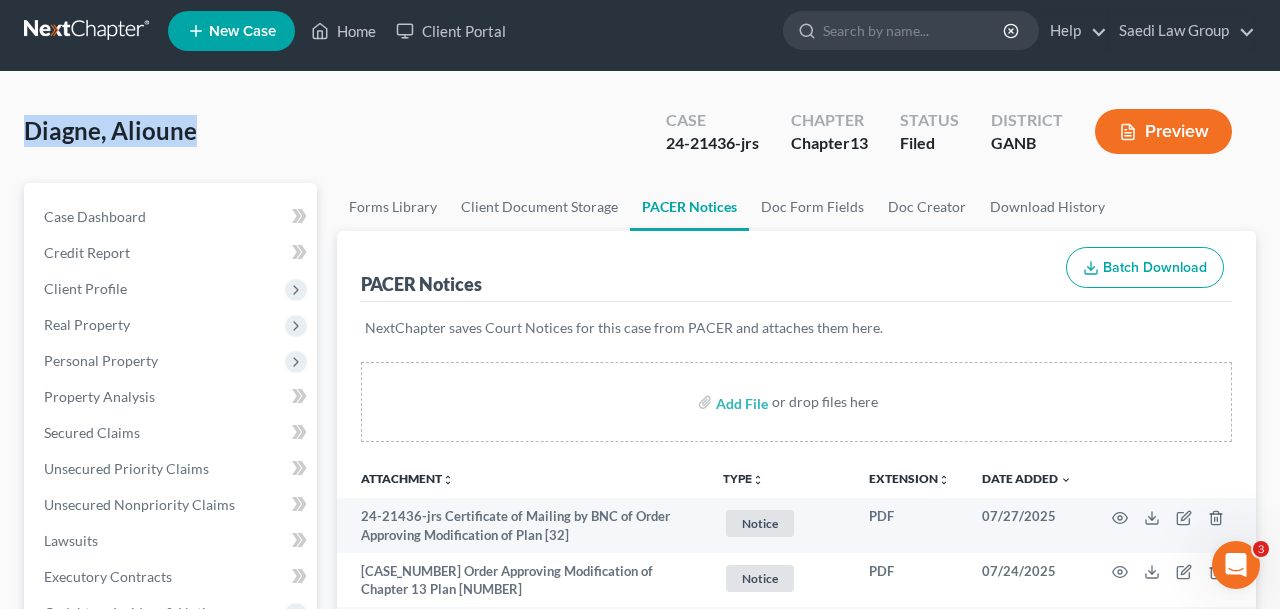 drag, startPoint x: 268, startPoint y: 117, endPoint x: 4, endPoint y: 125, distance: 264.1212 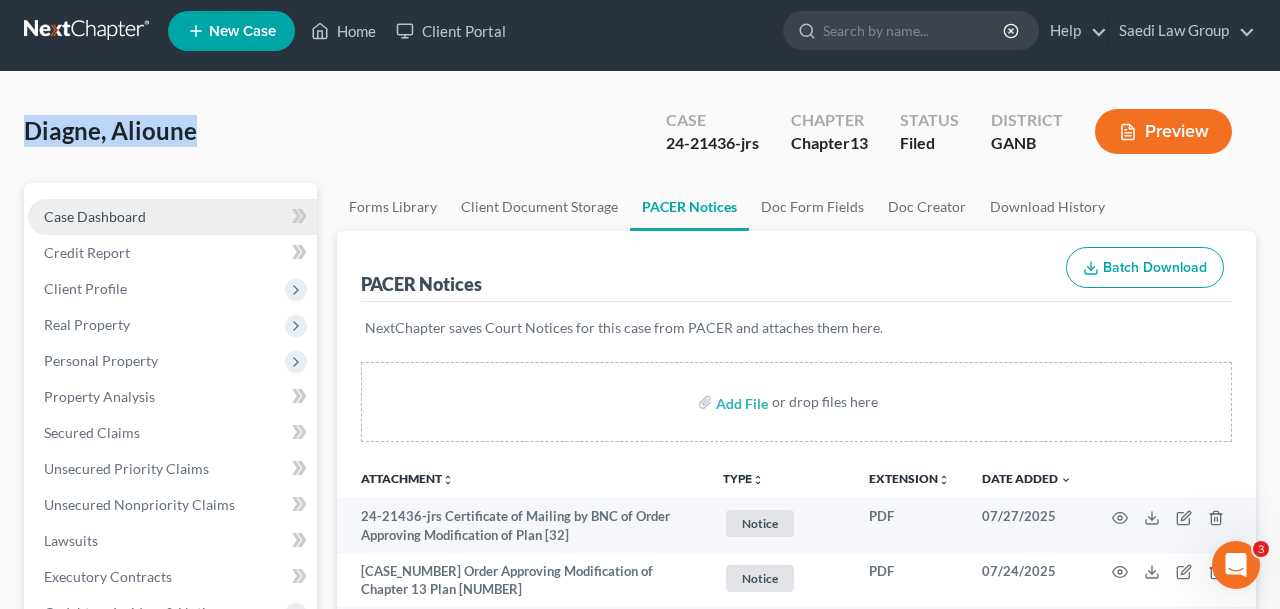 copy on "Diagne, Alioune" 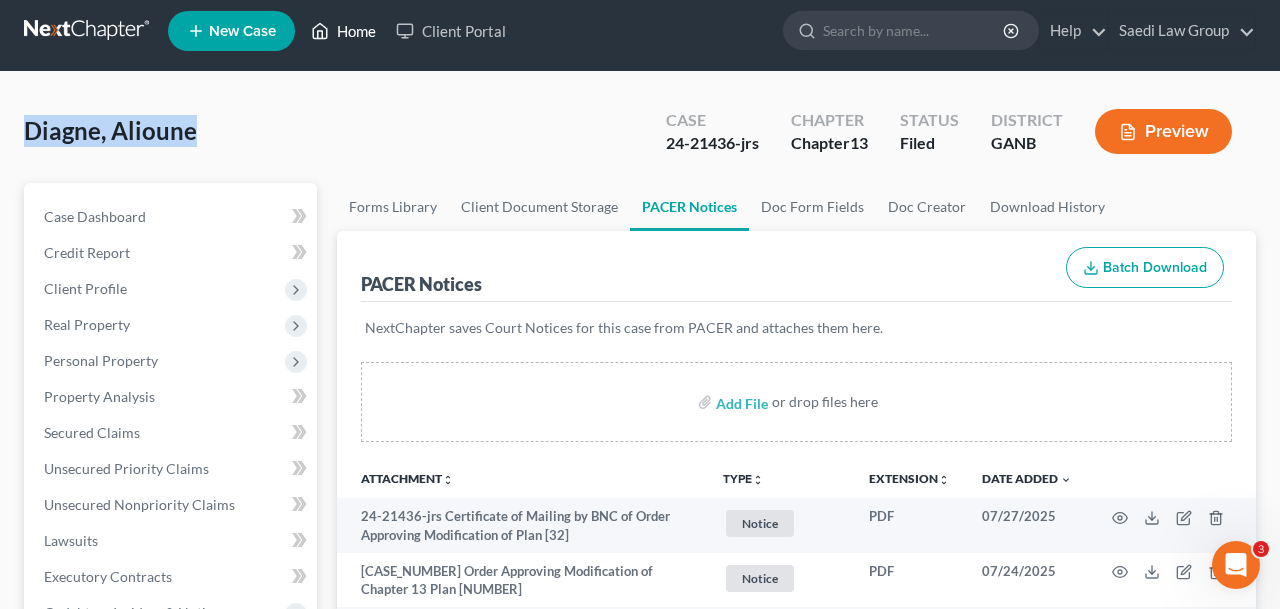 click on "Home" at bounding box center [343, 31] 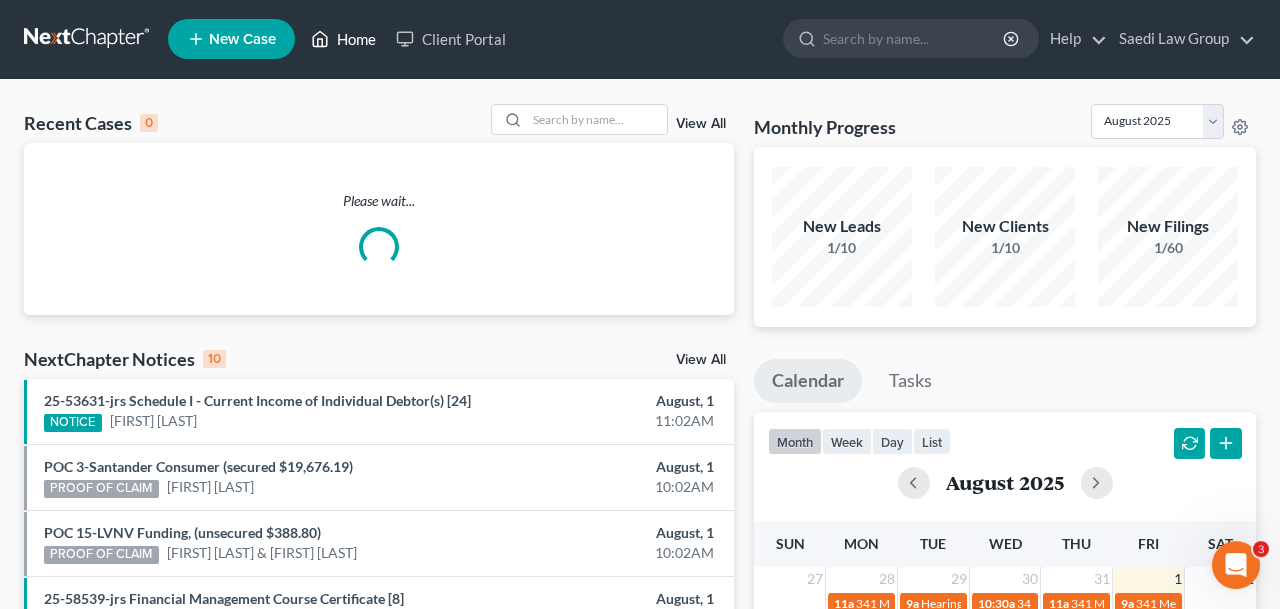 scroll, scrollTop: 0, scrollLeft: 0, axis: both 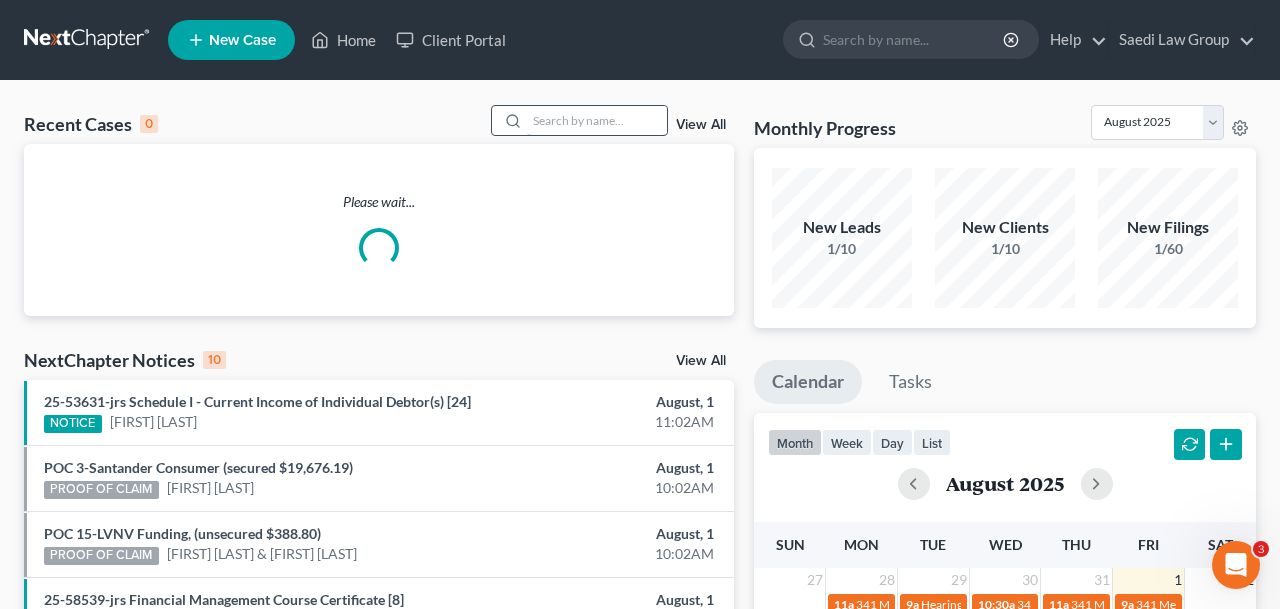 click at bounding box center (597, 120) 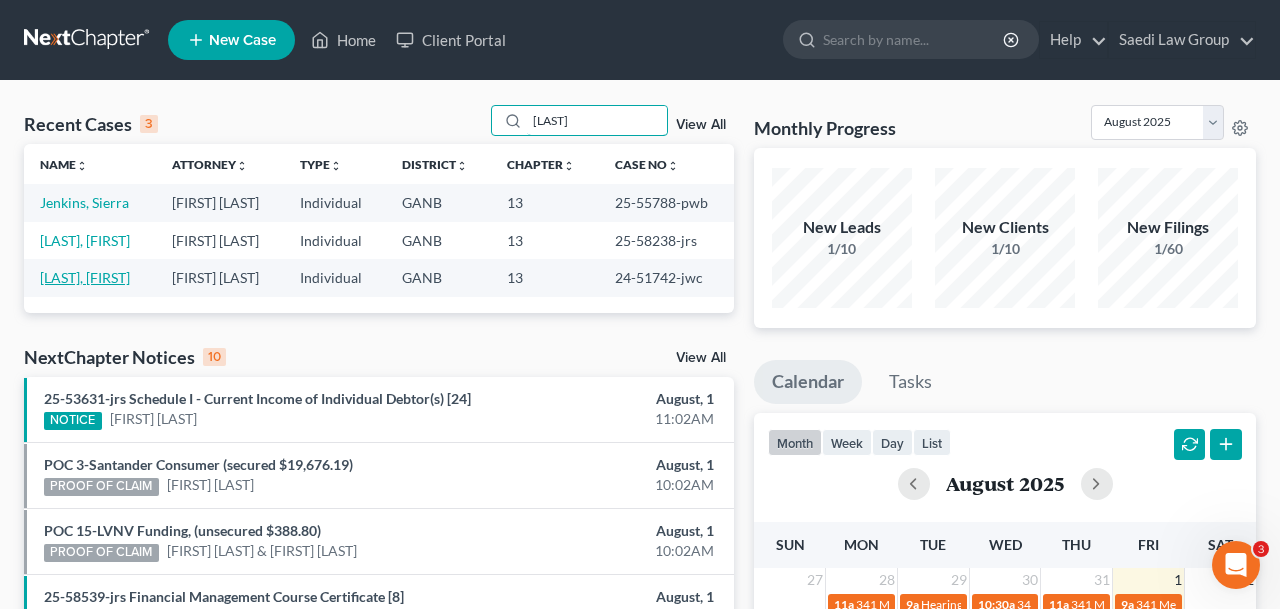 type on "[LAST]" 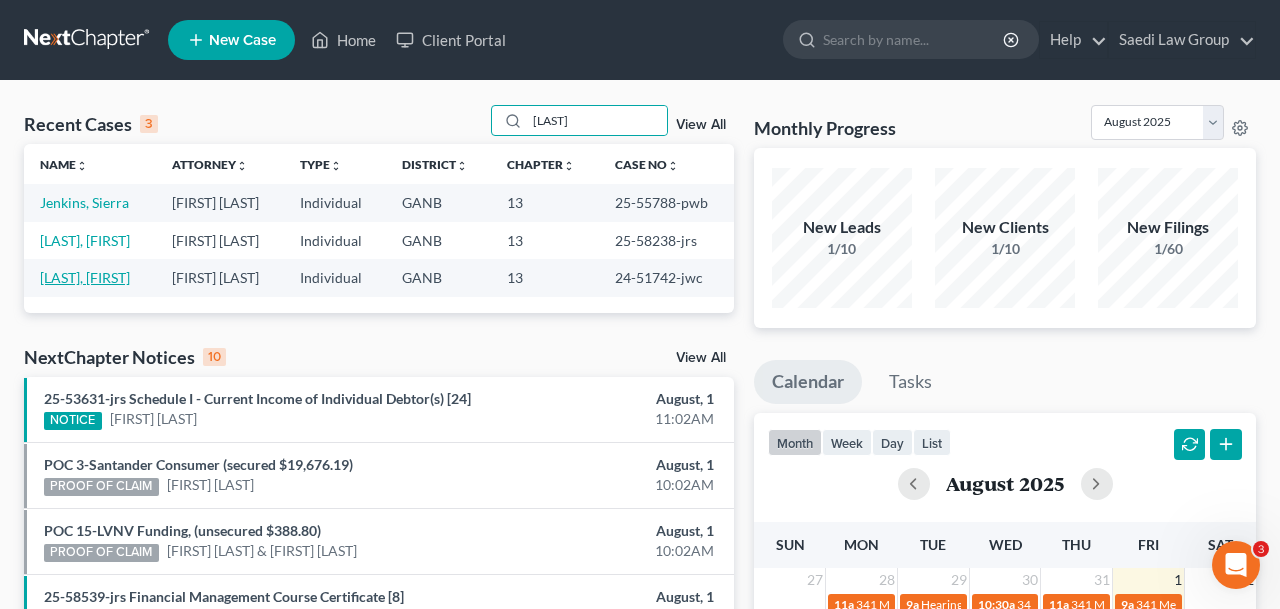 click on "[LAST], [FIRST]" at bounding box center (85, 277) 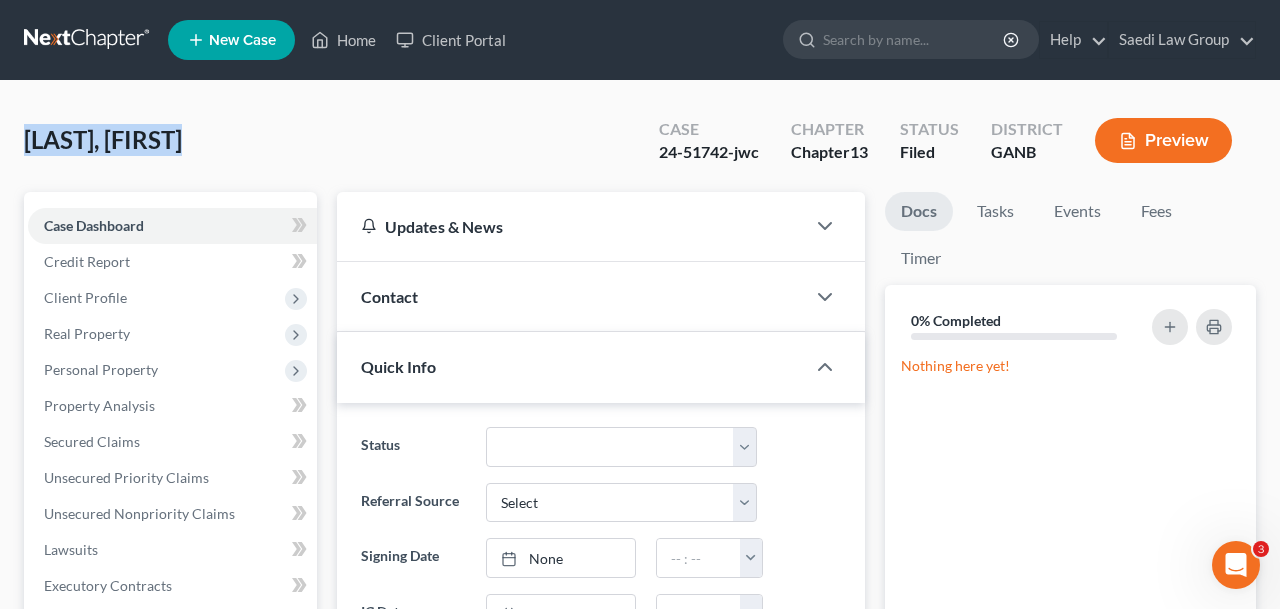 drag, startPoint x: 227, startPoint y: 135, endPoint x: 5, endPoint y: 135, distance: 222 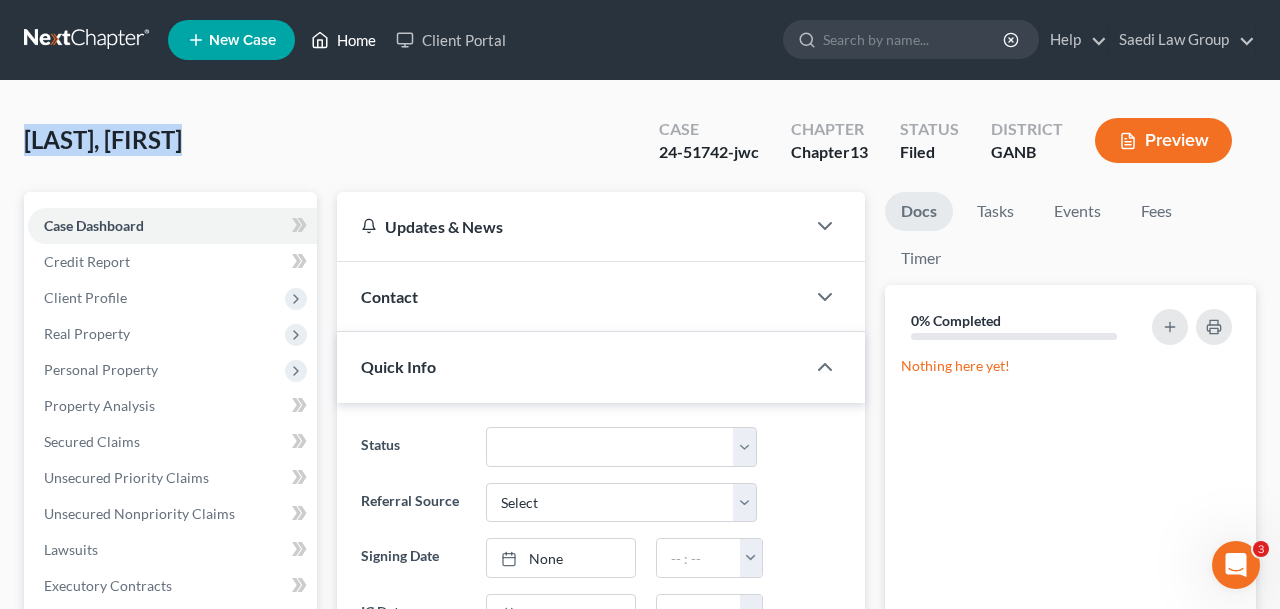 click 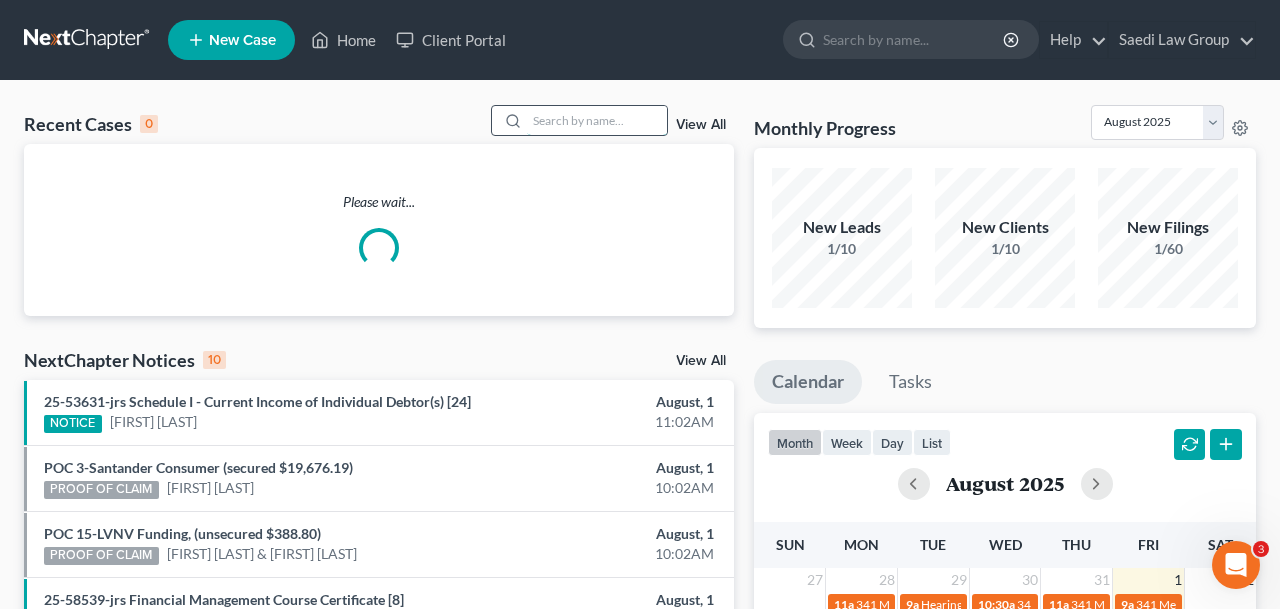 click at bounding box center (597, 120) 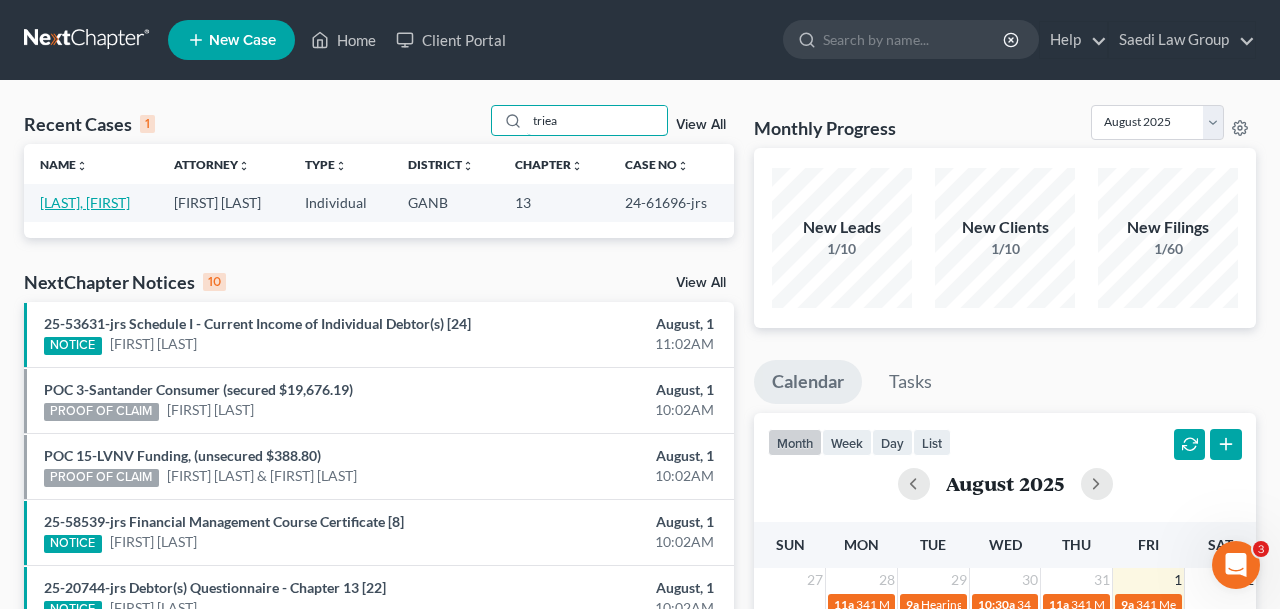 type on "triea" 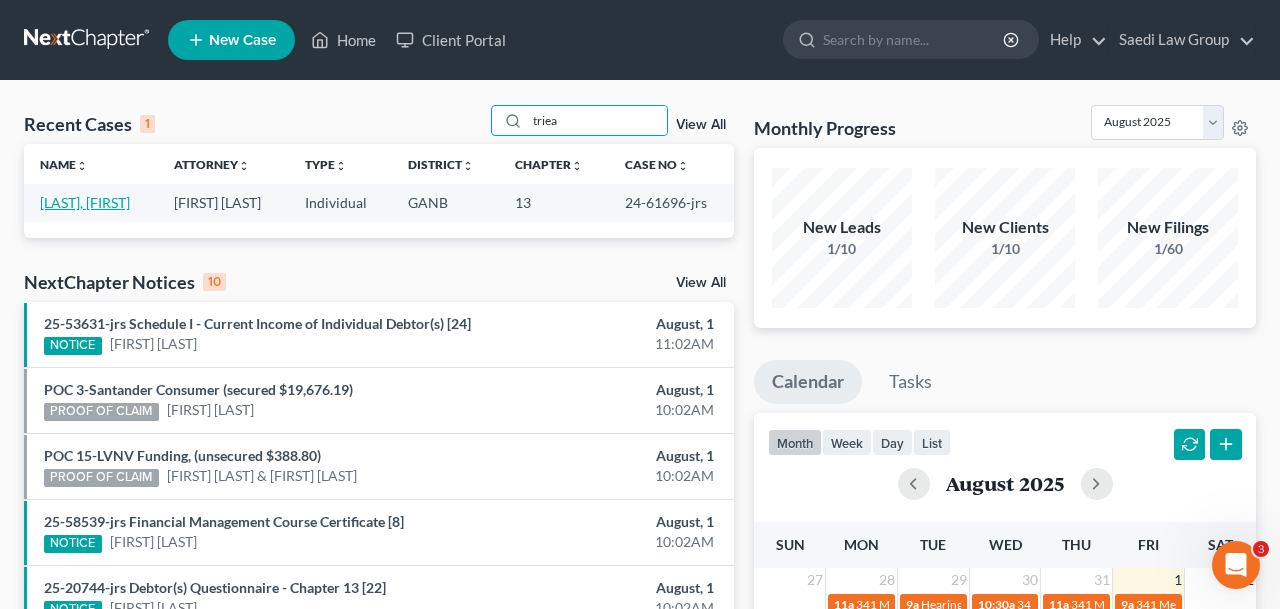 click on "[LAST], [FIRST]" at bounding box center (85, 202) 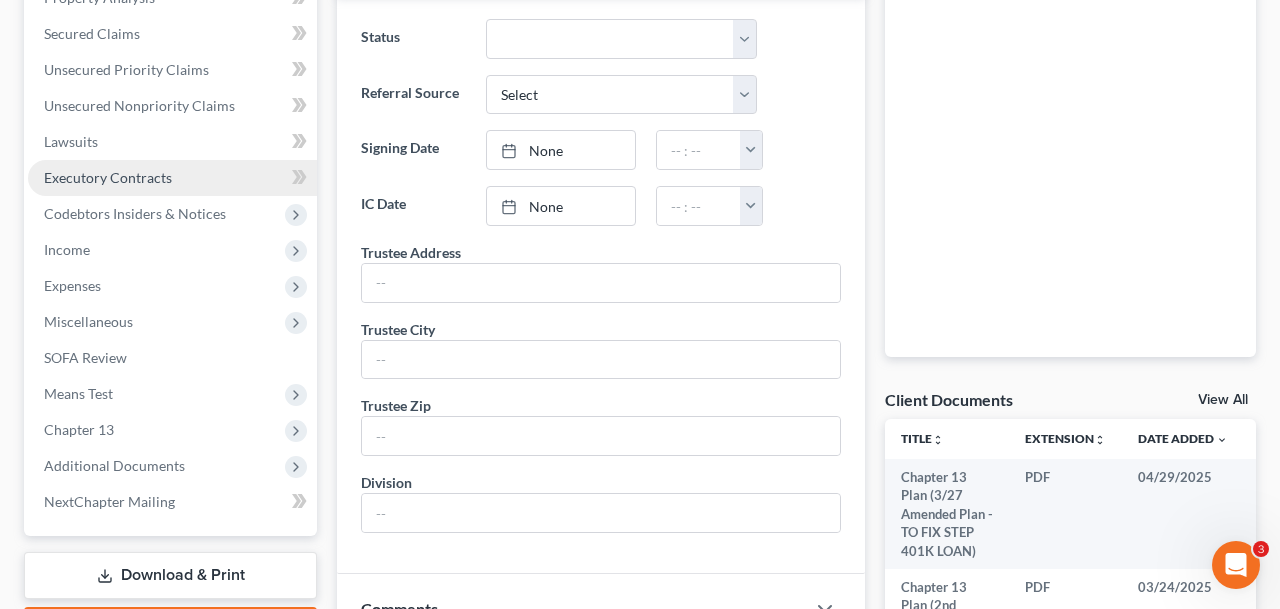 scroll, scrollTop: 814, scrollLeft: 0, axis: vertical 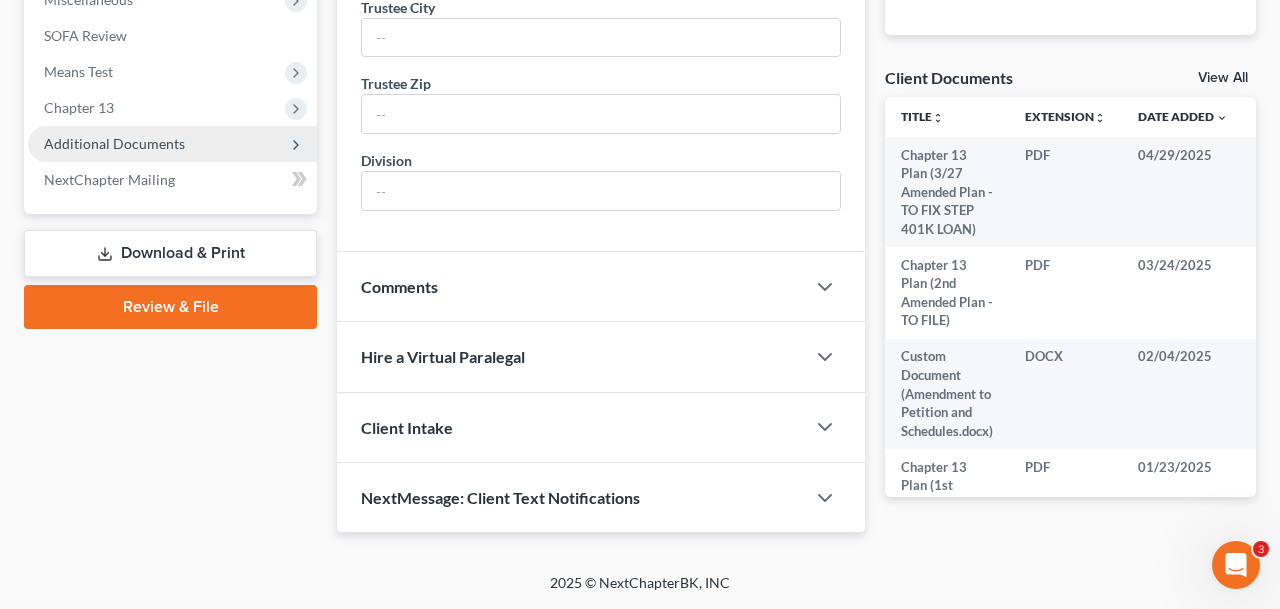 click on "Additional Documents" at bounding box center [114, 143] 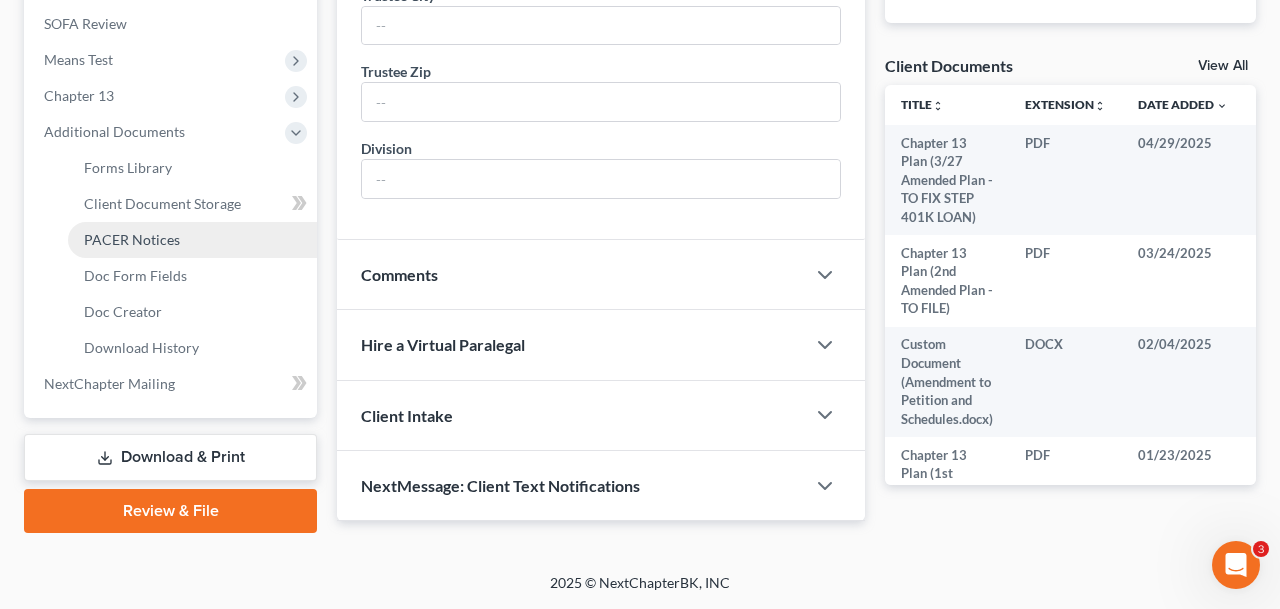 click on "PACER Notices" at bounding box center (192, 240) 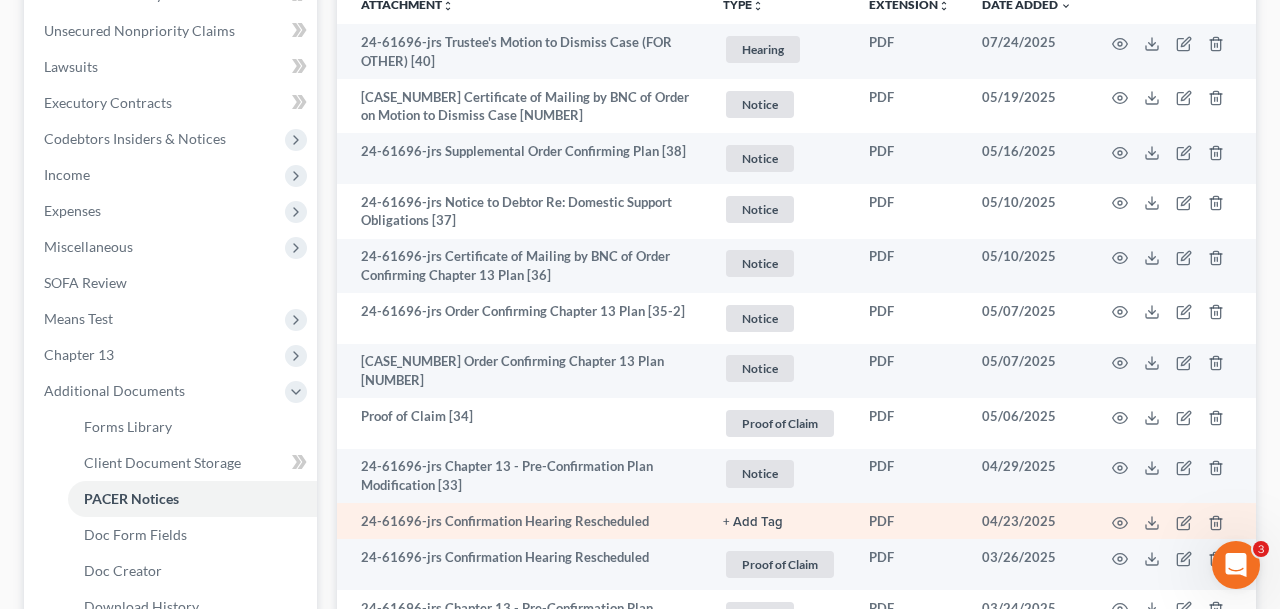 scroll, scrollTop: 448, scrollLeft: 0, axis: vertical 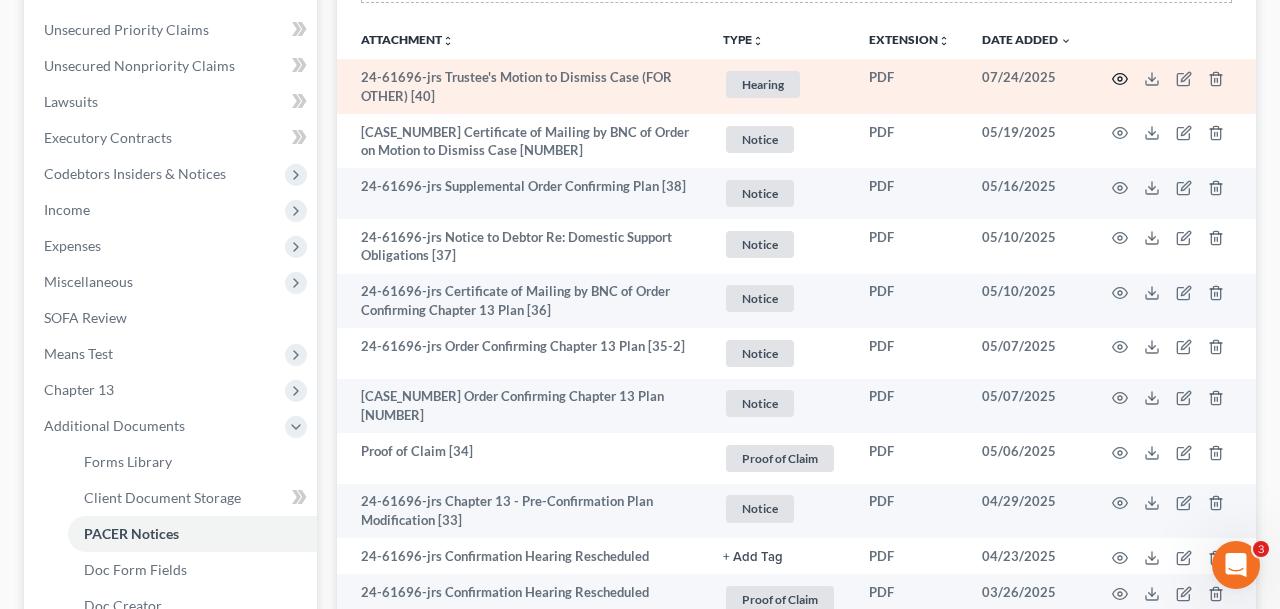 click 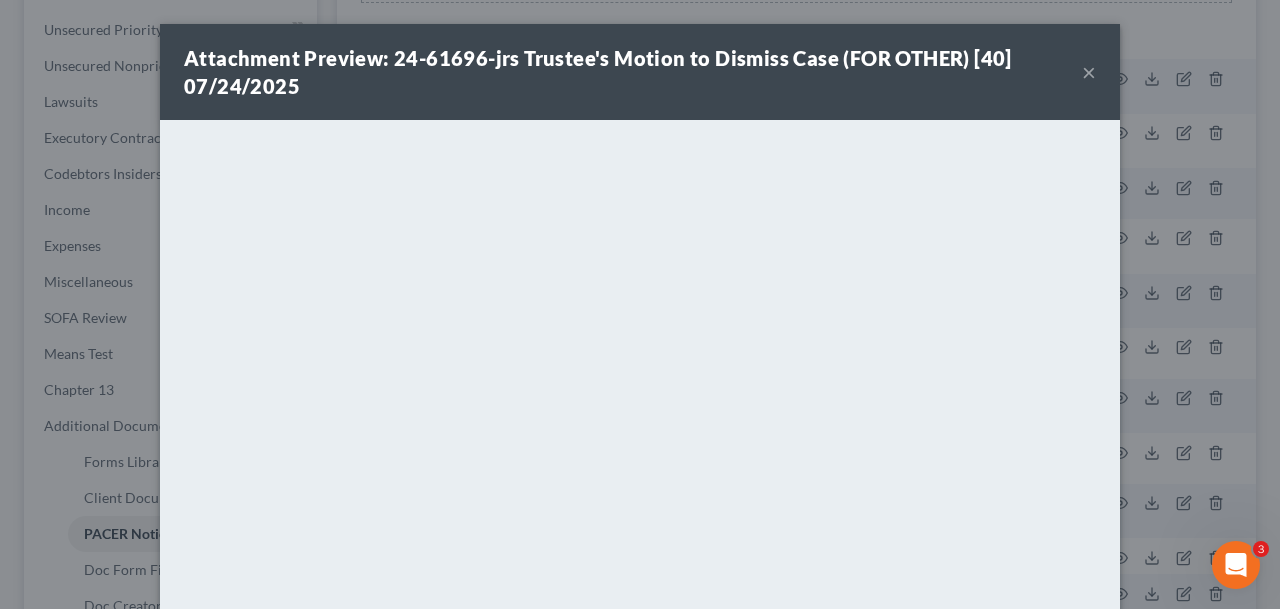 click on "×" at bounding box center (1089, 72) 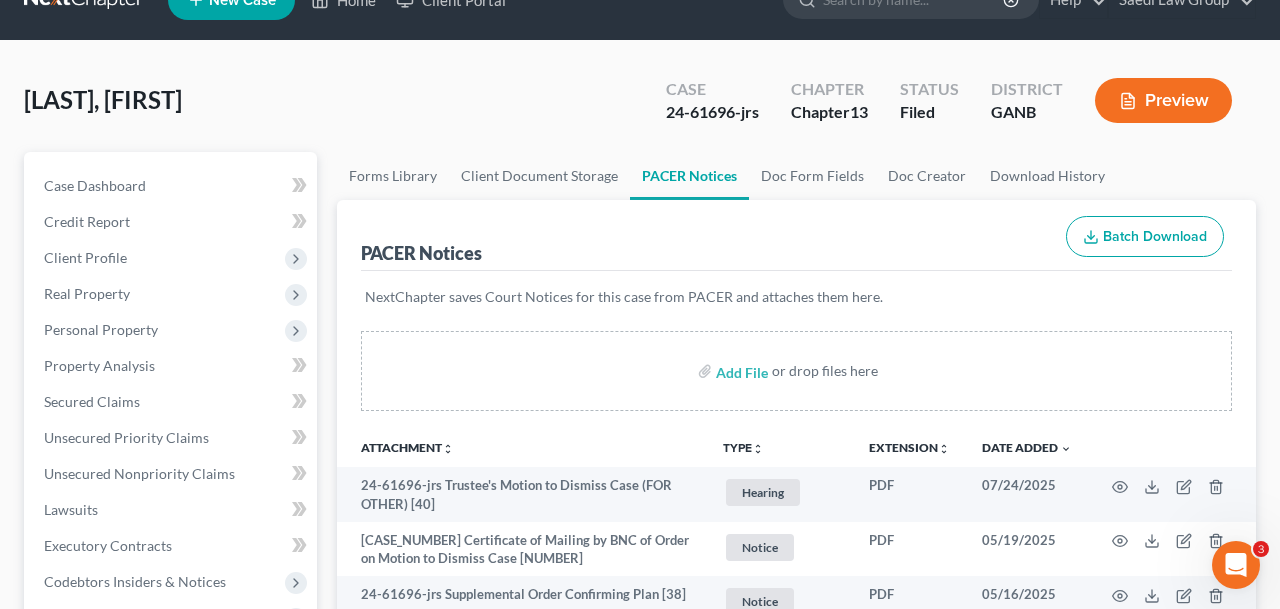 scroll, scrollTop: 0, scrollLeft: 0, axis: both 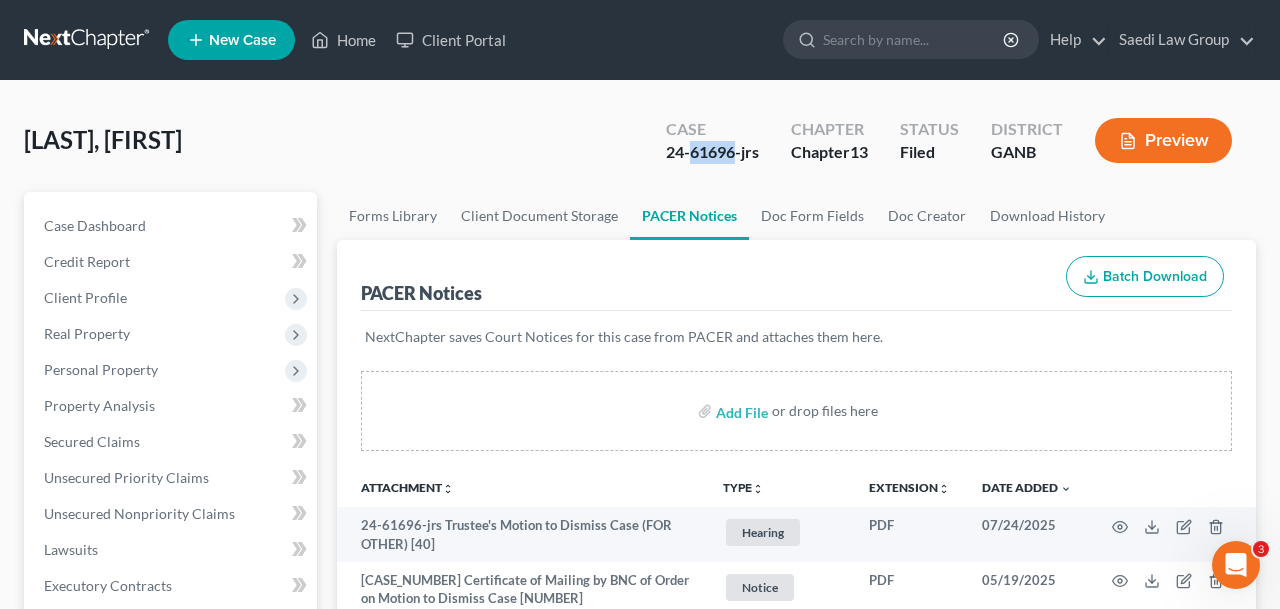 drag, startPoint x: 738, startPoint y: 155, endPoint x: 691, endPoint y: 159, distance: 47.169907 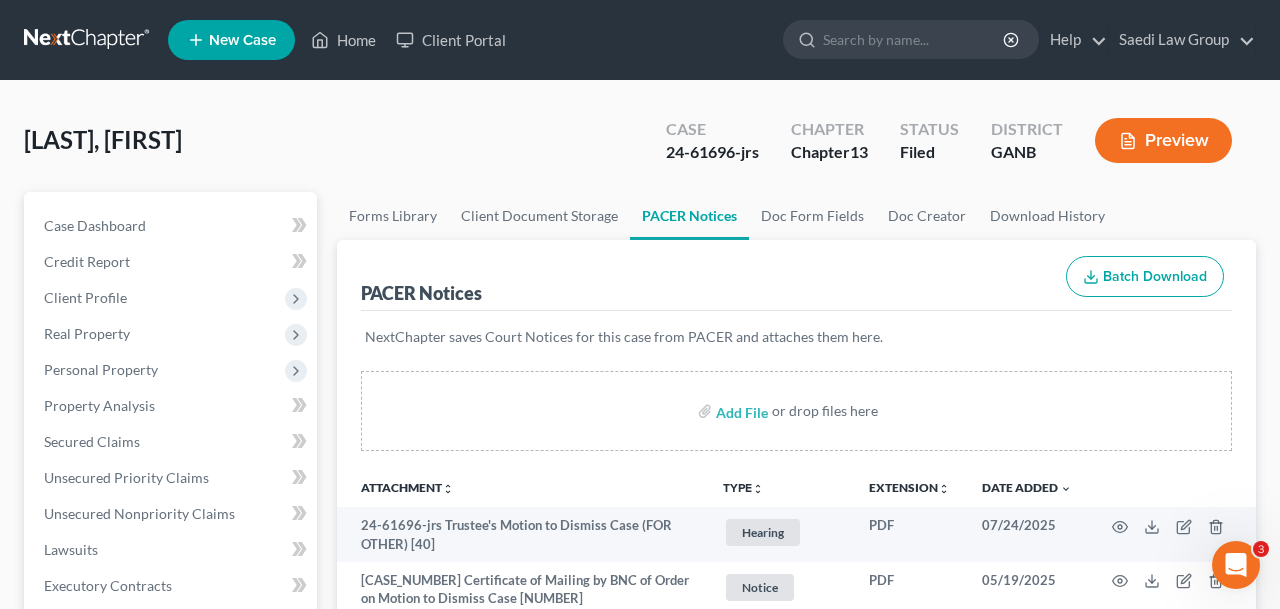 click on "[LAST], [FIRST] Upgraded Case [CASE_NUMBER] Chapter Chapter  13 Status Filed District GANB Preview" at bounding box center (640, 148) 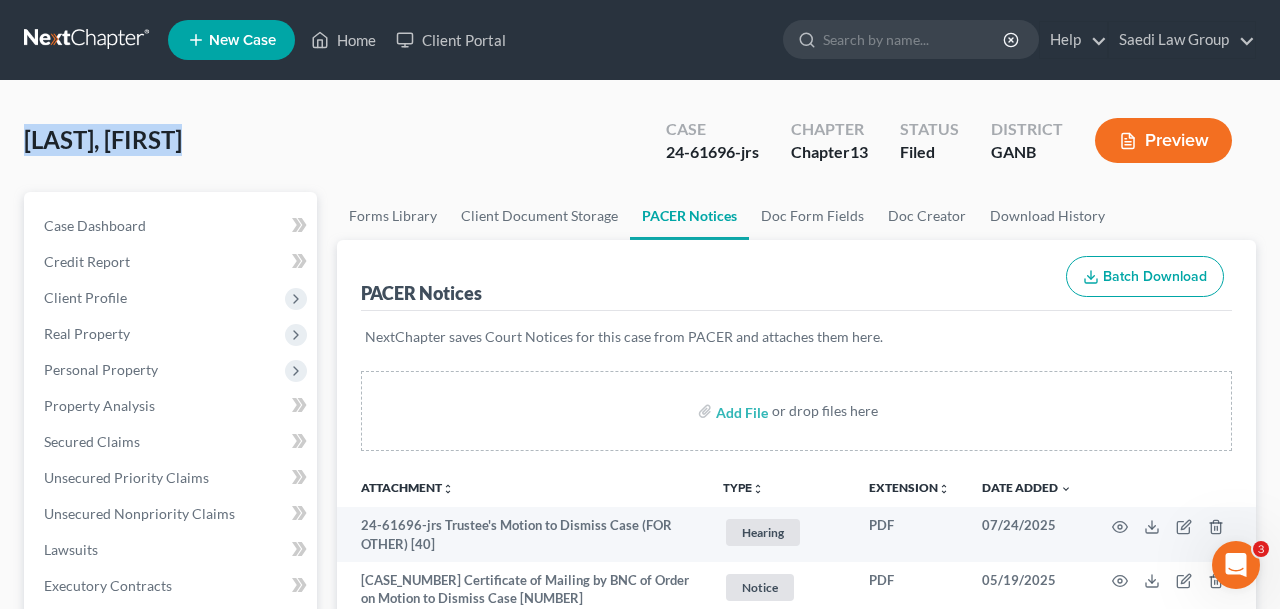 drag, startPoint x: 260, startPoint y: 152, endPoint x: 12, endPoint y: 150, distance: 248.00807 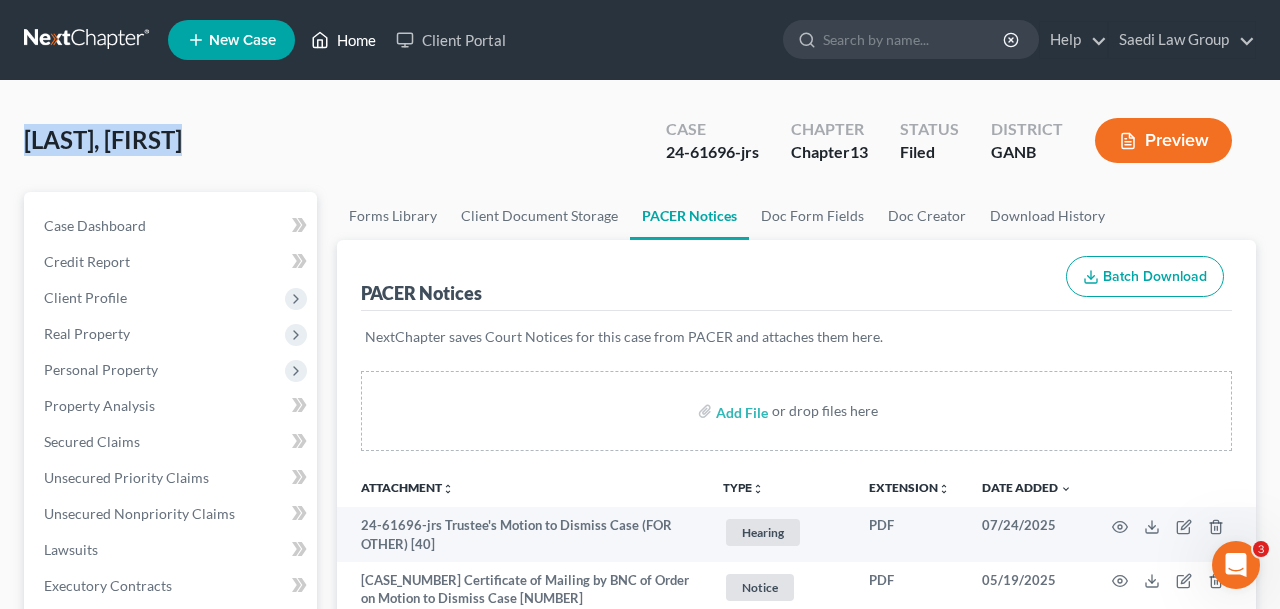 click on "Home" at bounding box center (343, 40) 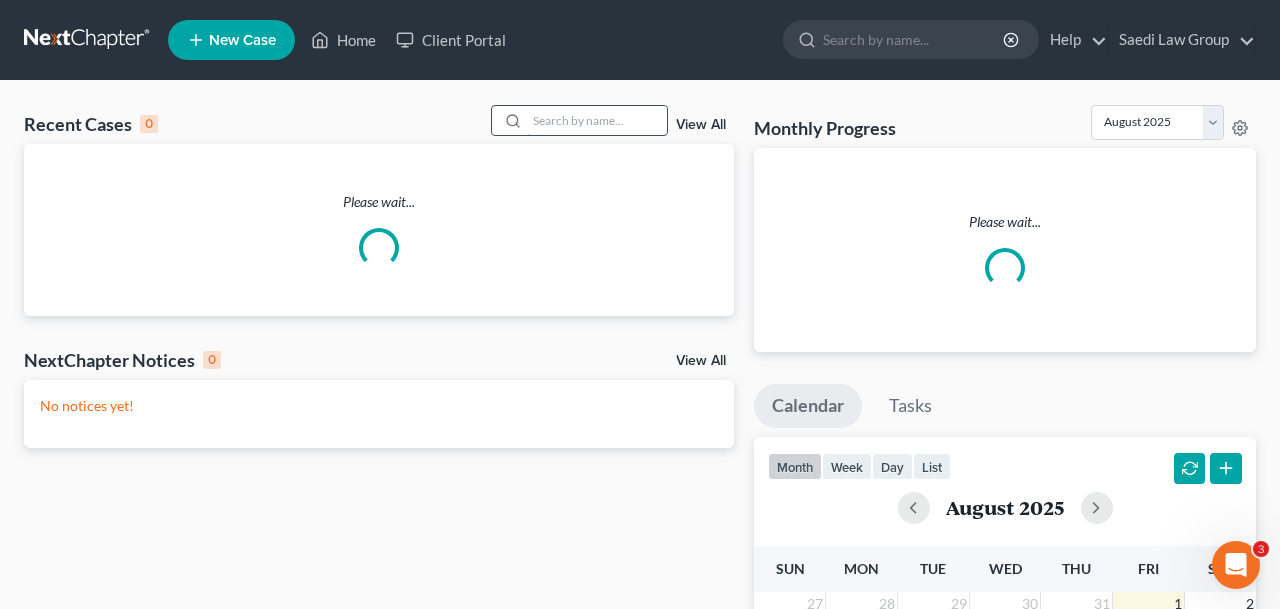click at bounding box center (597, 120) 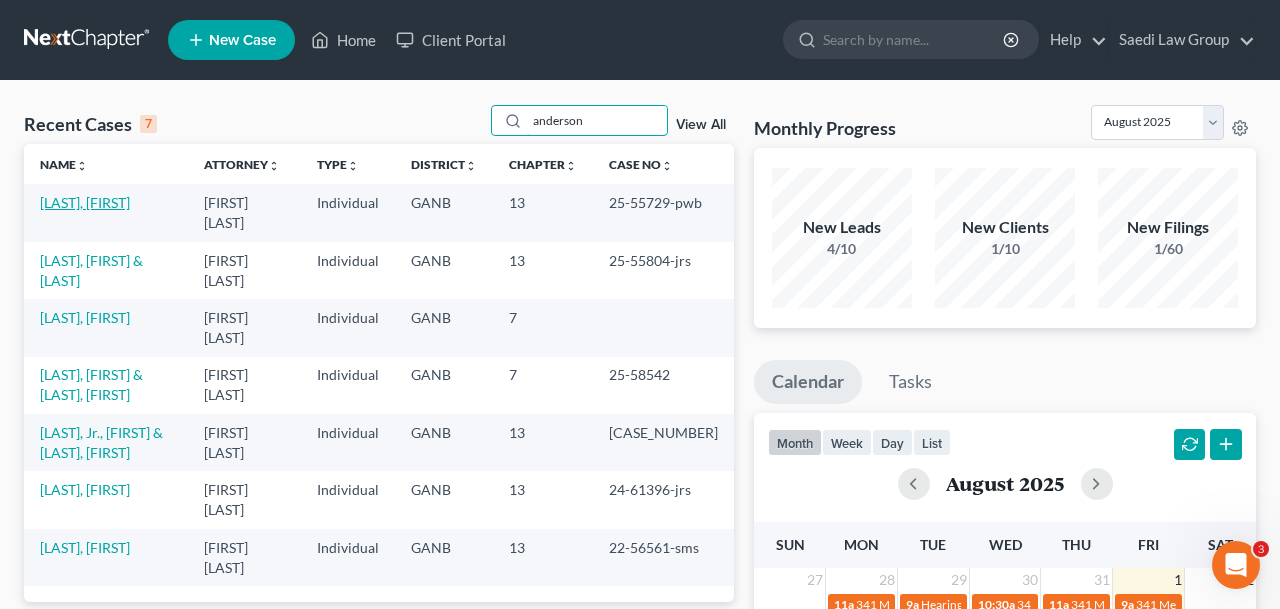 type on "anderson" 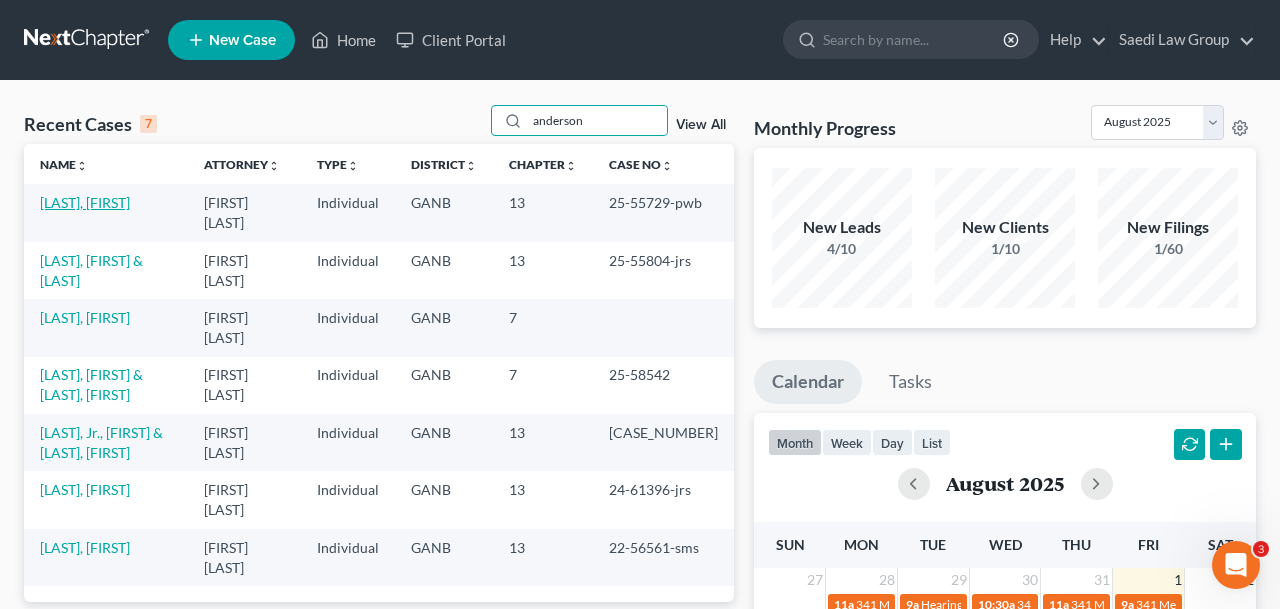 click on "[LAST], [FIRST]" at bounding box center [85, 202] 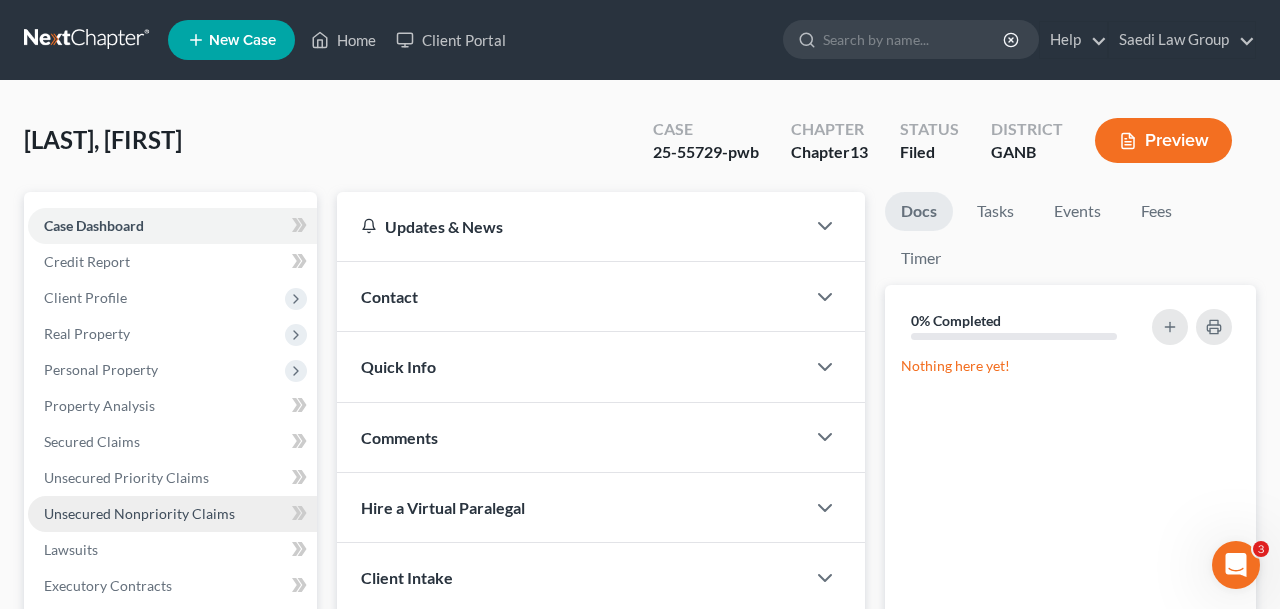 scroll, scrollTop: 373, scrollLeft: 0, axis: vertical 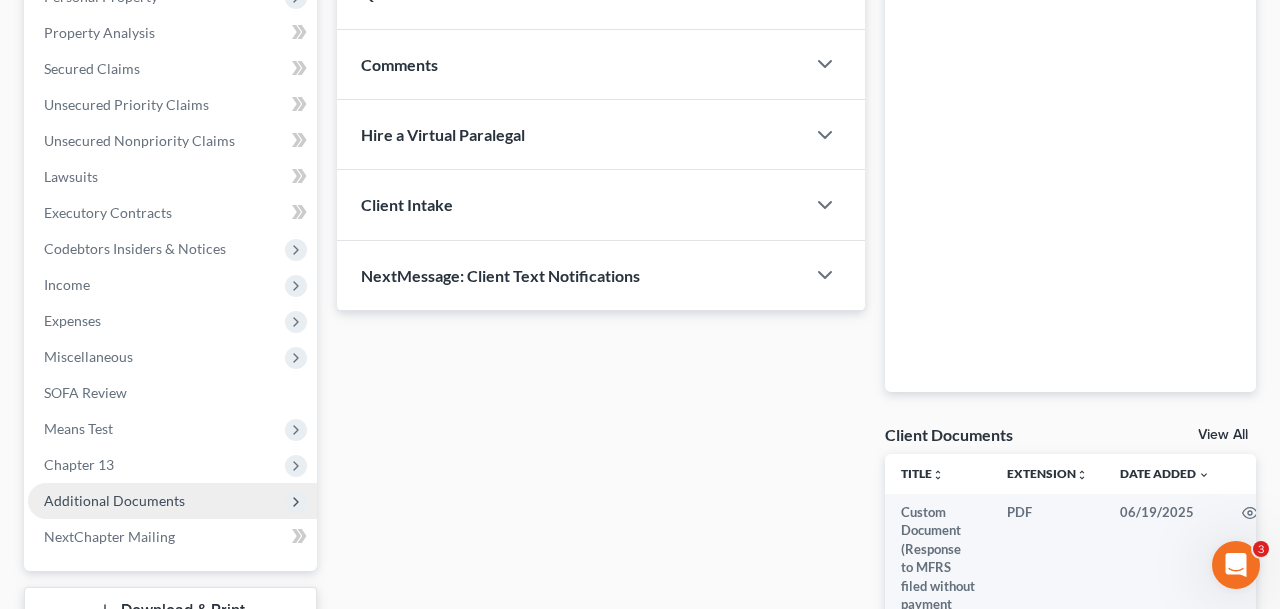click on "Additional Documents" at bounding box center (172, 501) 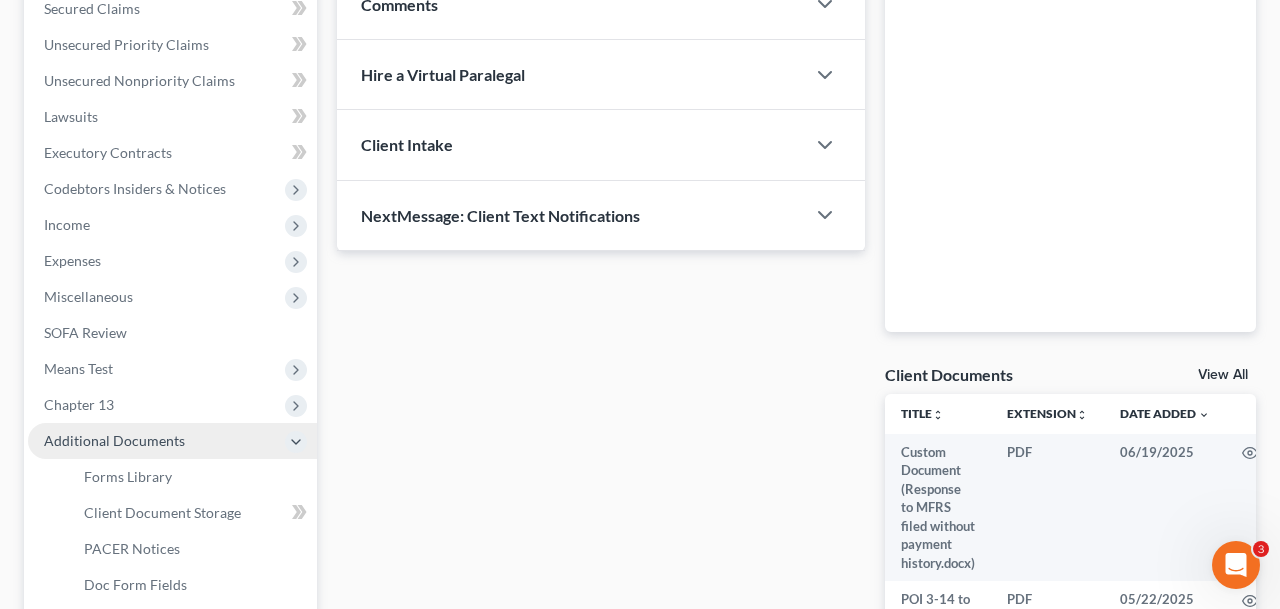 scroll, scrollTop: 449, scrollLeft: 0, axis: vertical 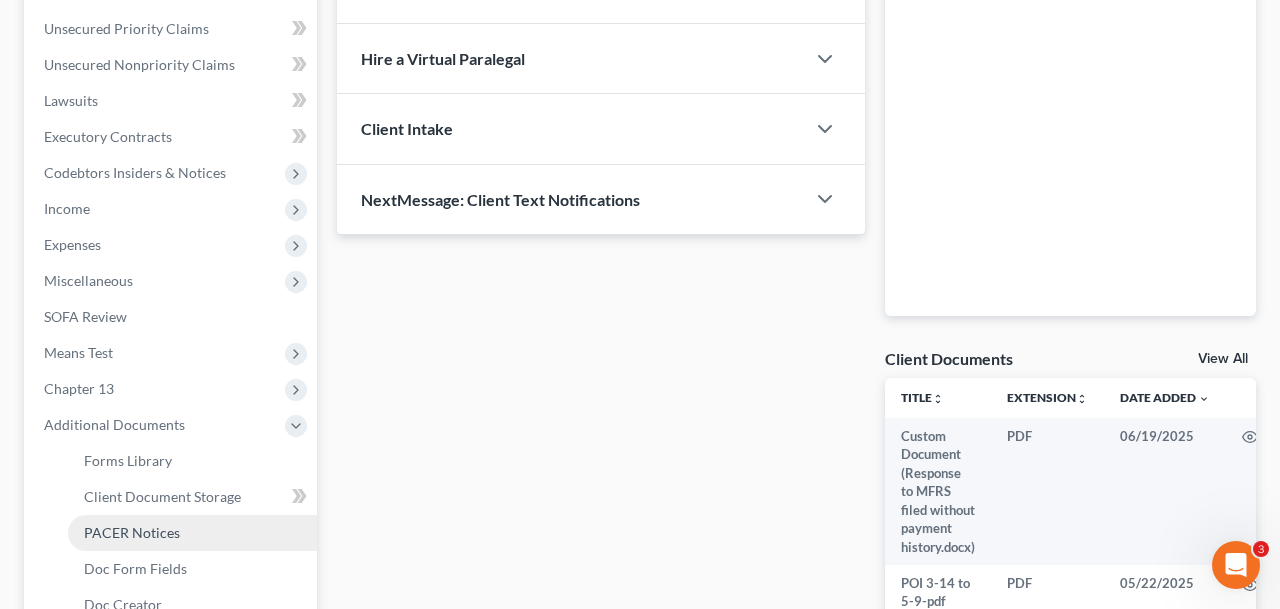 click on "PACER Notices" at bounding box center [192, 533] 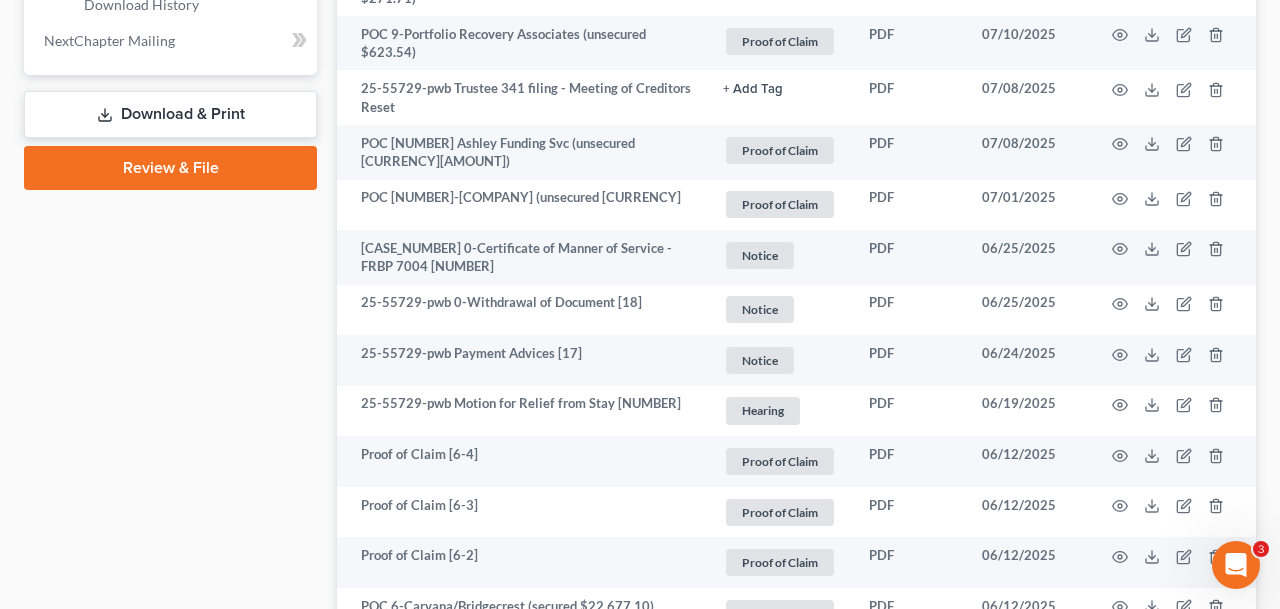 scroll, scrollTop: 1098, scrollLeft: 0, axis: vertical 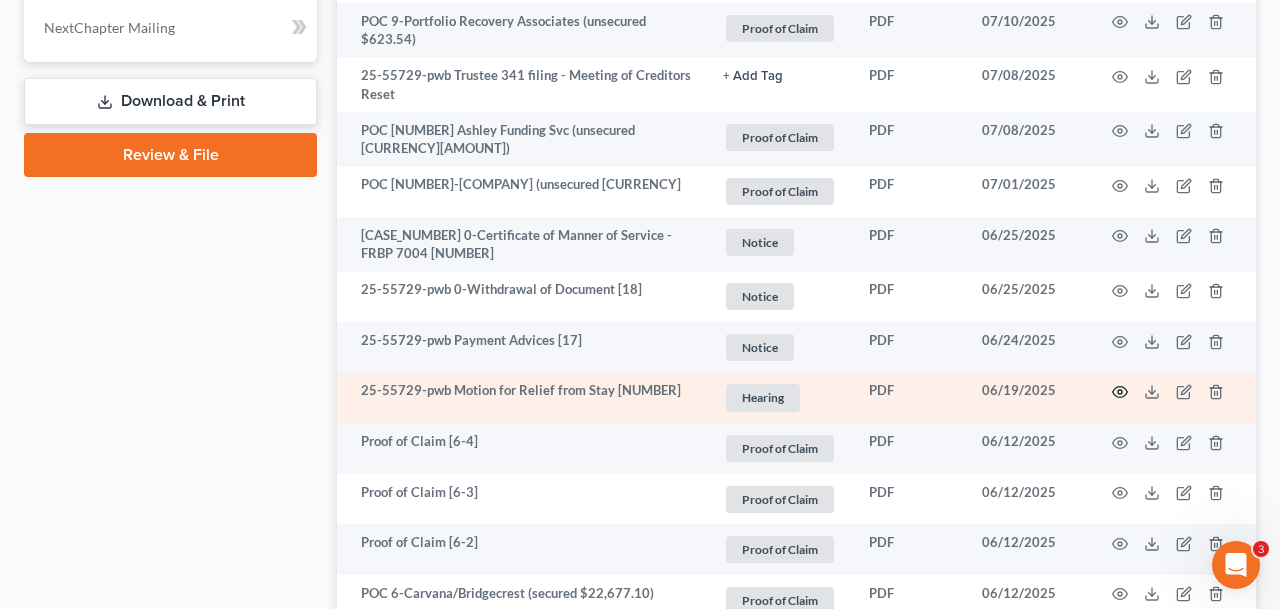 click 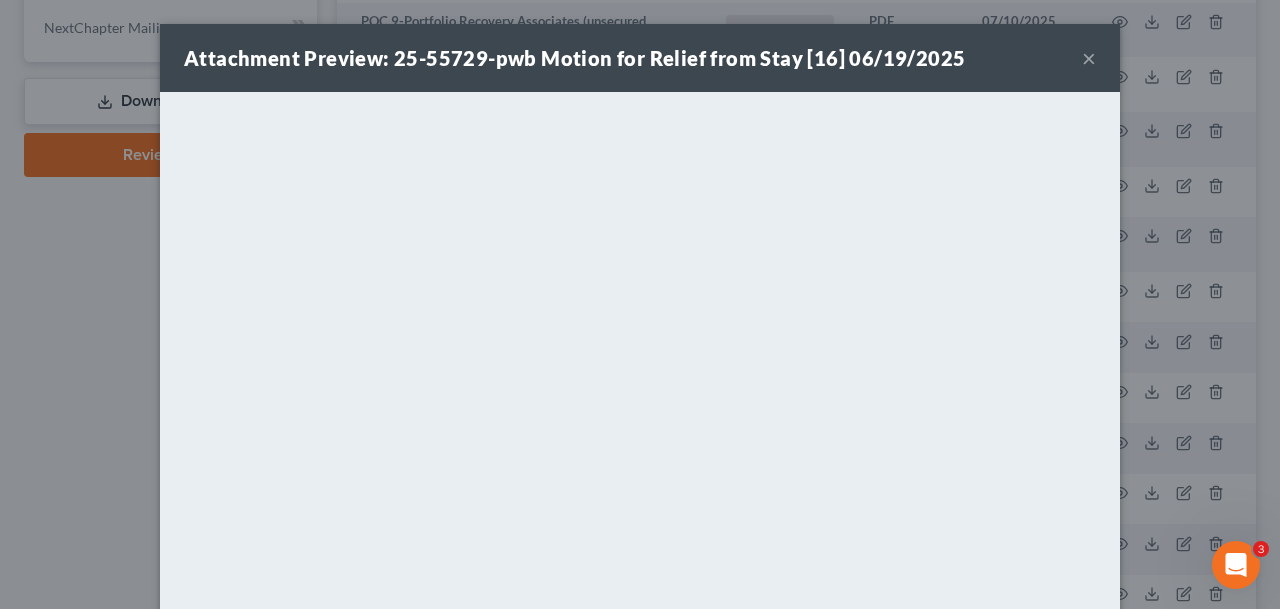 click on "×" at bounding box center (1089, 58) 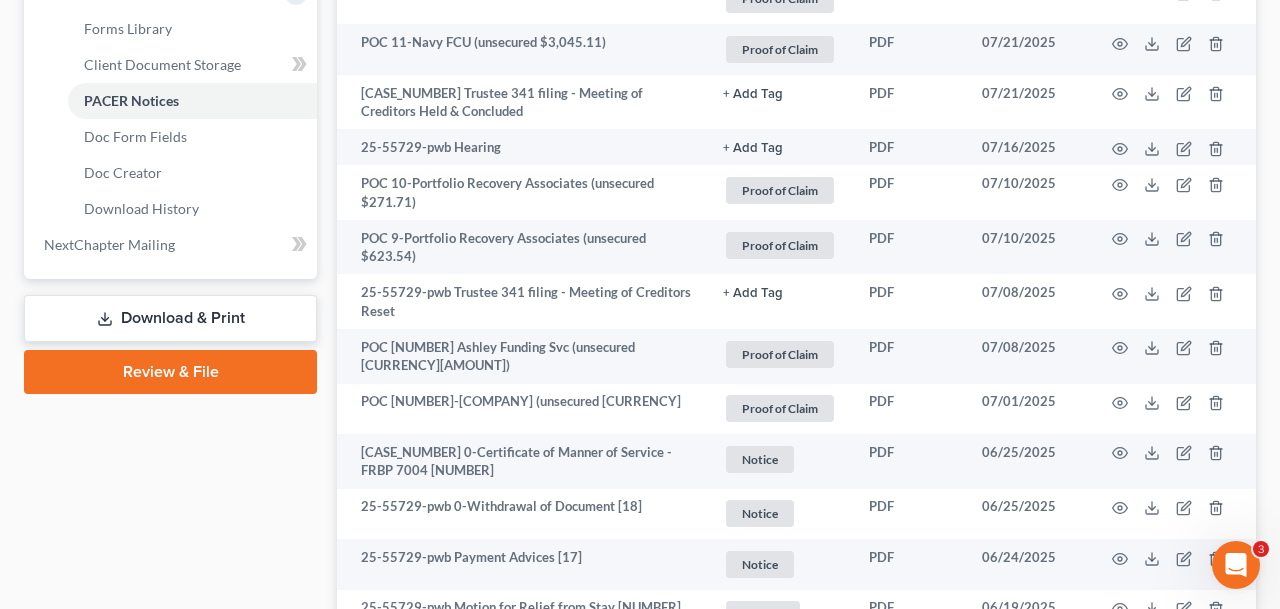 scroll, scrollTop: 85, scrollLeft: 0, axis: vertical 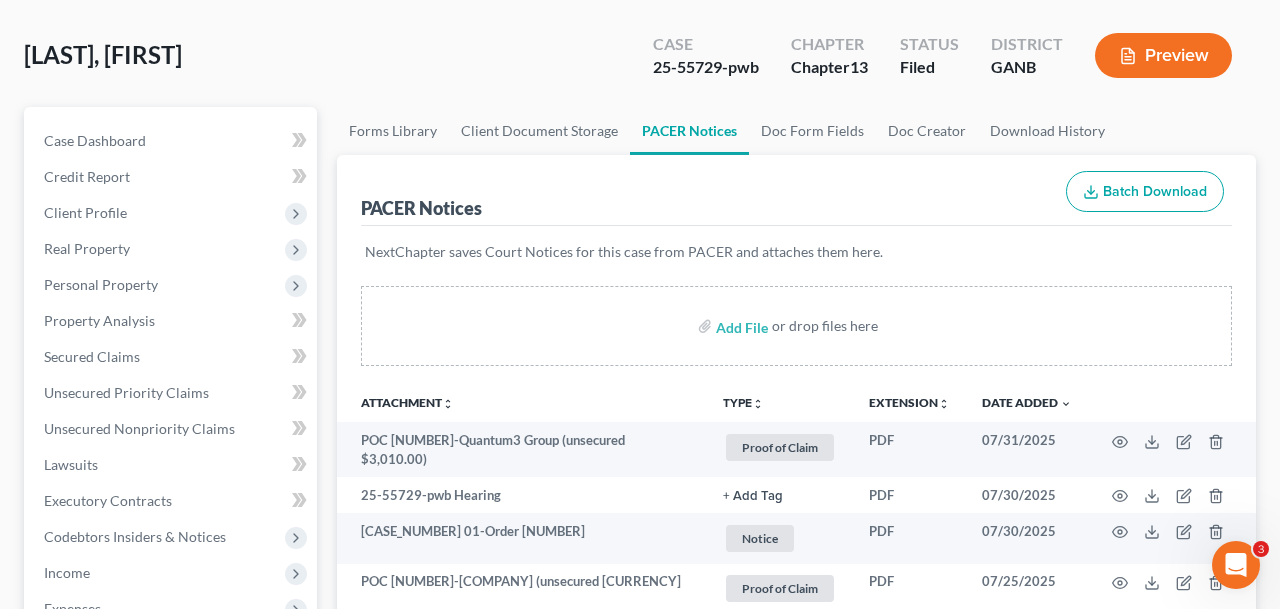 drag, startPoint x: 239, startPoint y: 59, endPoint x: 0, endPoint y: 59, distance: 239 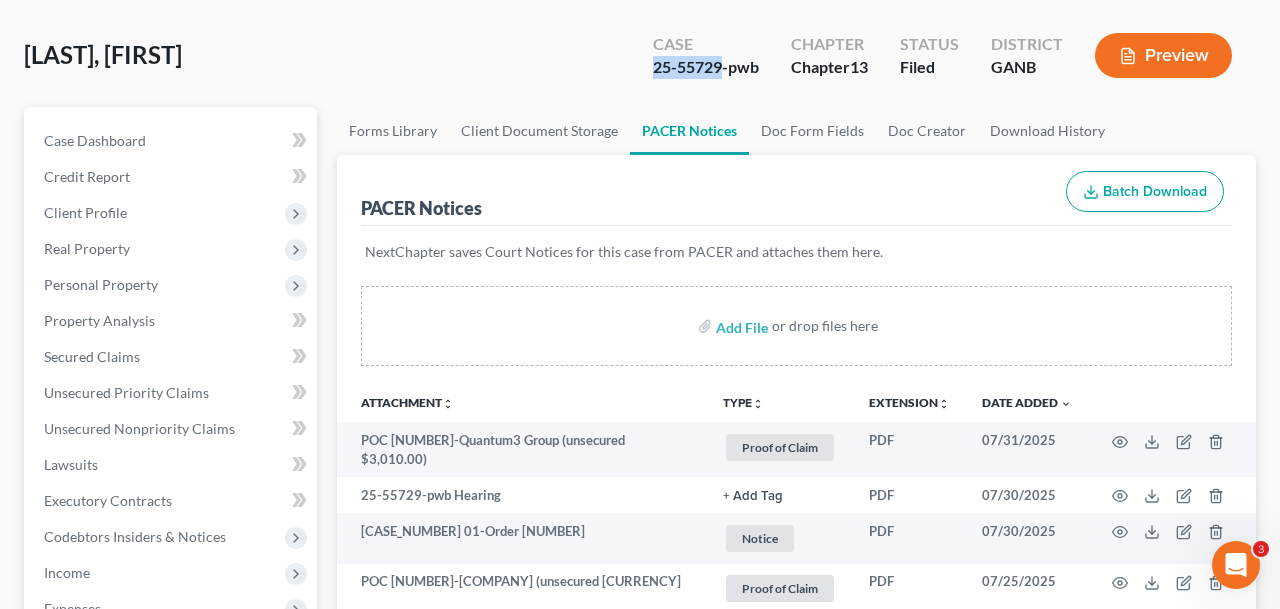 drag, startPoint x: 722, startPoint y: 73, endPoint x: 608, endPoint y: 73, distance: 114 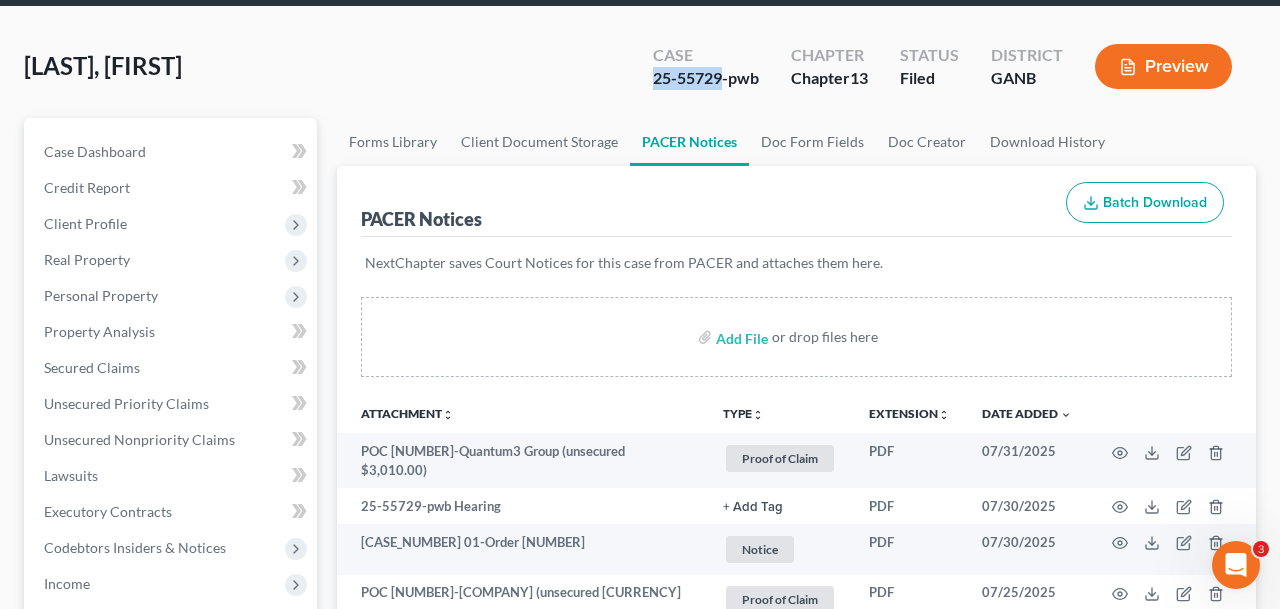 scroll, scrollTop: 0, scrollLeft: 0, axis: both 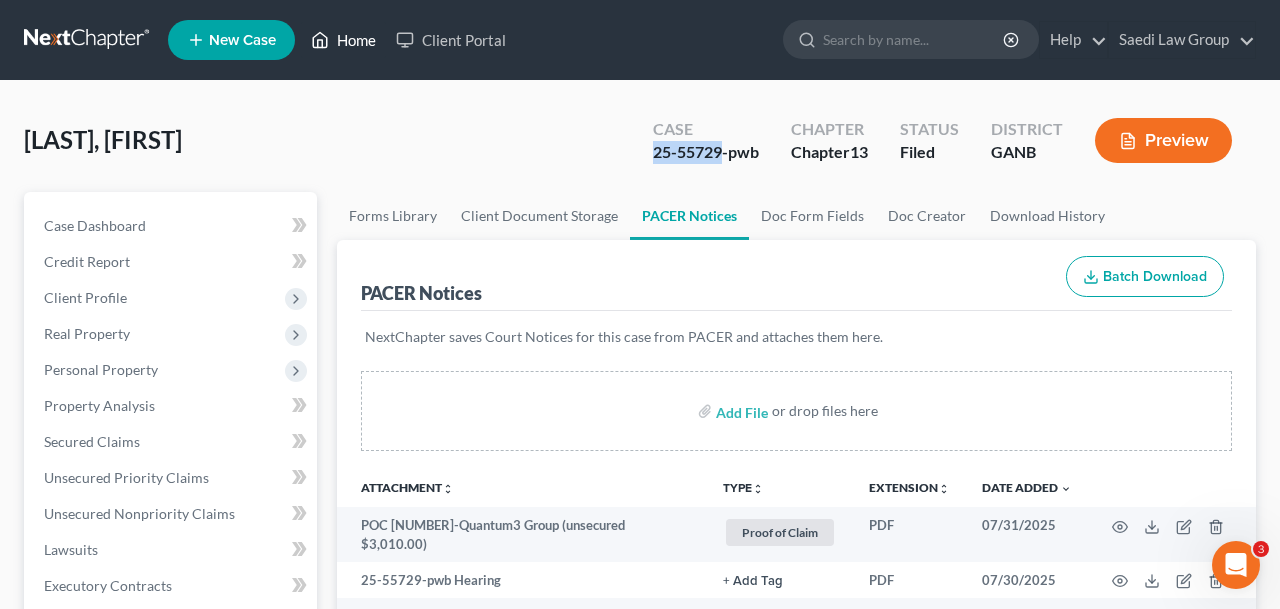 click on "Home" at bounding box center (343, 40) 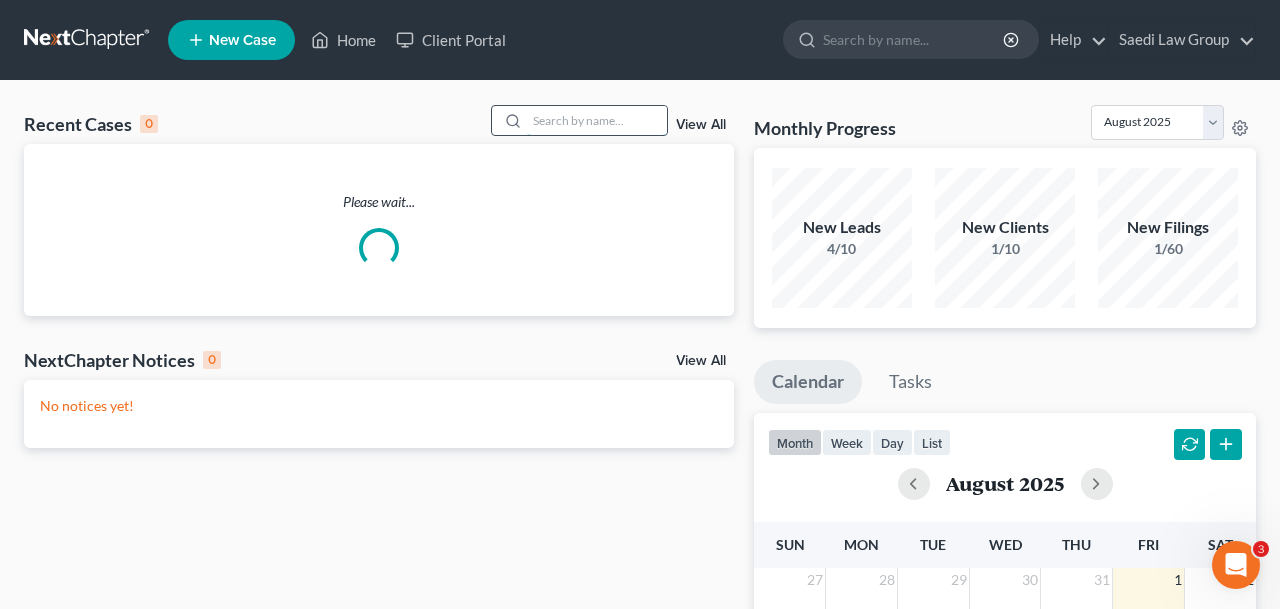 click at bounding box center (597, 120) 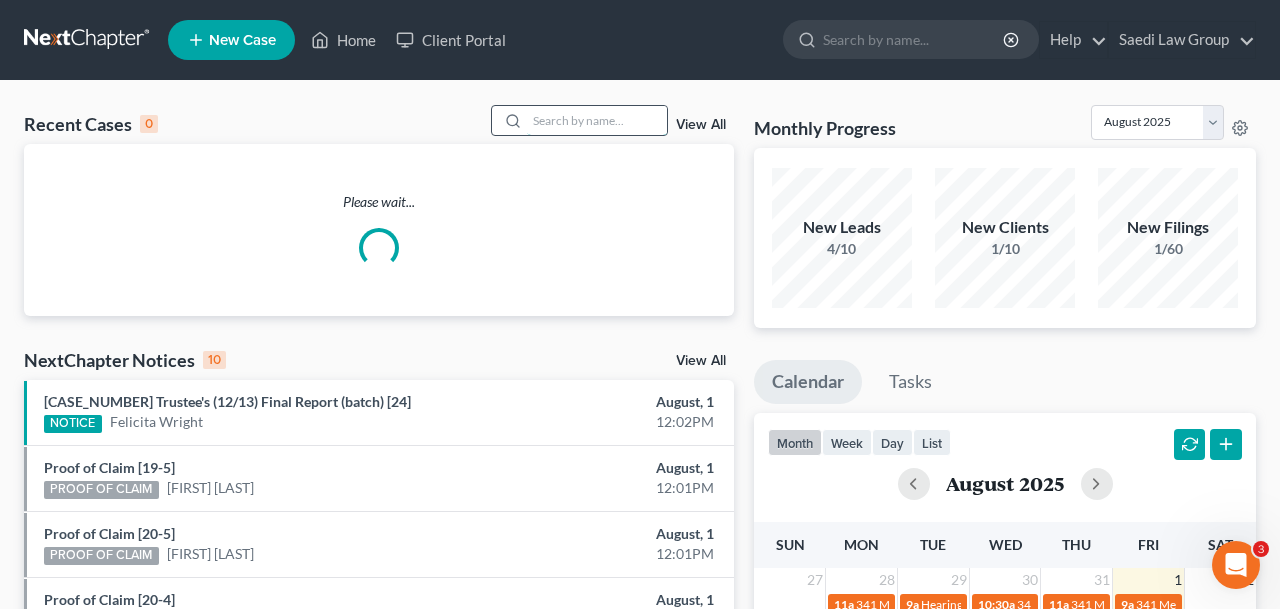 click at bounding box center [597, 120] 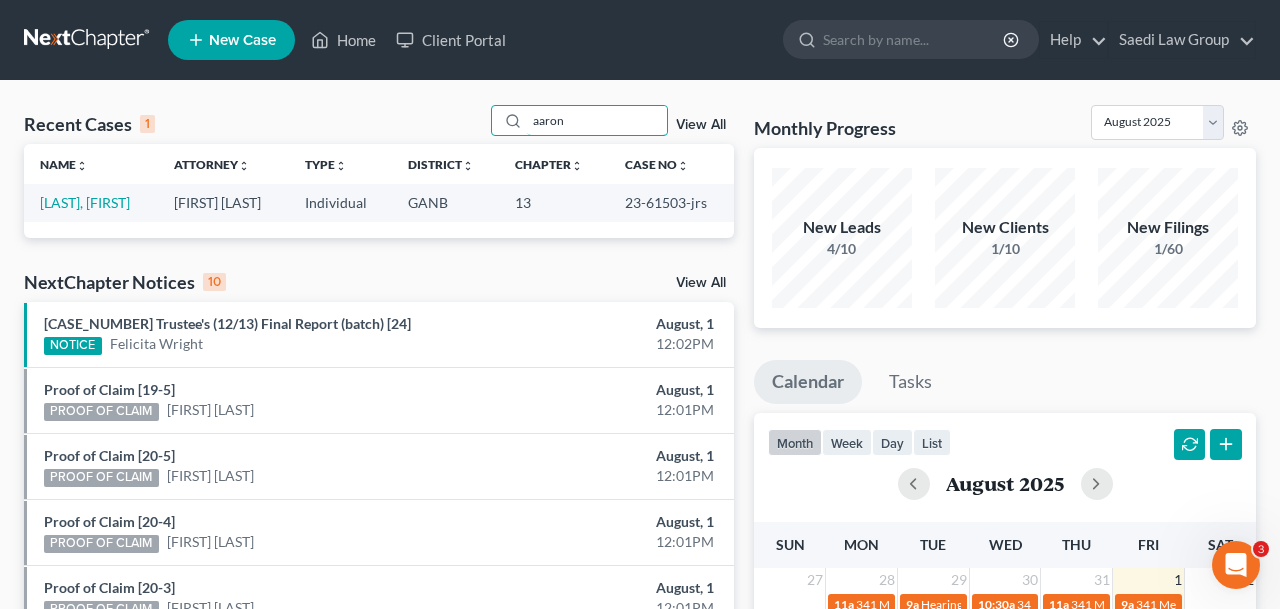 type on "aaron" 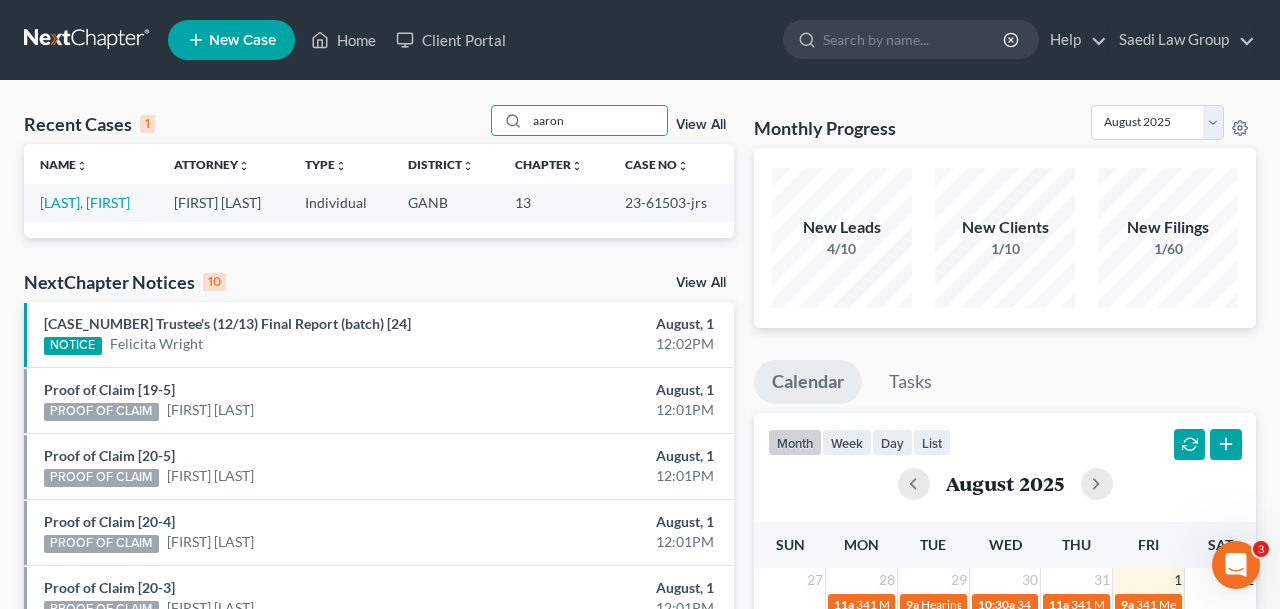 click on "[LAST], [FIRST]" at bounding box center [91, 202] 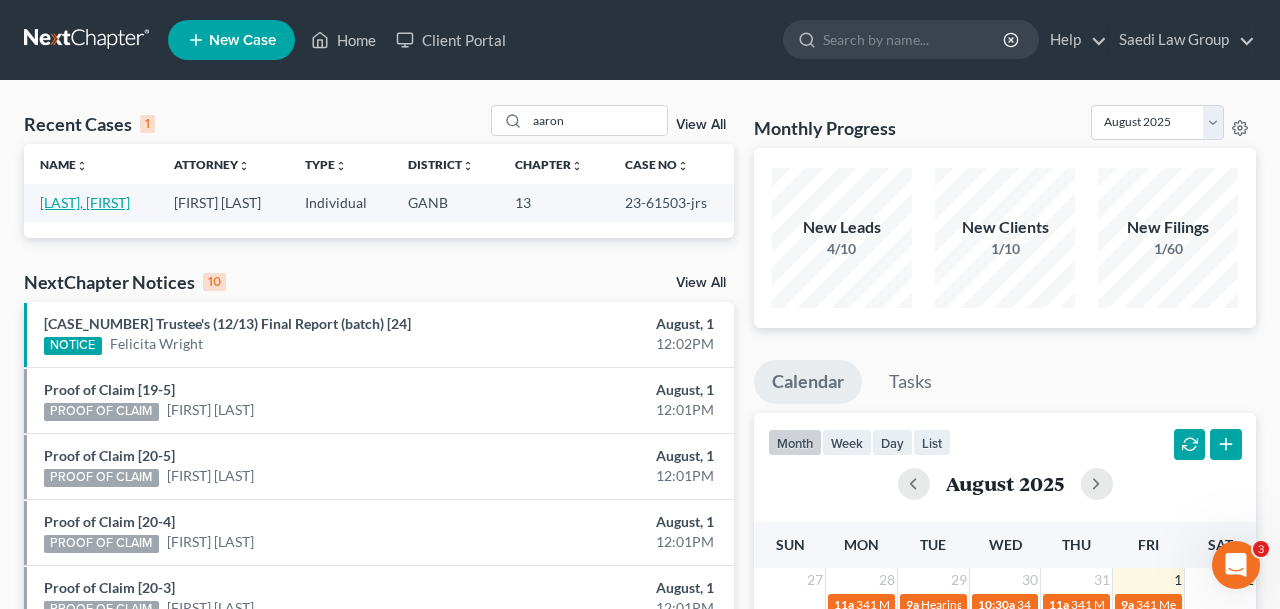 click on "[LAST], [FIRST]" at bounding box center [85, 202] 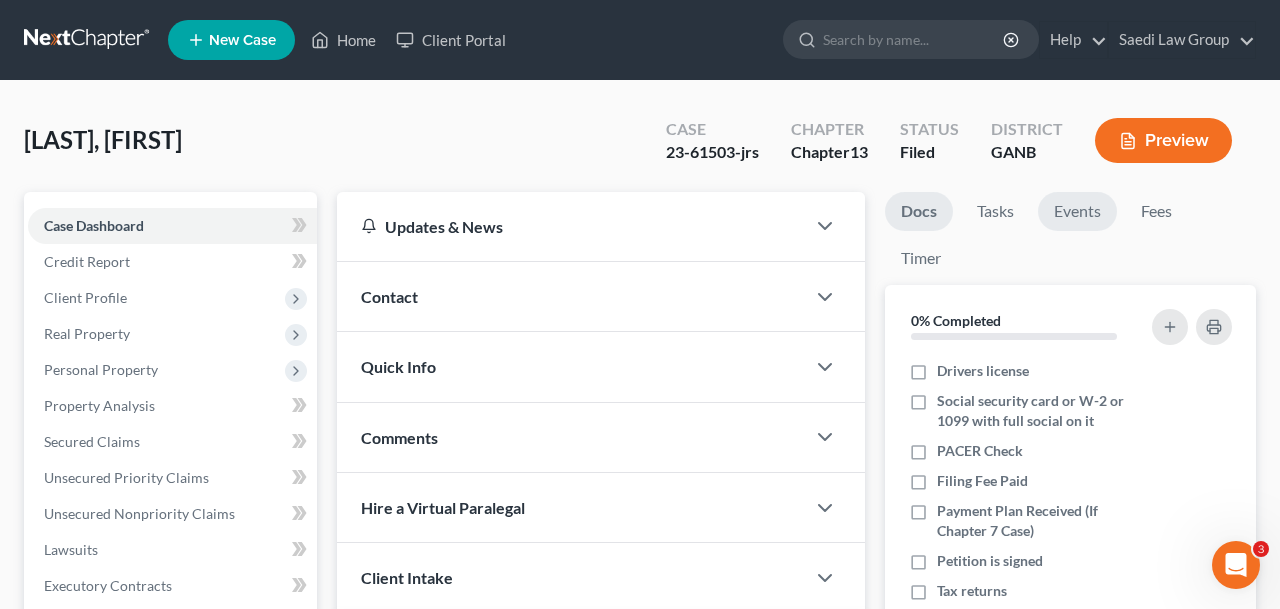 click on "Events" at bounding box center (1077, 211) 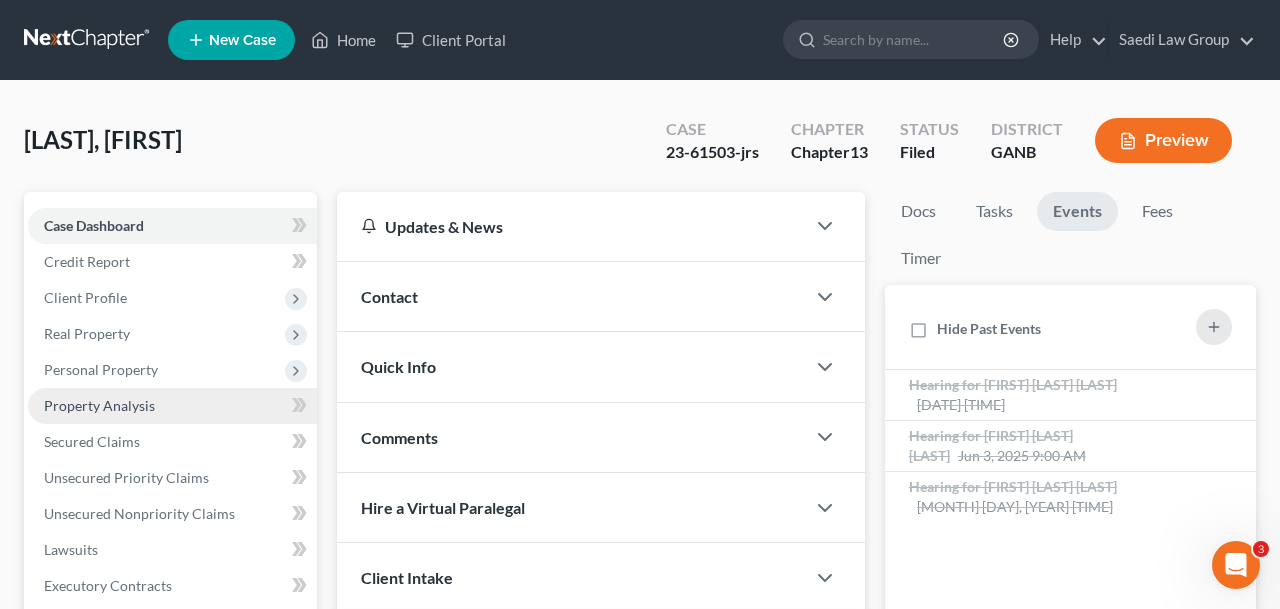 scroll, scrollTop: 537, scrollLeft: 0, axis: vertical 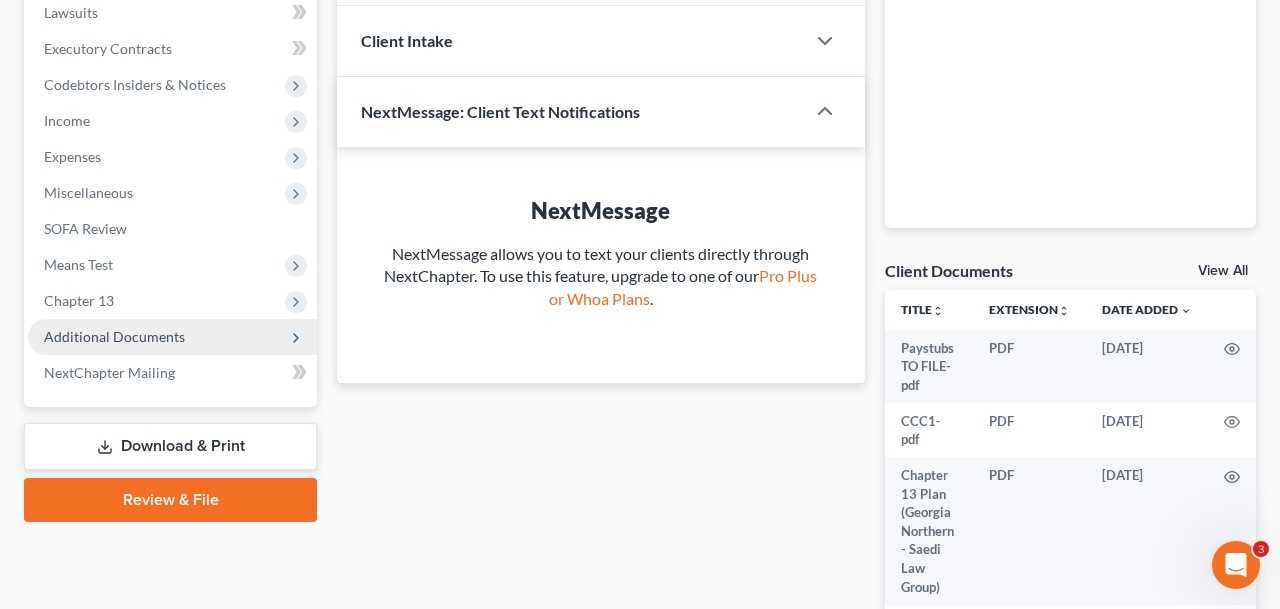 click on "Additional Documents" at bounding box center (114, 336) 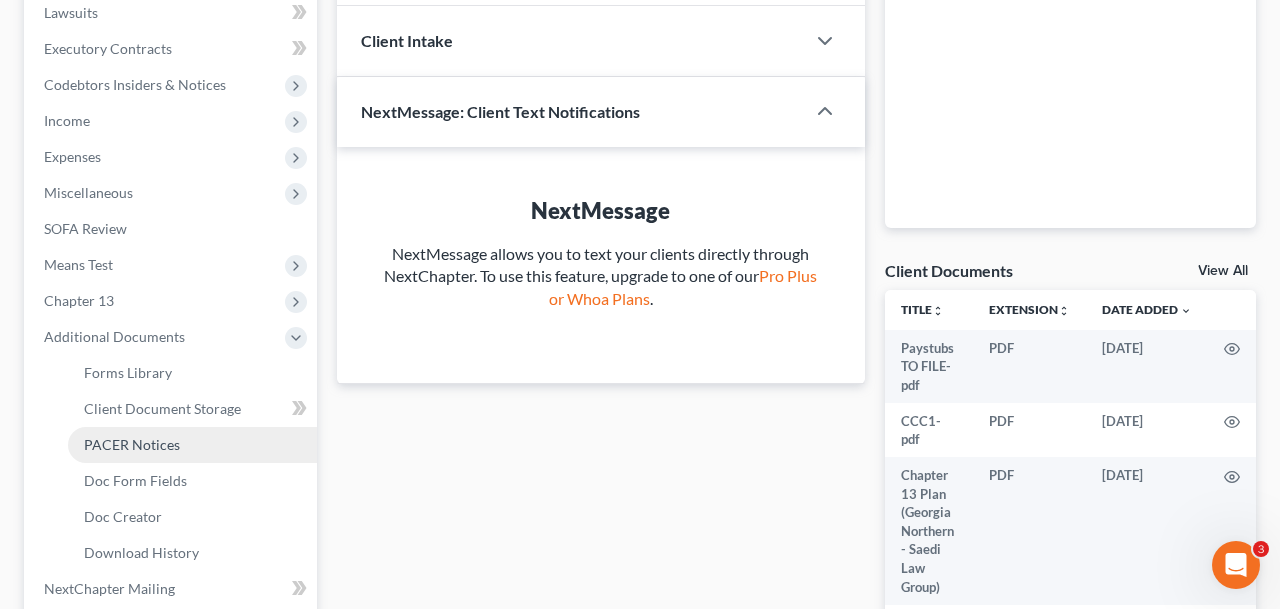 click on "PACER Notices" at bounding box center [132, 444] 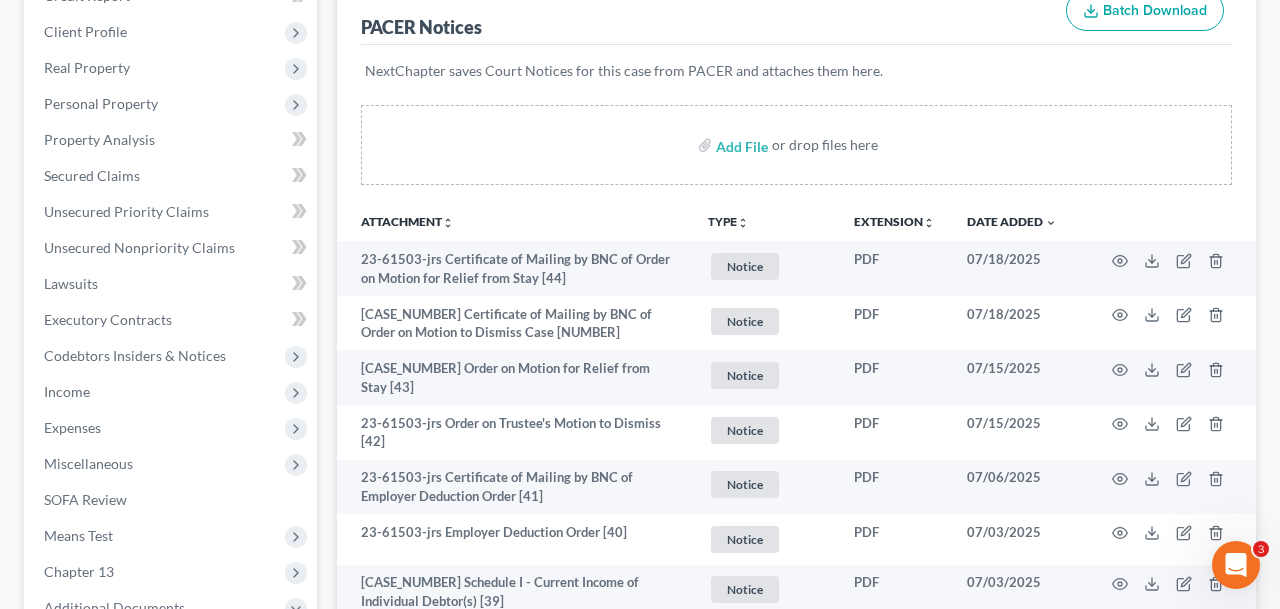 scroll, scrollTop: 278, scrollLeft: 0, axis: vertical 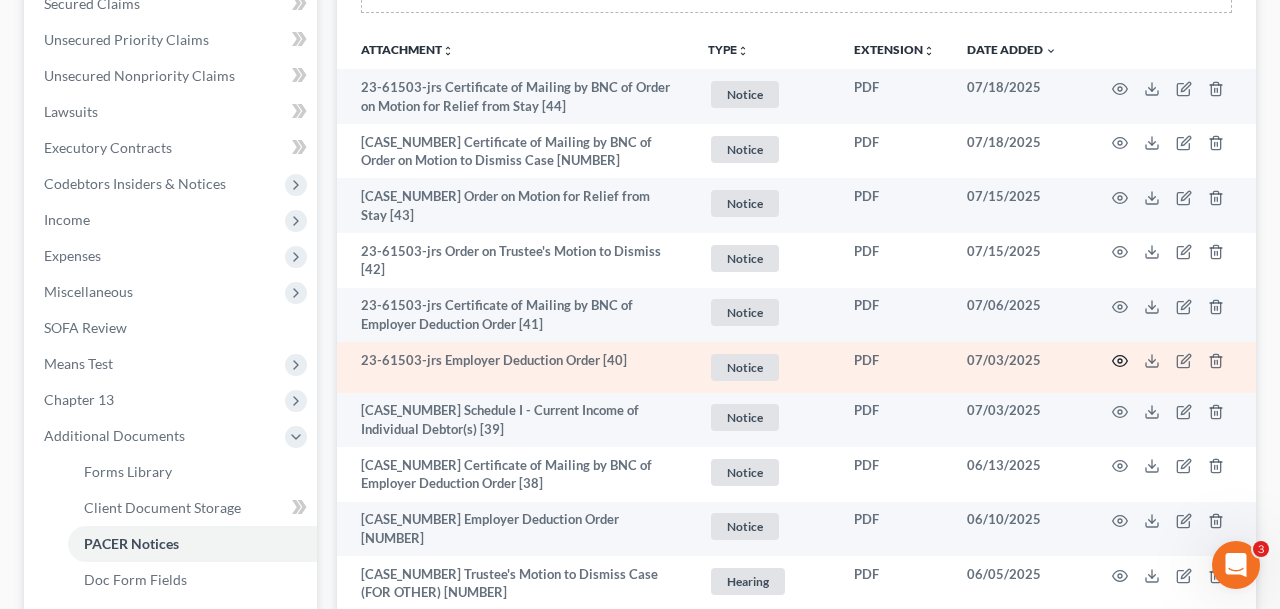 click 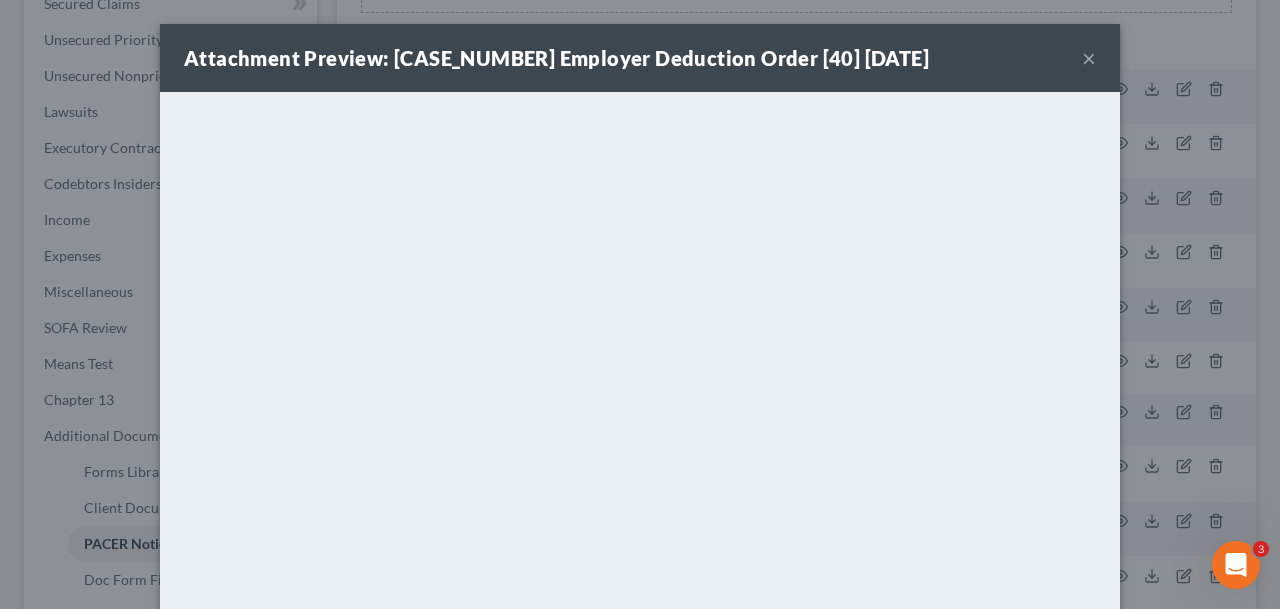 click on "Attachment Preview: 23-61503-jrs Employer Deduction Order [NUMBER] [DATE] ×" at bounding box center [640, 58] 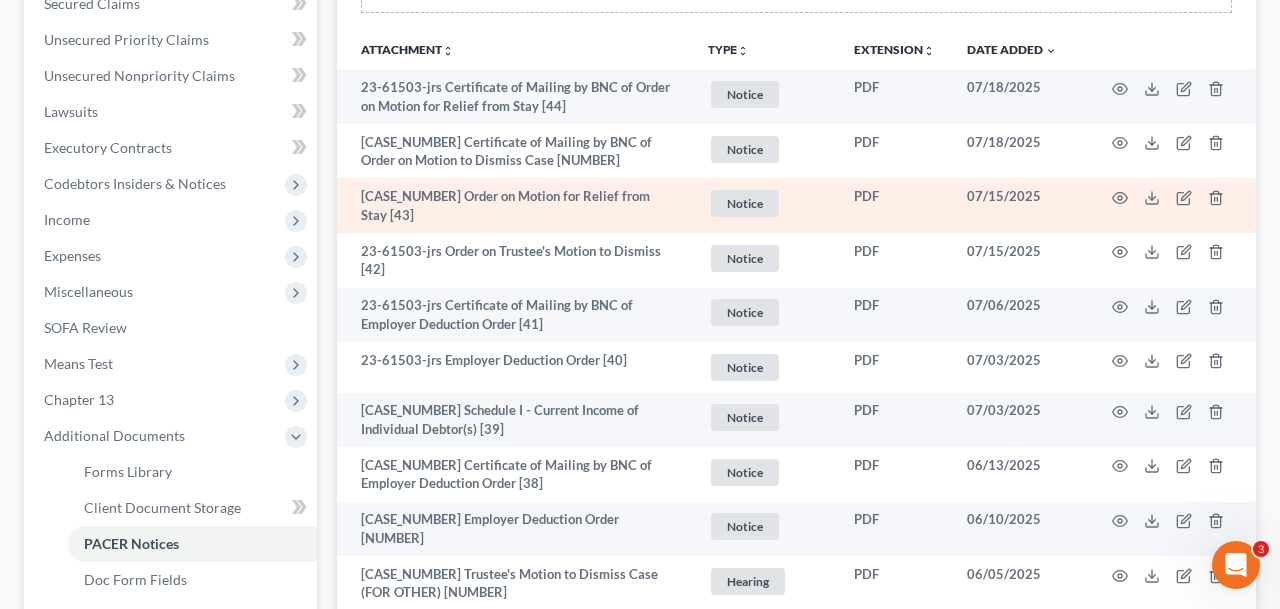 scroll, scrollTop: 0, scrollLeft: 0, axis: both 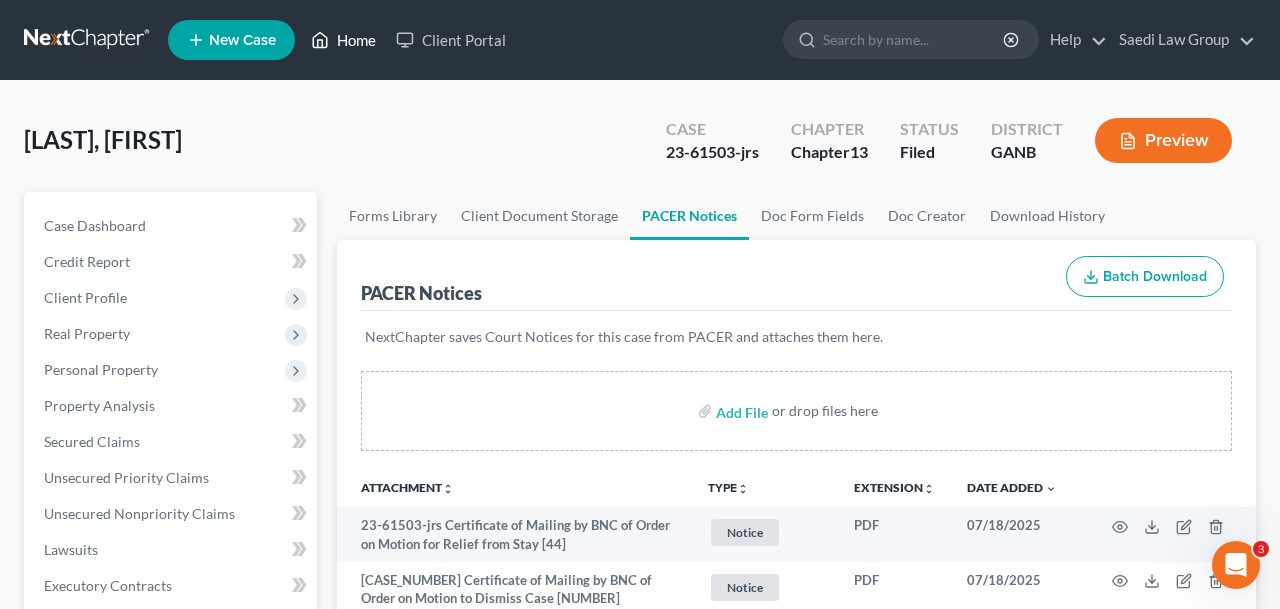 click on "Home" at bounding box center [343, 40] 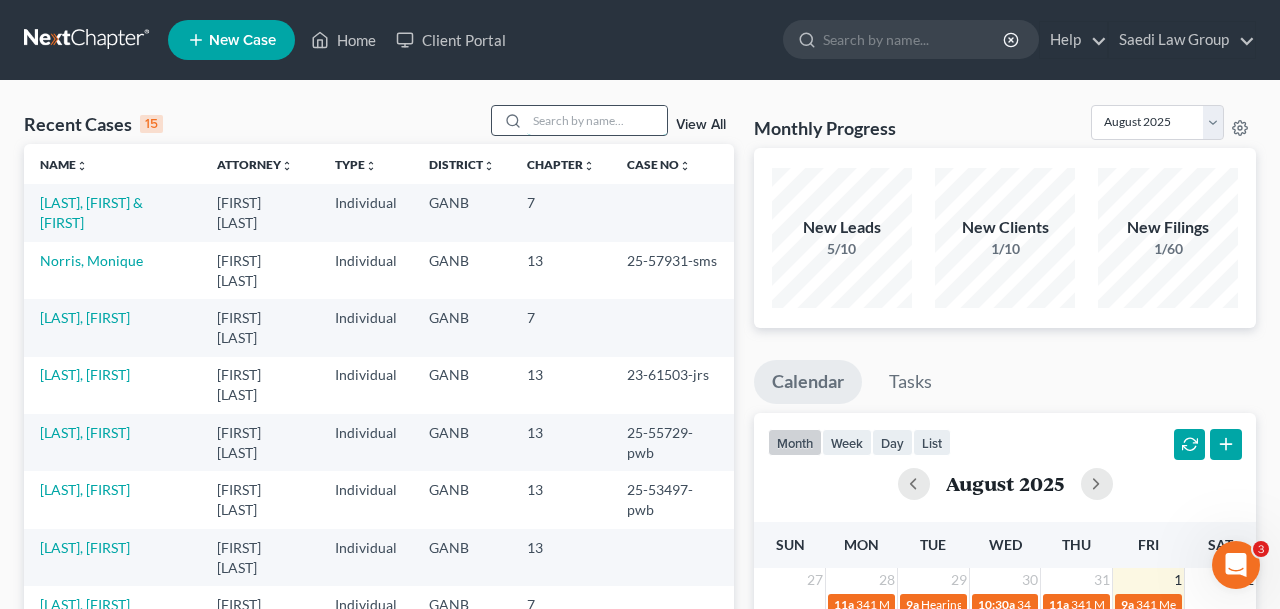 click at bounding box center (597, 120) 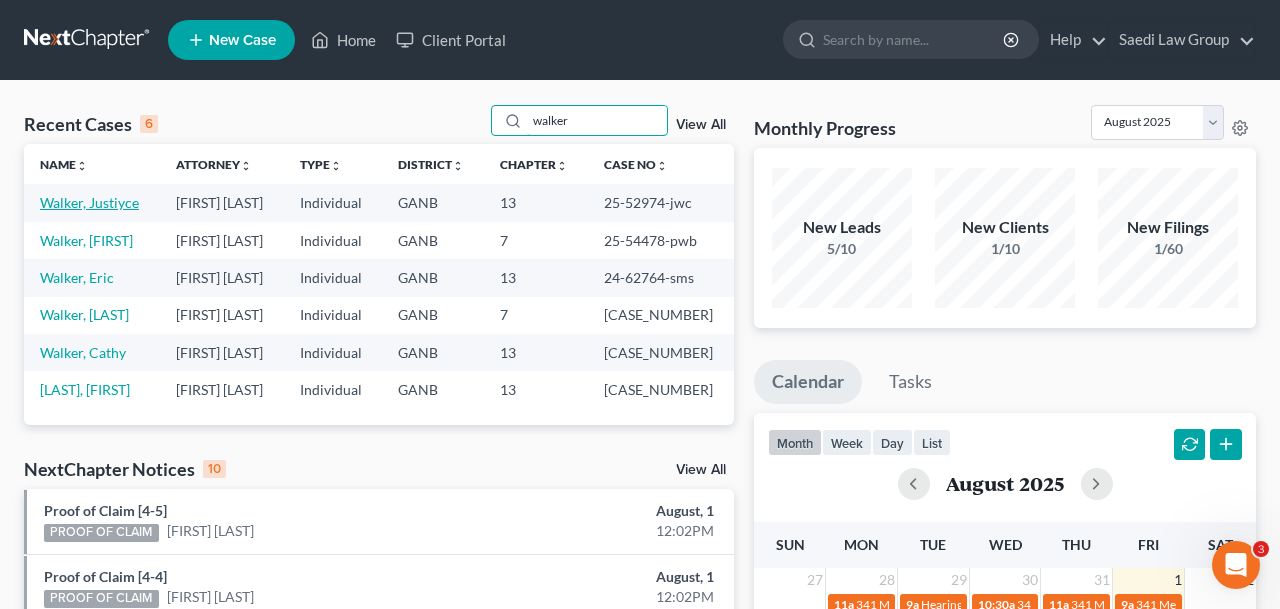type on "walker" 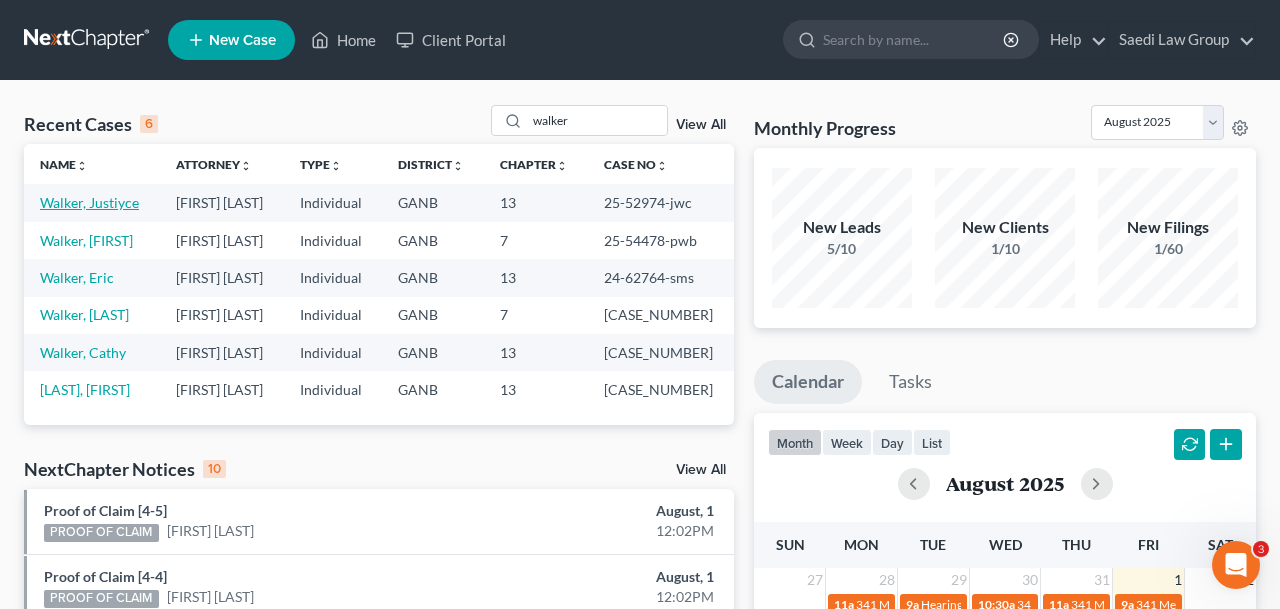 click on "Walker, Justiyce" at bounding box center (89, 202) 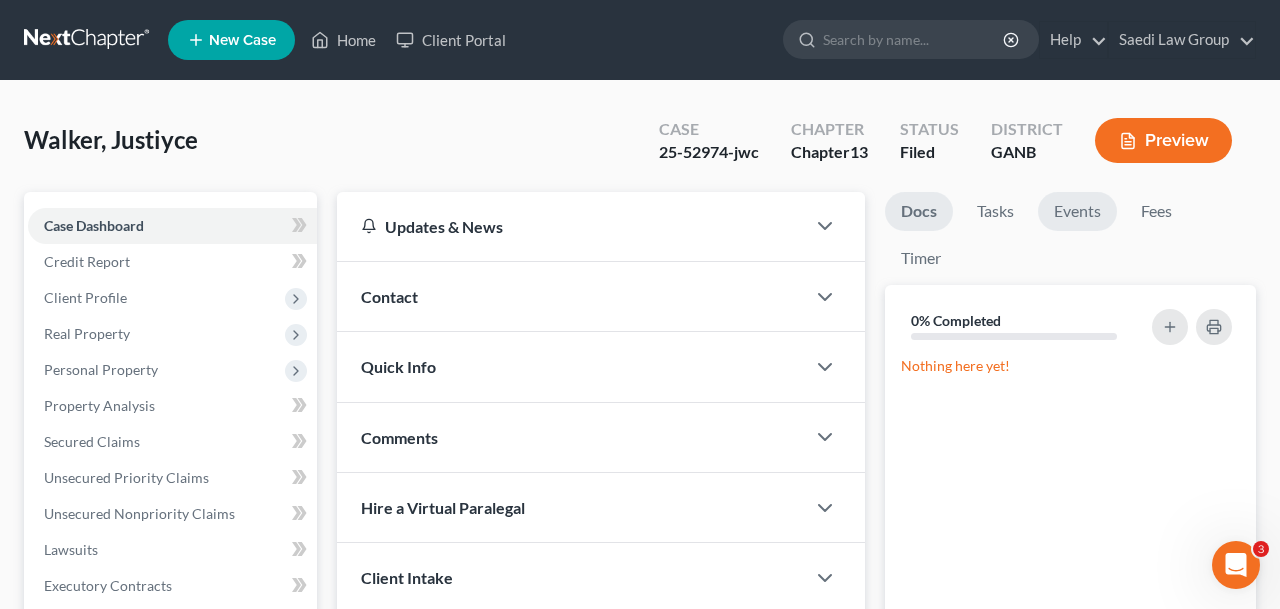 click on "Events" at bounding box center [1077, 211] 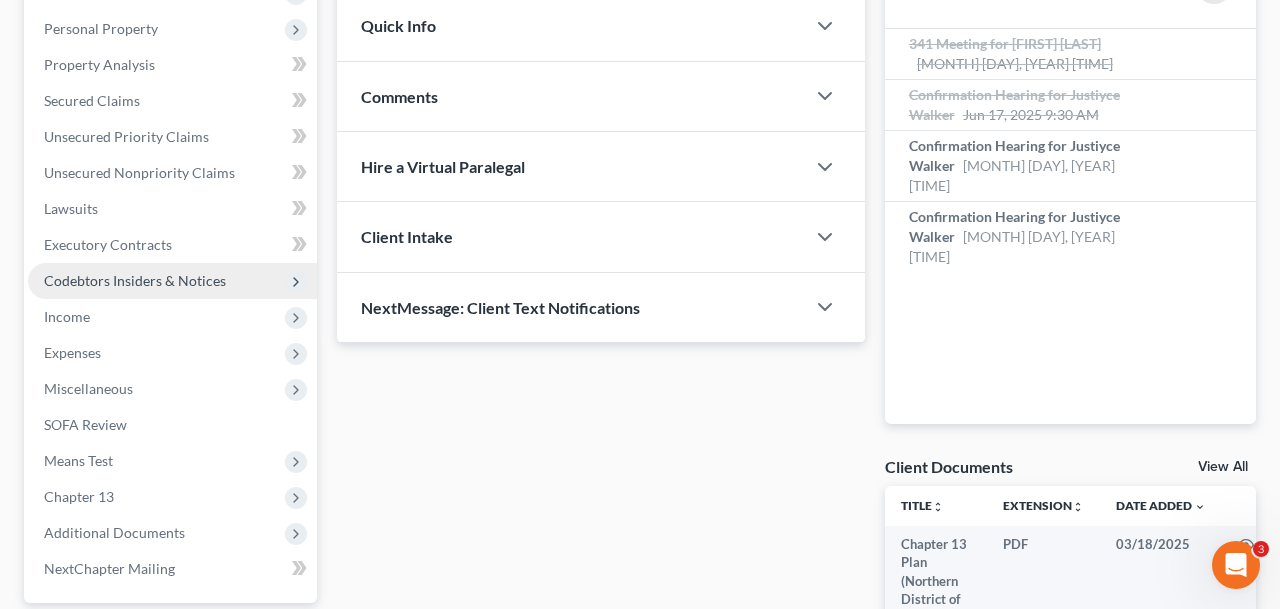 scroll, scrollTop: 402, scrollLeft: 0, axis: vertical 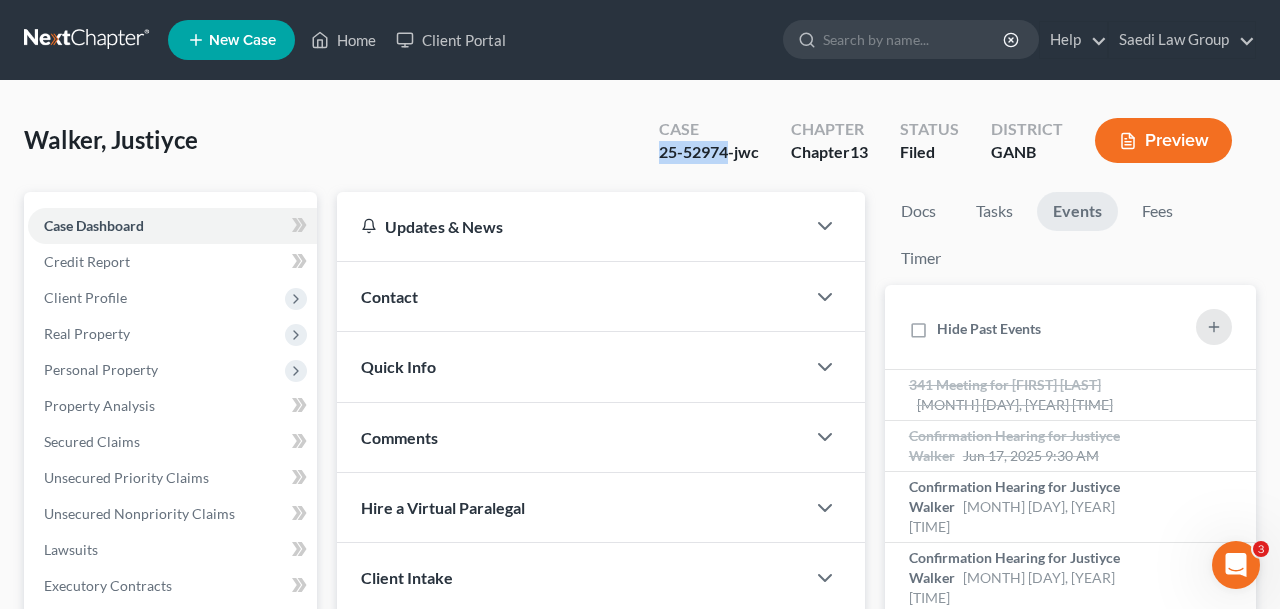 drag, startPoint x: 730, startPoint y: 154, endPoint x: 527, endPoint y: 150, distance: 203.0394 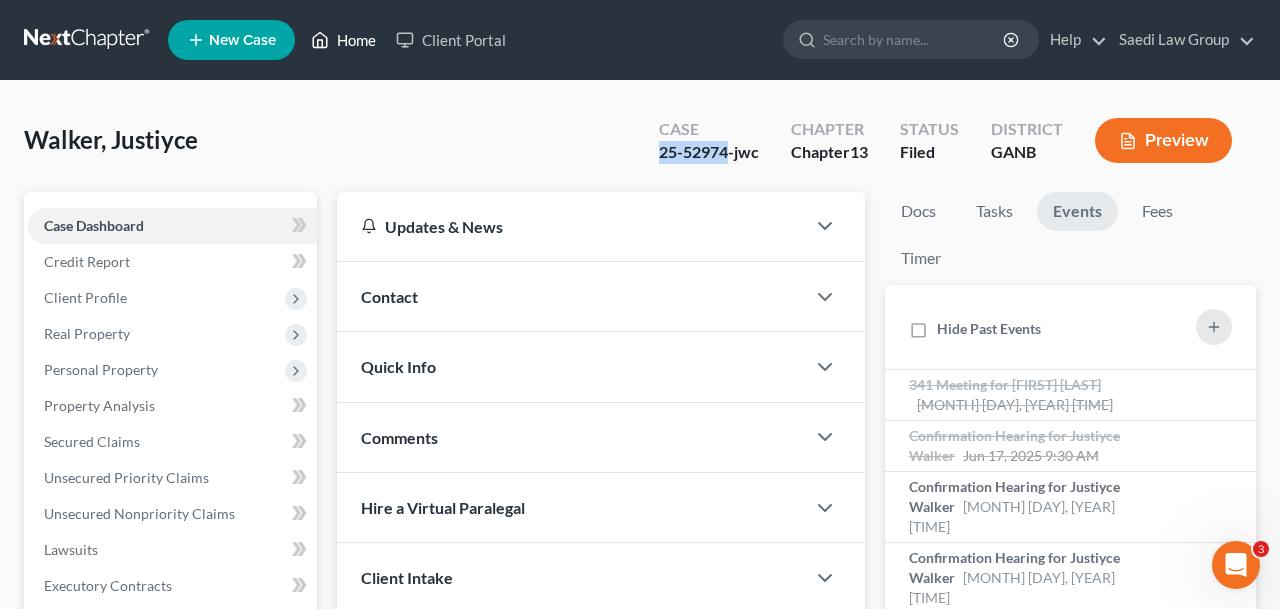 click on "Home" at bounding box center [343, 40] 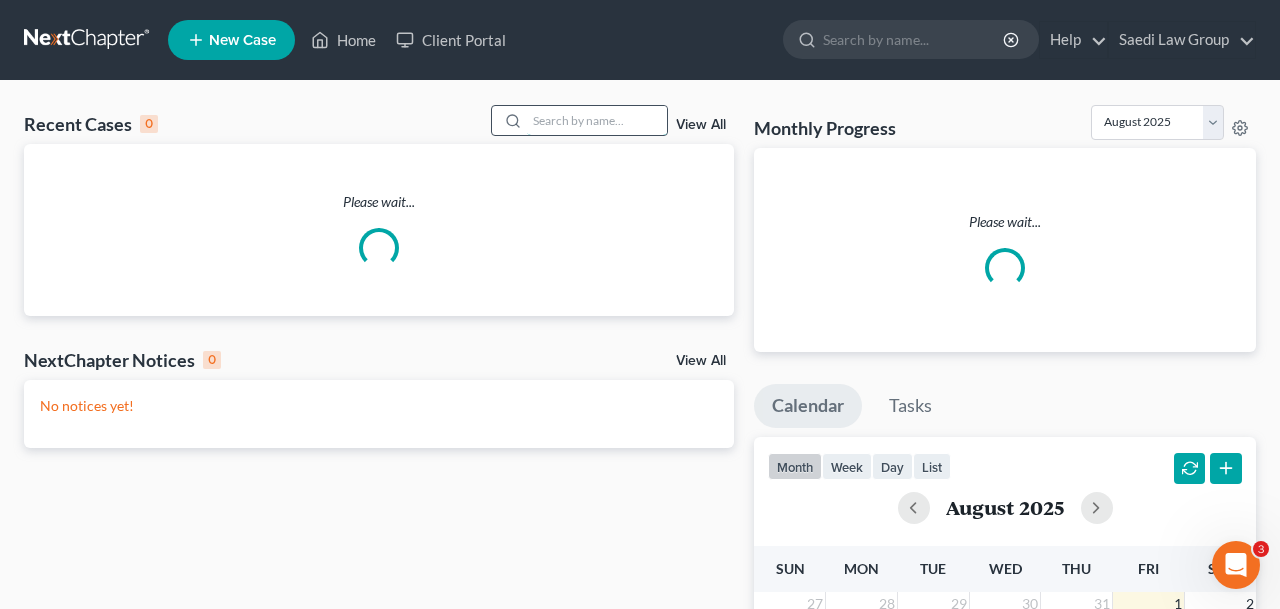 click at bounding box center [597, 120] 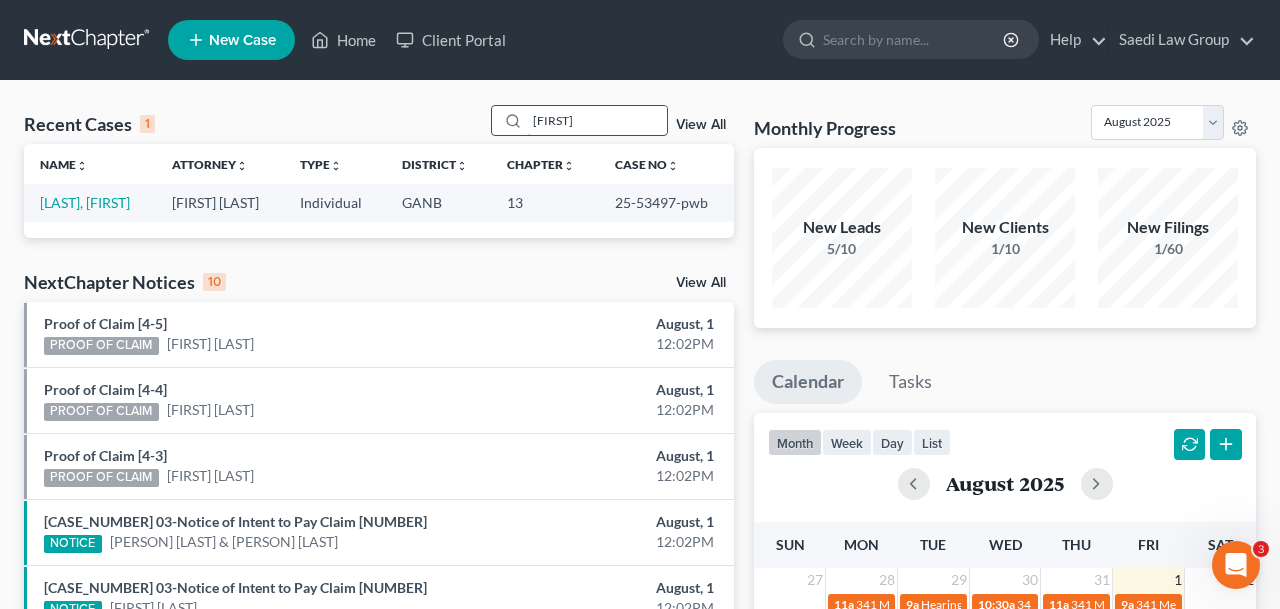 drag, startPoint x: 606, startPoint y: 111, endPoint x: 441, endPoint y: 122, distance: 165.36626 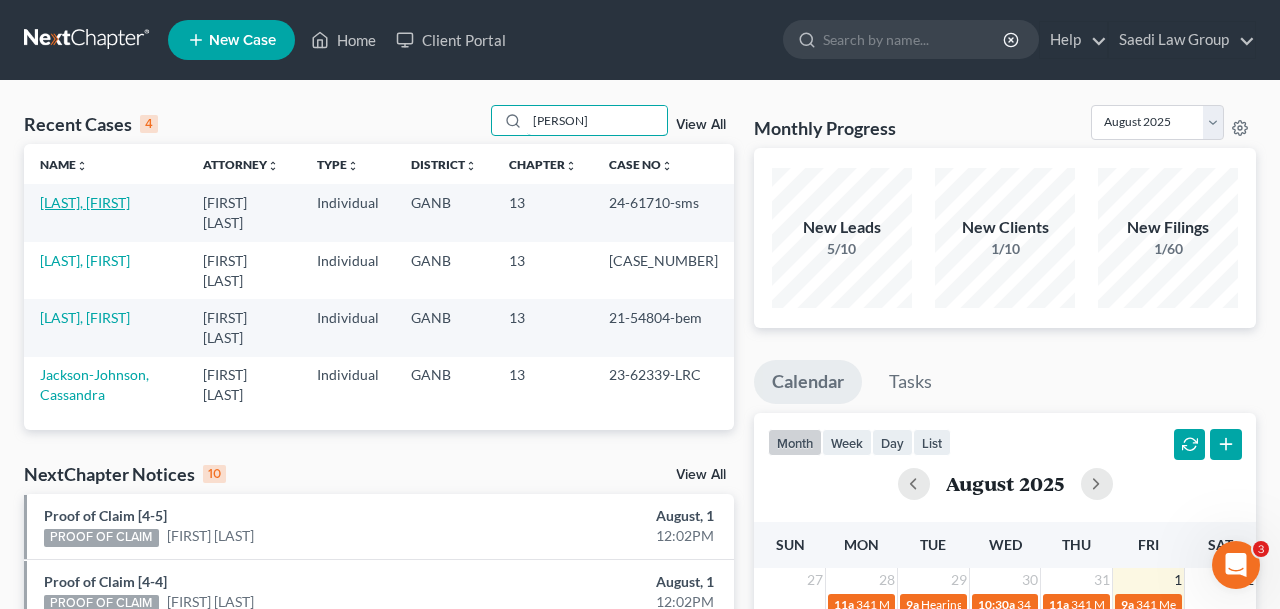 type on "[PERSON]" 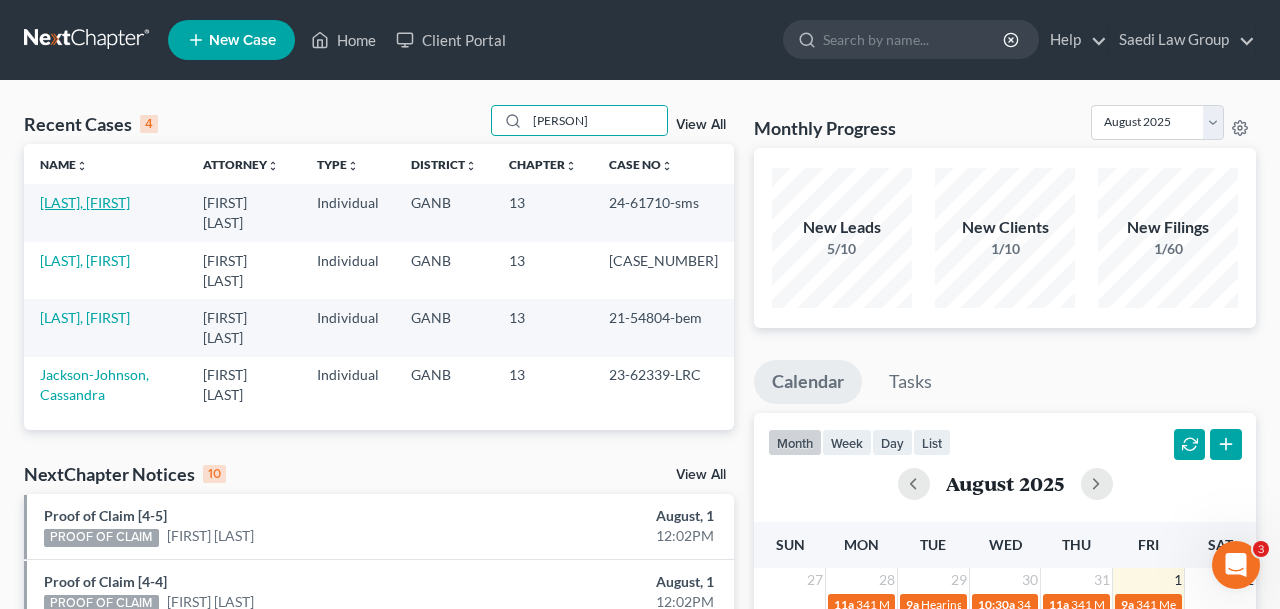 click on "[LAST], [FIRST]" at bounding box center [85, 202] 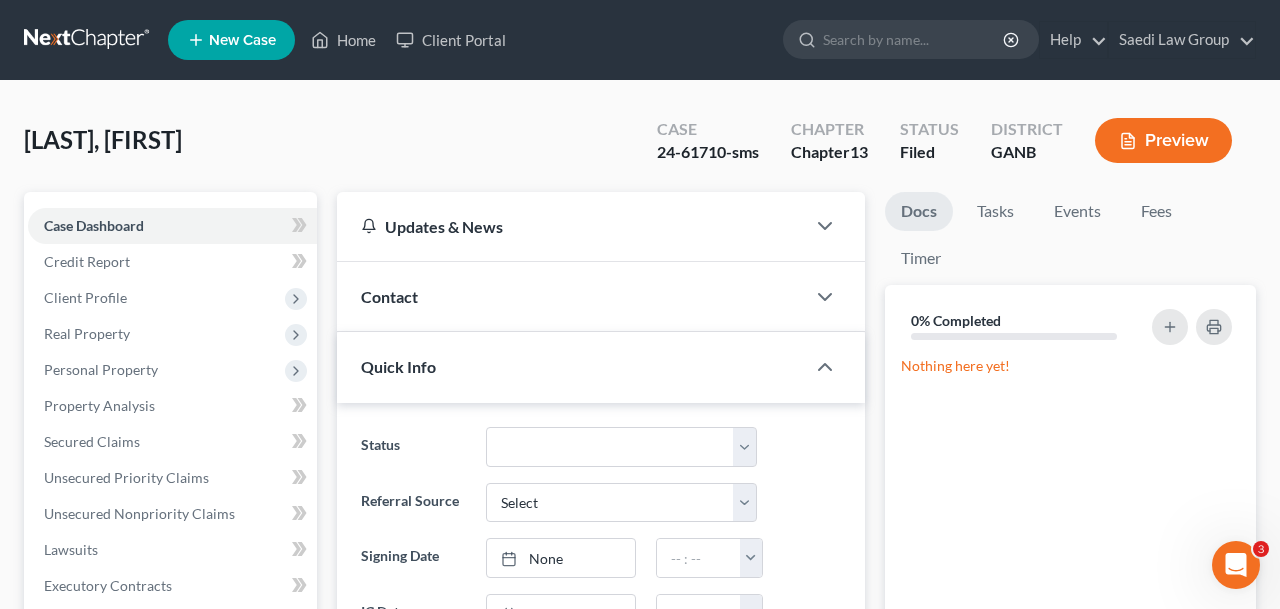 scroll, scrollTop: 546, scrollLeft: 0, axis: vertical 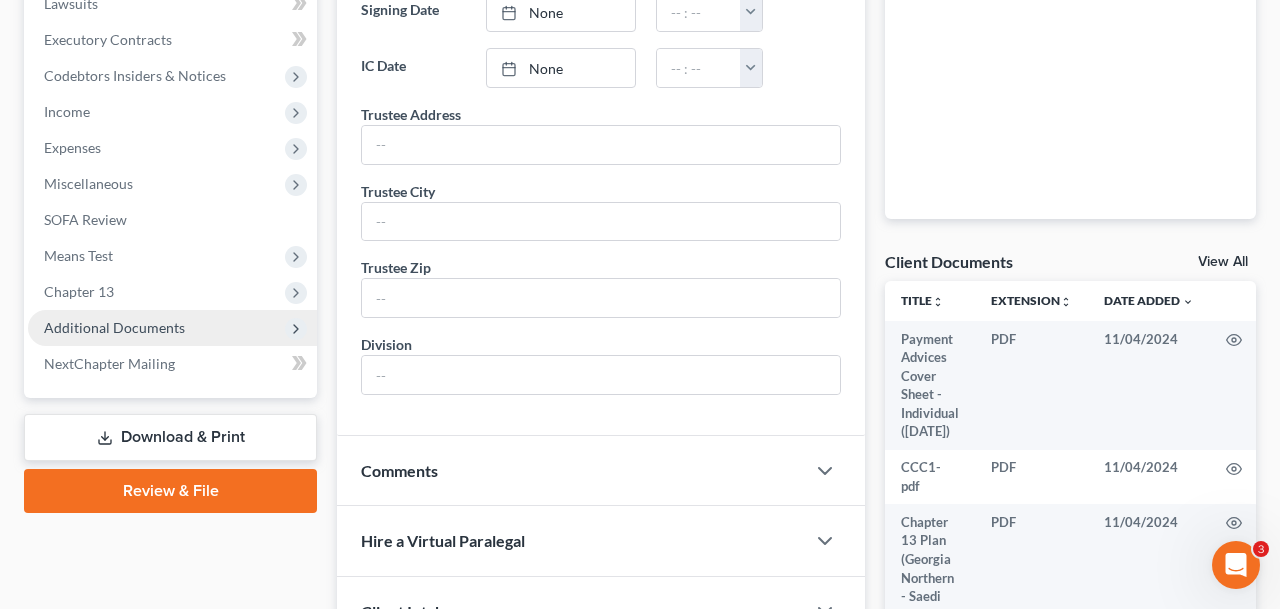 click on "Additional Documents" at bounding box center (172, 328) 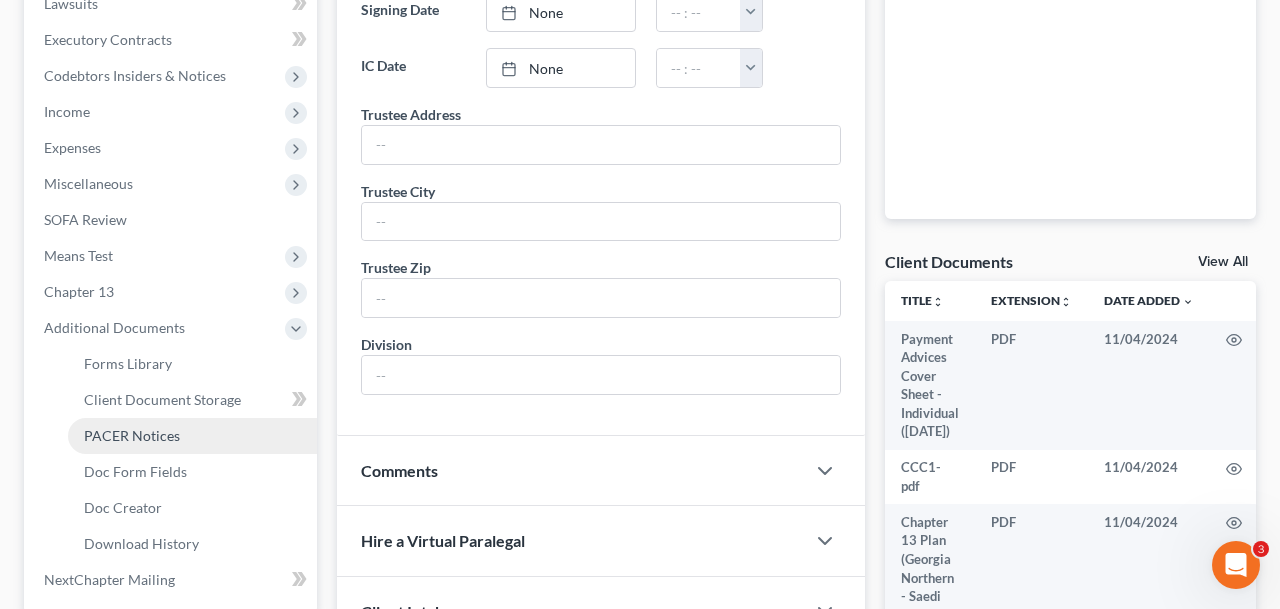click on "PACER Notices" at bounding box center (132, 435) 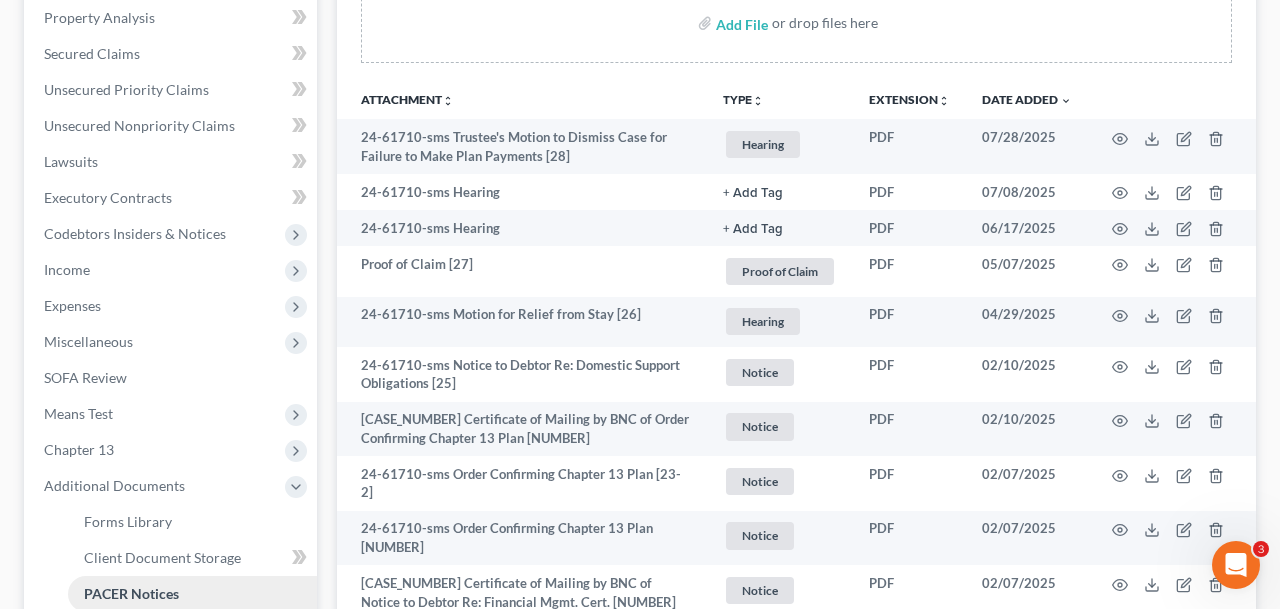 scroll, scrollTop: 410, scrollLeft: 0, axis: vertical 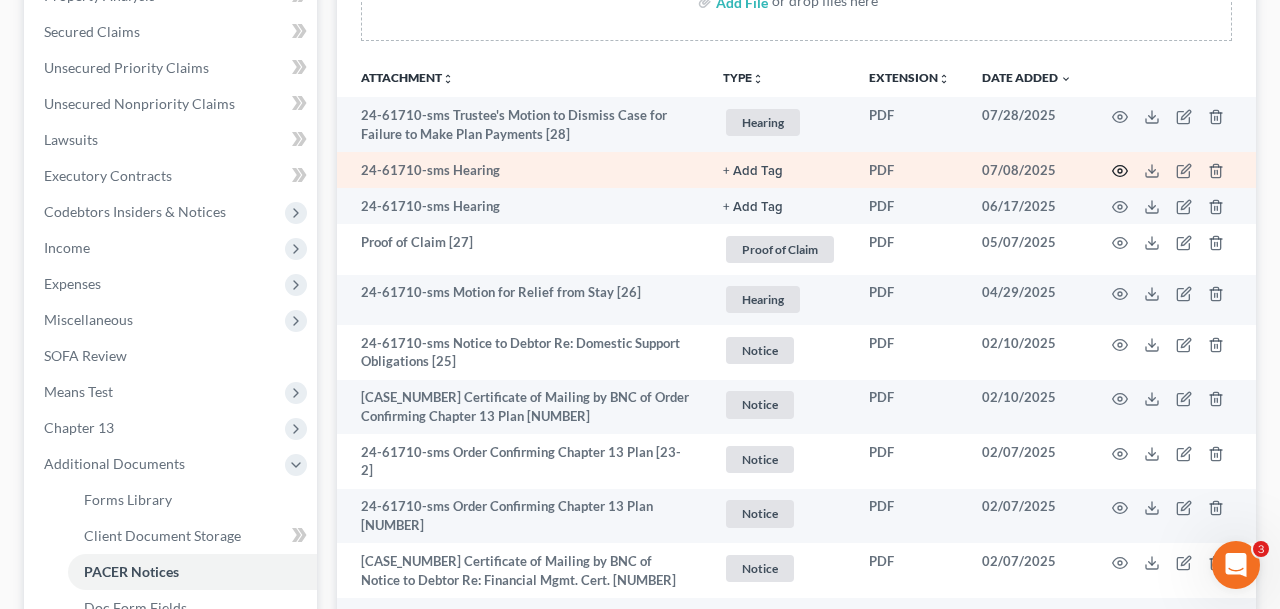click 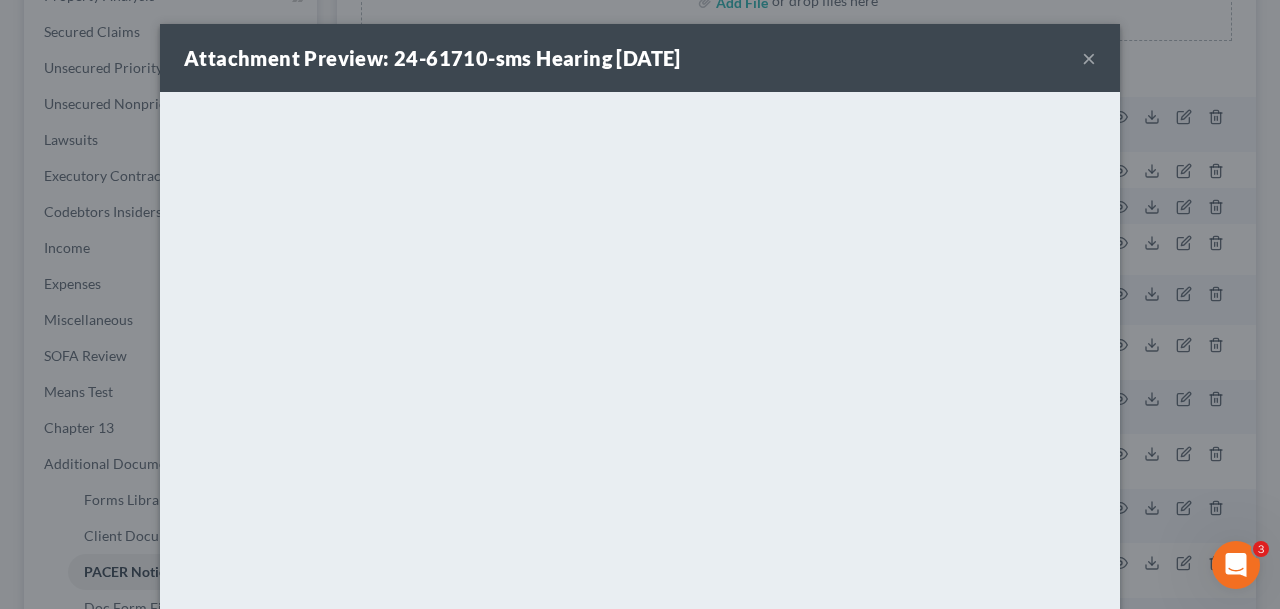 click on "×" at bounding box center [1089, 58] 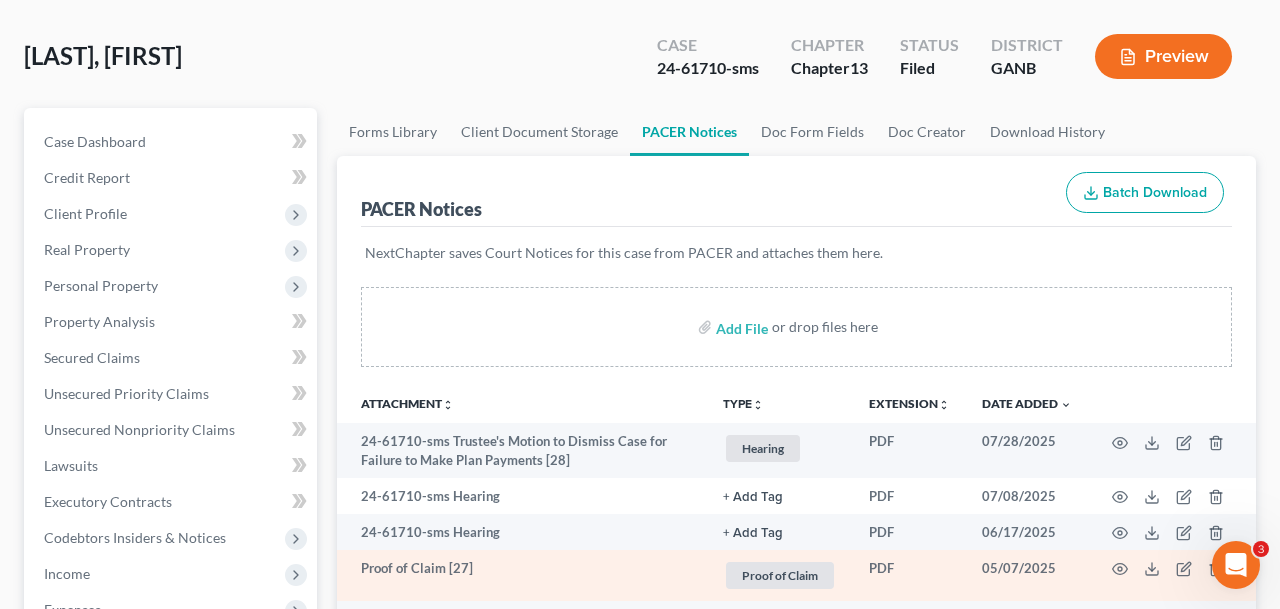 scroll, scrollTop: 17, scrollLeft: 0, axis: vertical 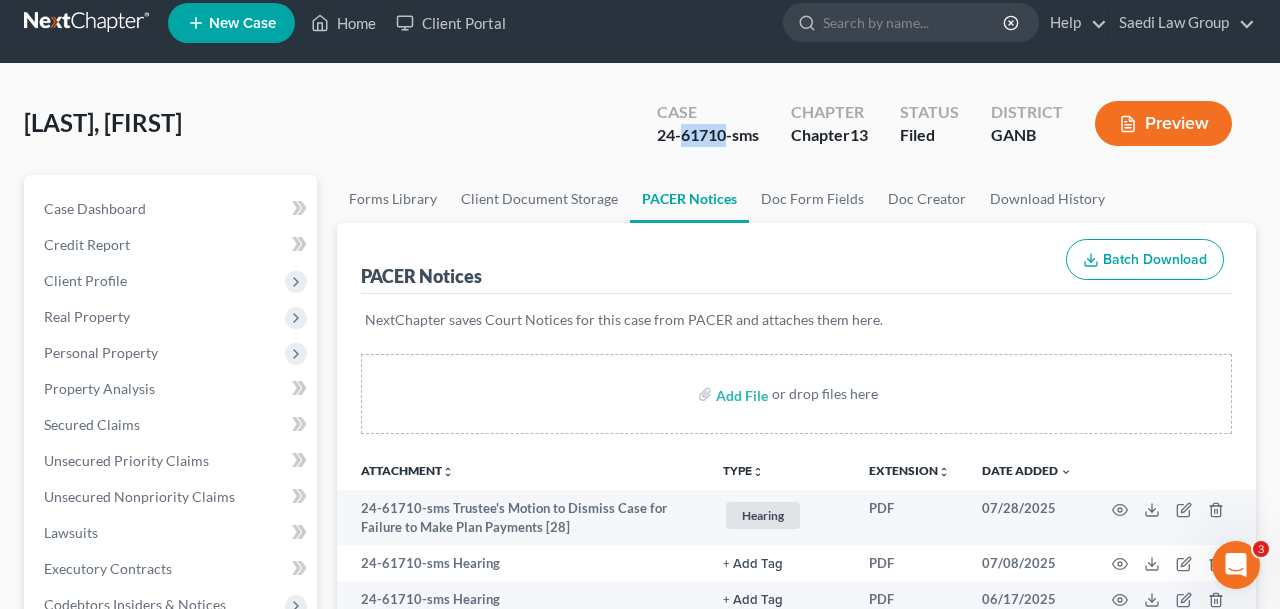 drag, startPoint x: 725, startPoint y: 137, endPoint x: 679, endPoint y: 142, distance: 46.270943 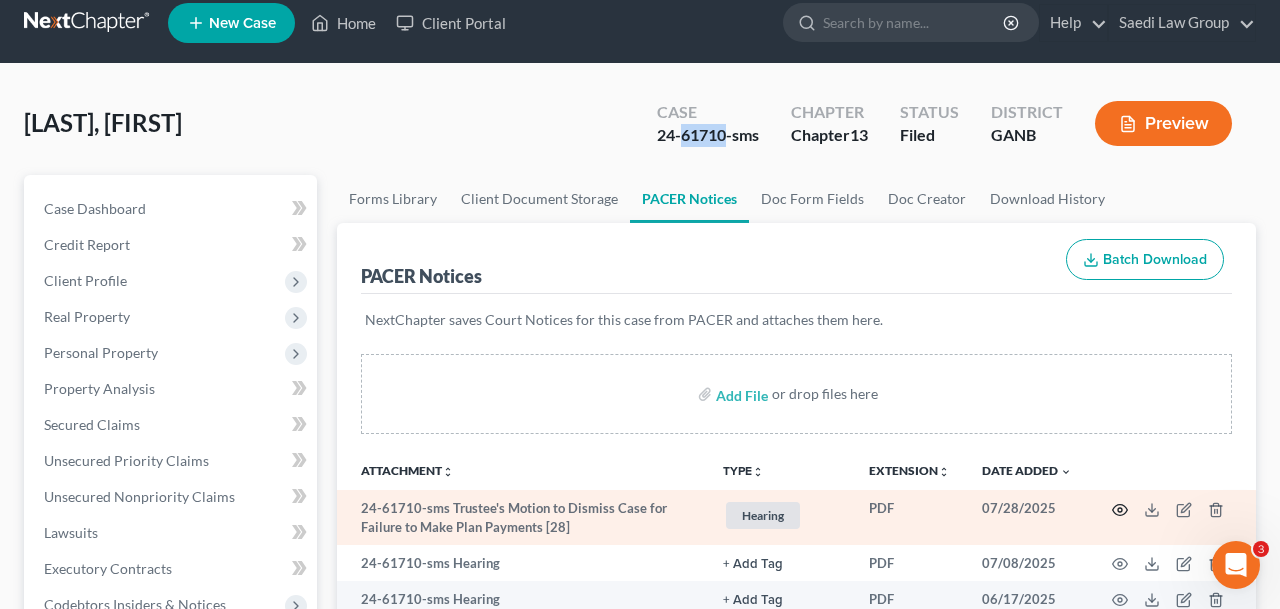 click 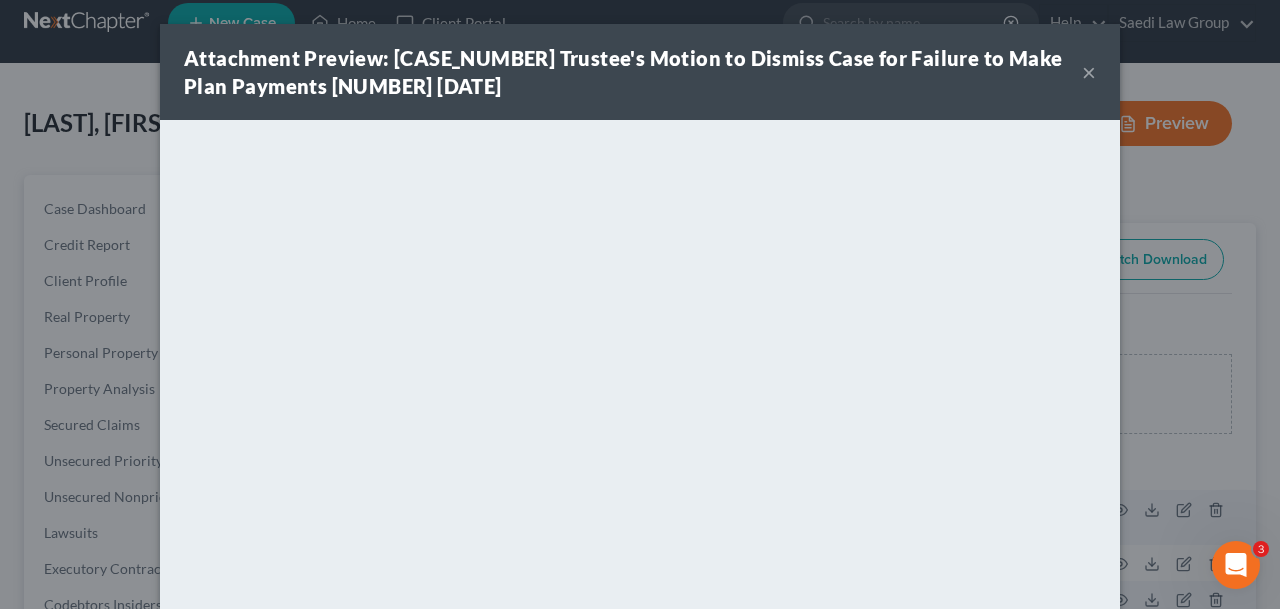 click on "×" at bounding box center (1089, 72) 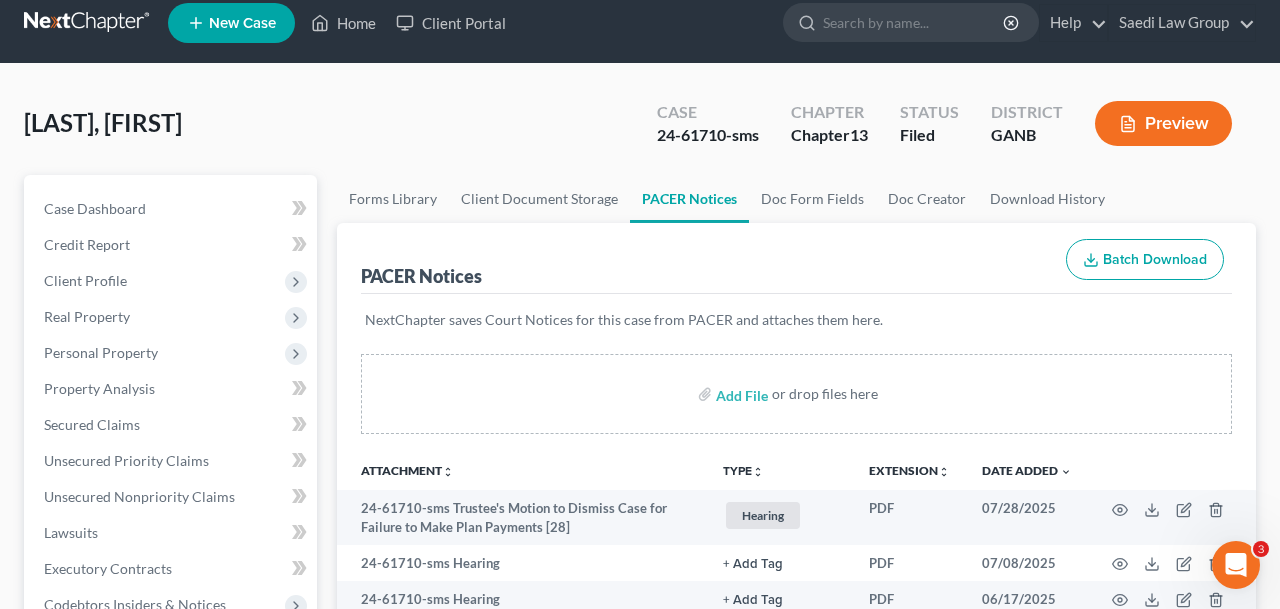 scroll, scrollTop: 22, scrollLeft: 0, axis: vertical 